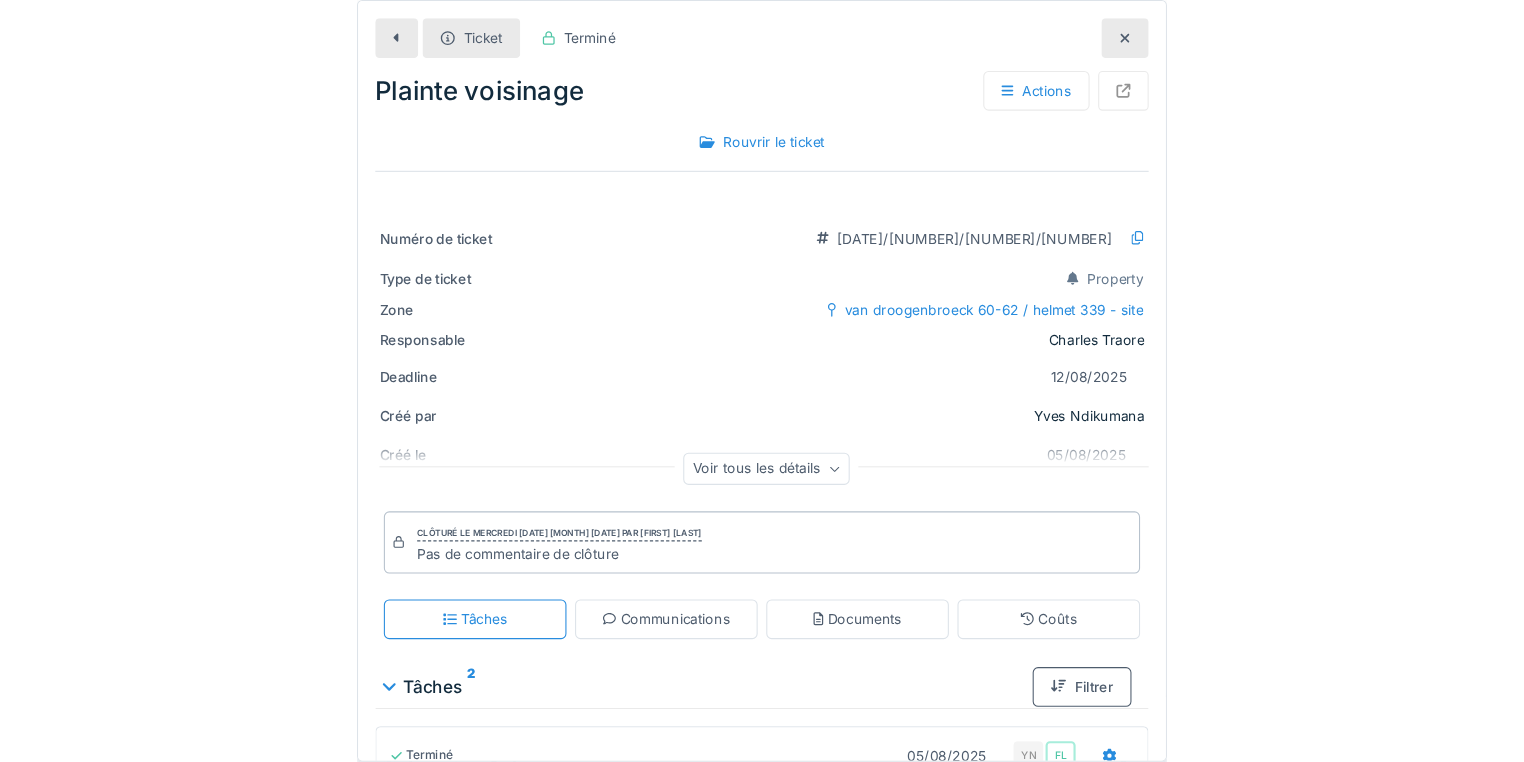 scroll, scrollTop: 12, scrollLeft: 0, axis: vertical 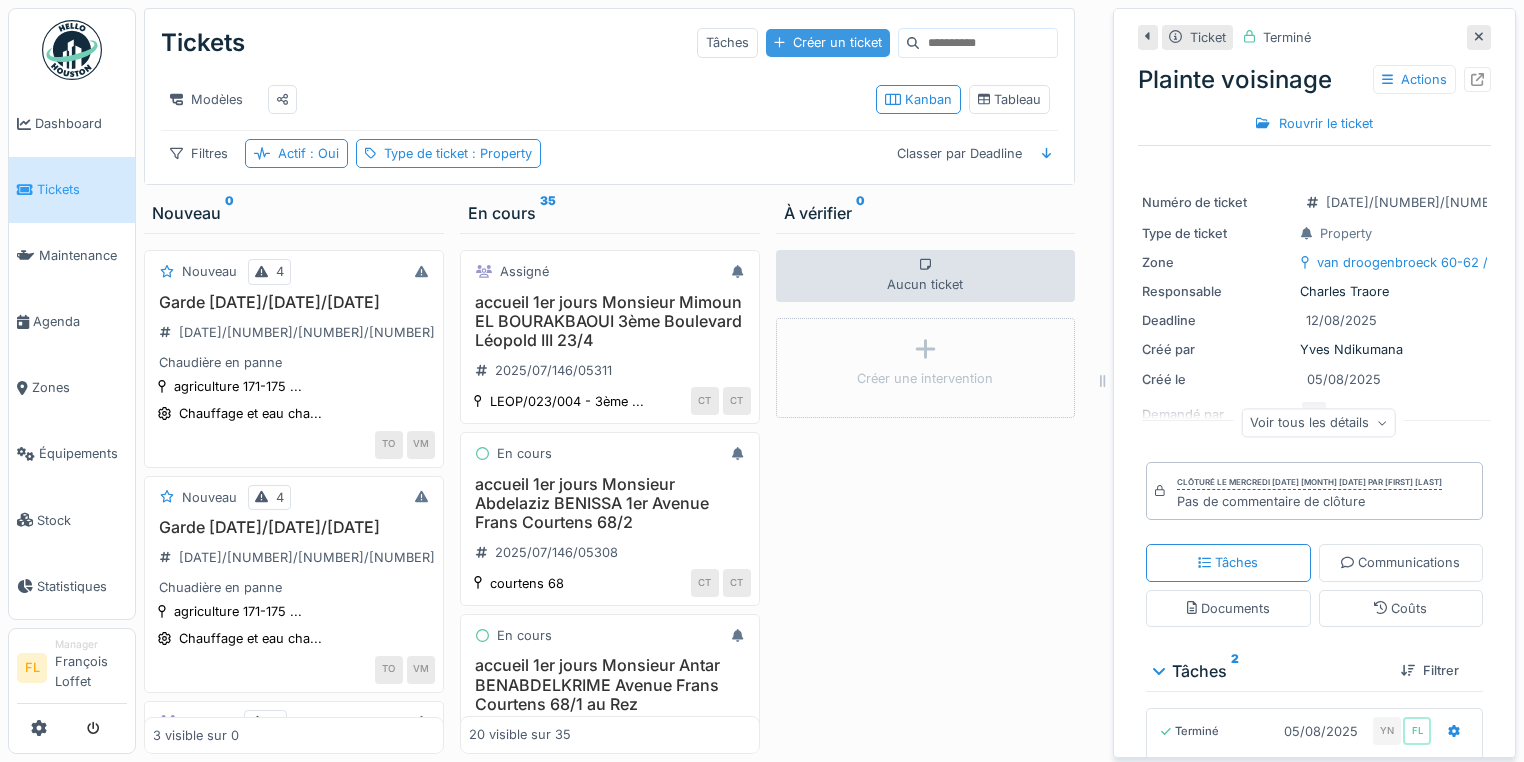 click on "Créer un ticket" at bounding box center [828, 42] 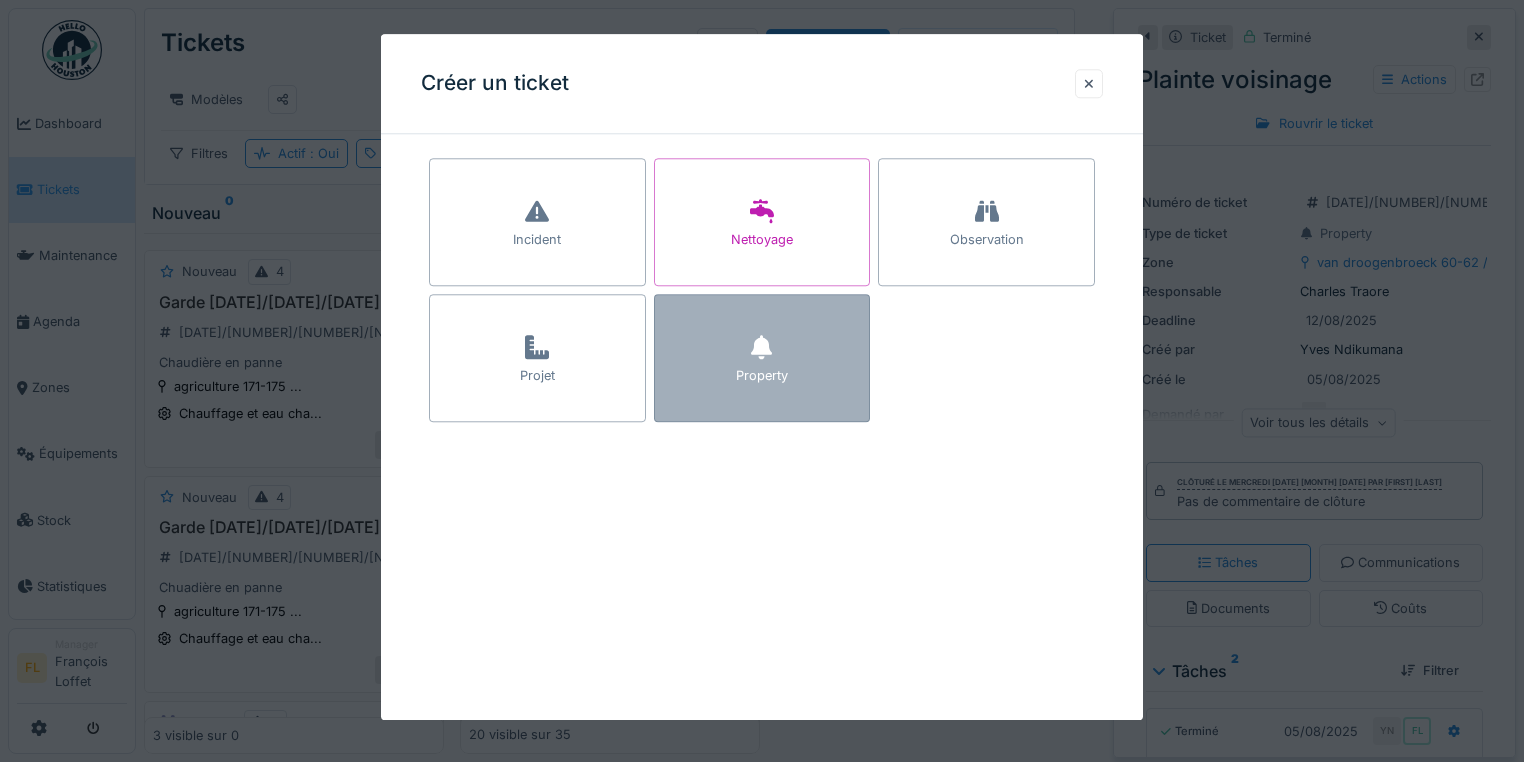 click on "Property" at bounding box center (762, 358) 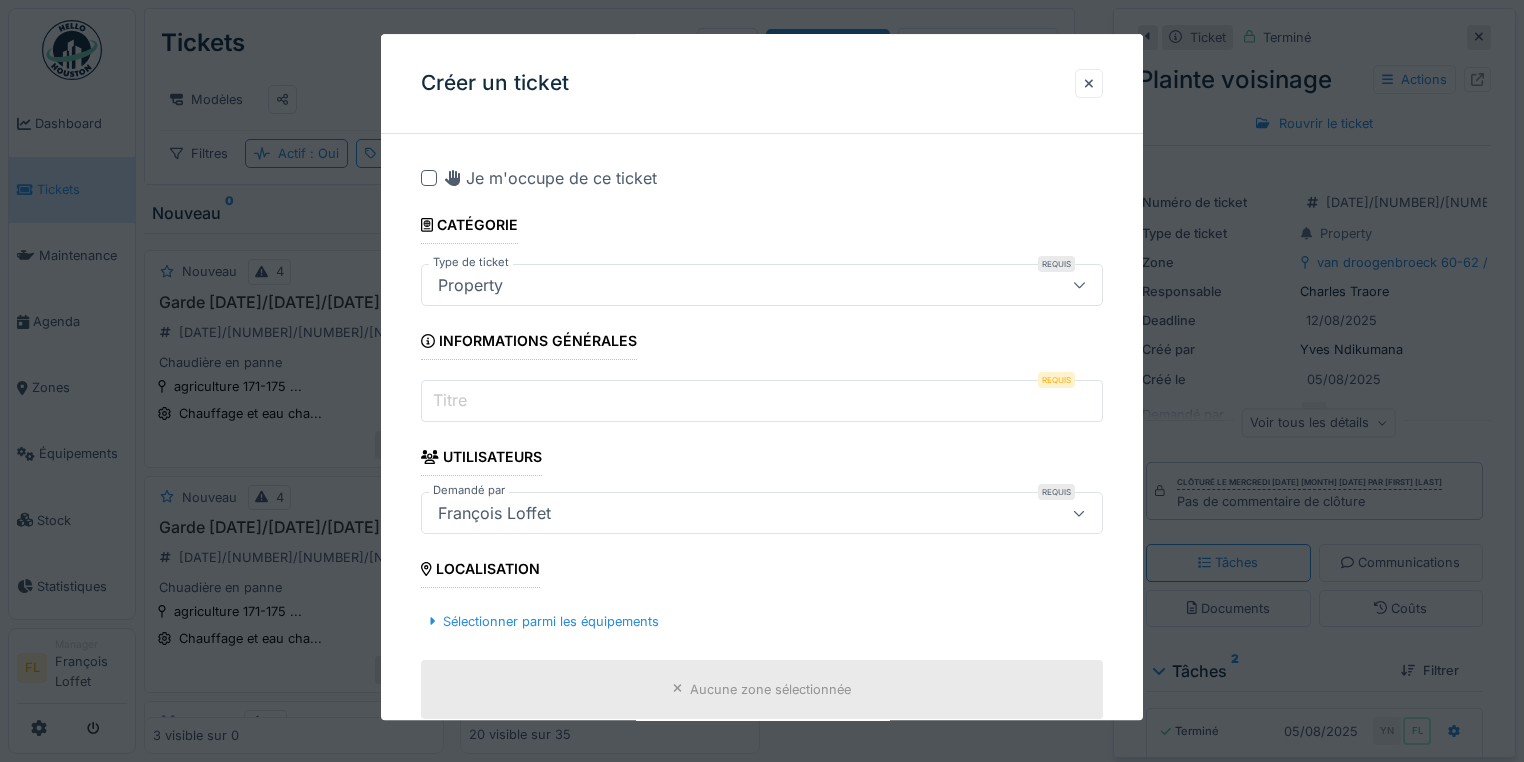 click on "Titre" at bounding box center [762, 402] 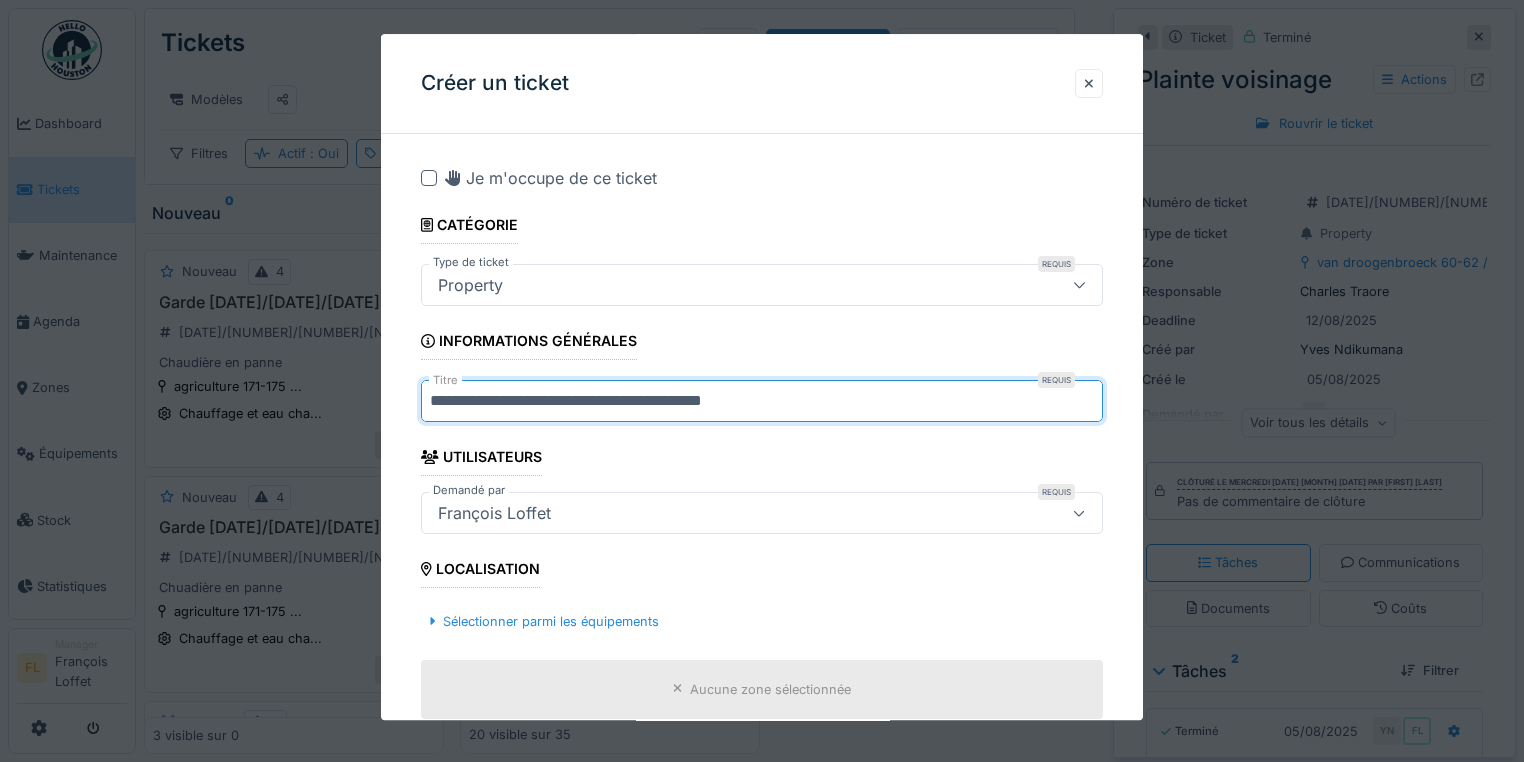 type on "**********" 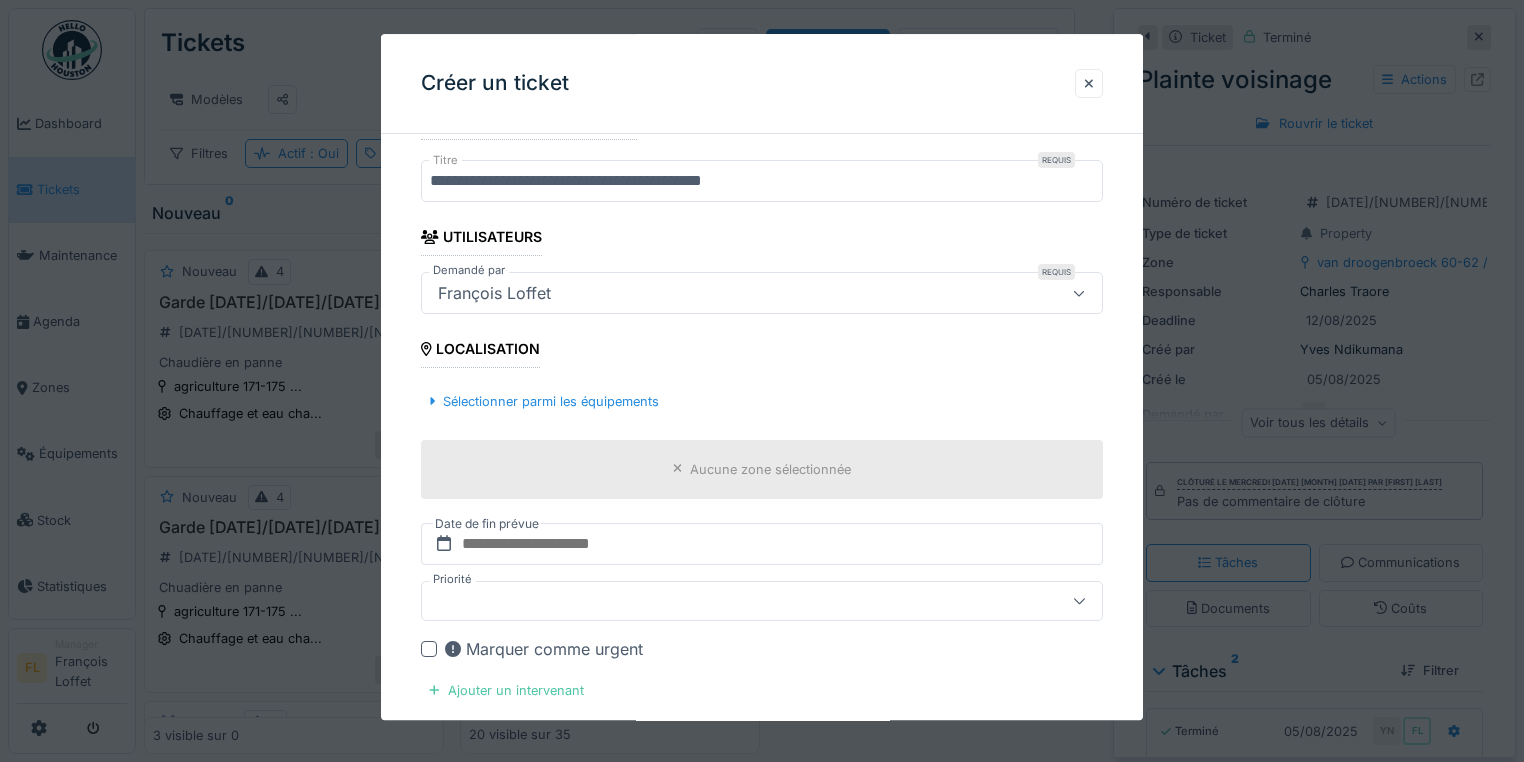 scroll, scrollTop: 240, scrollLeft: 0, axis: vertical 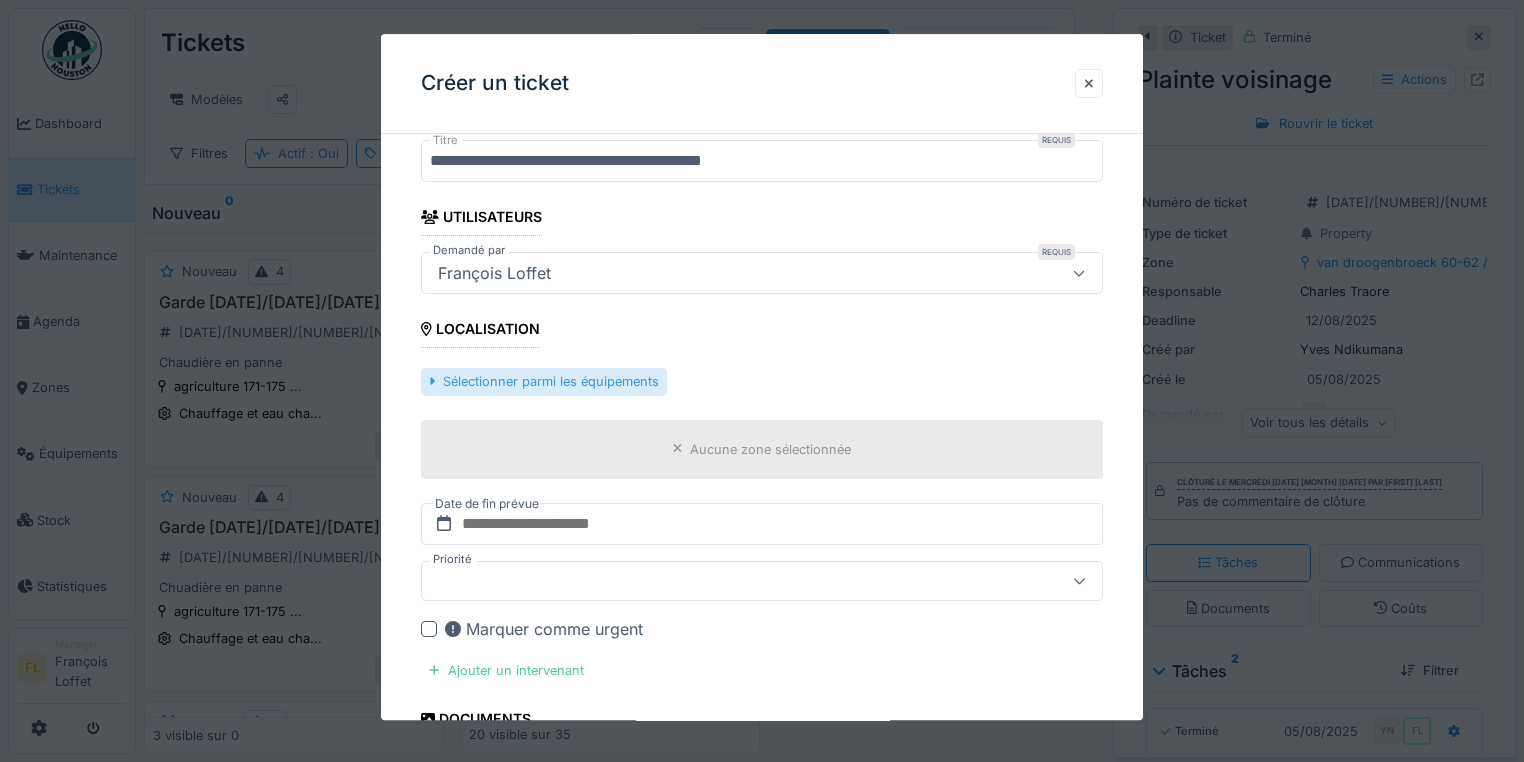 click on "Sélectionner parmi les équipements" at bounding box center (544, 382) 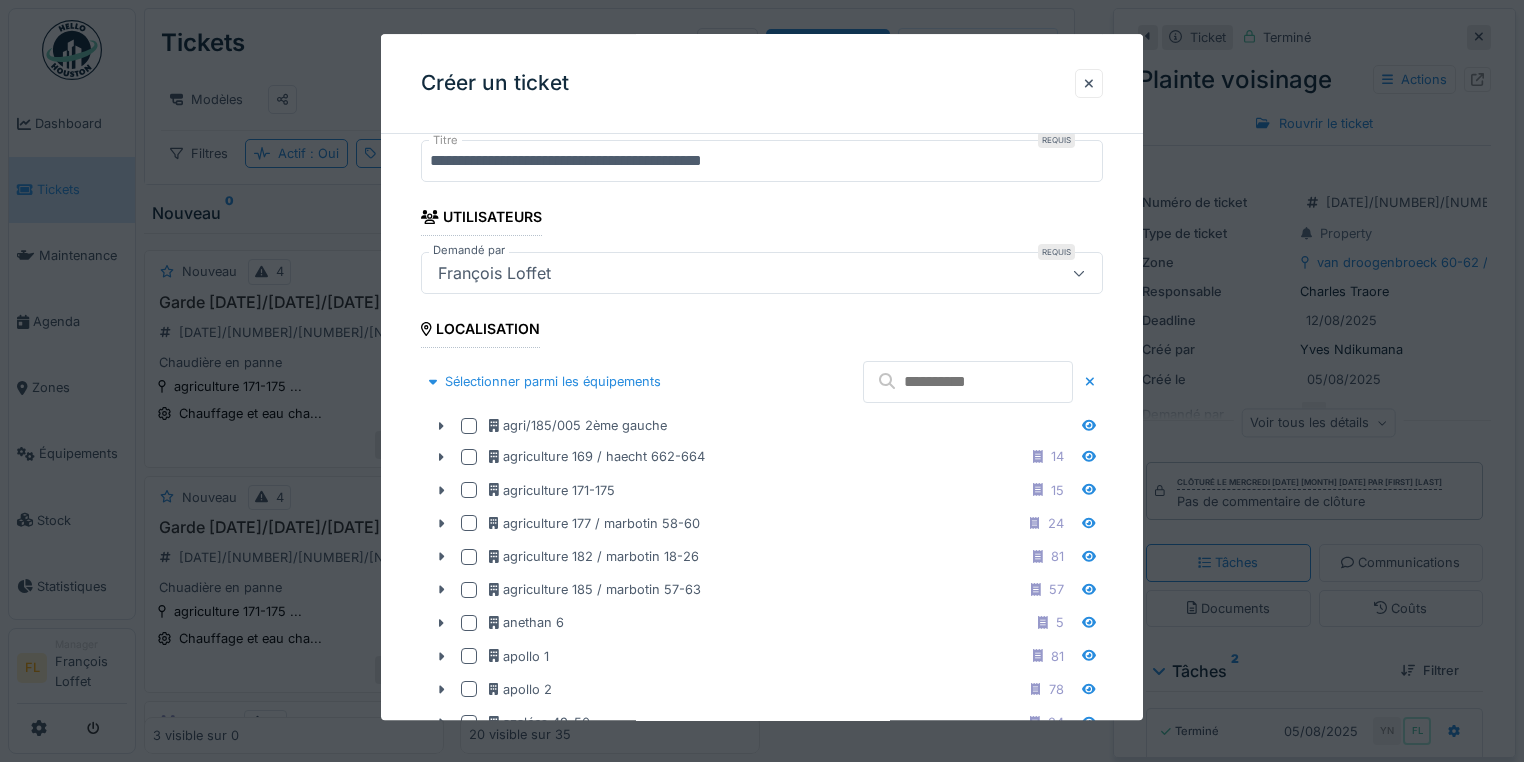 click at bounding box center (968, 382) 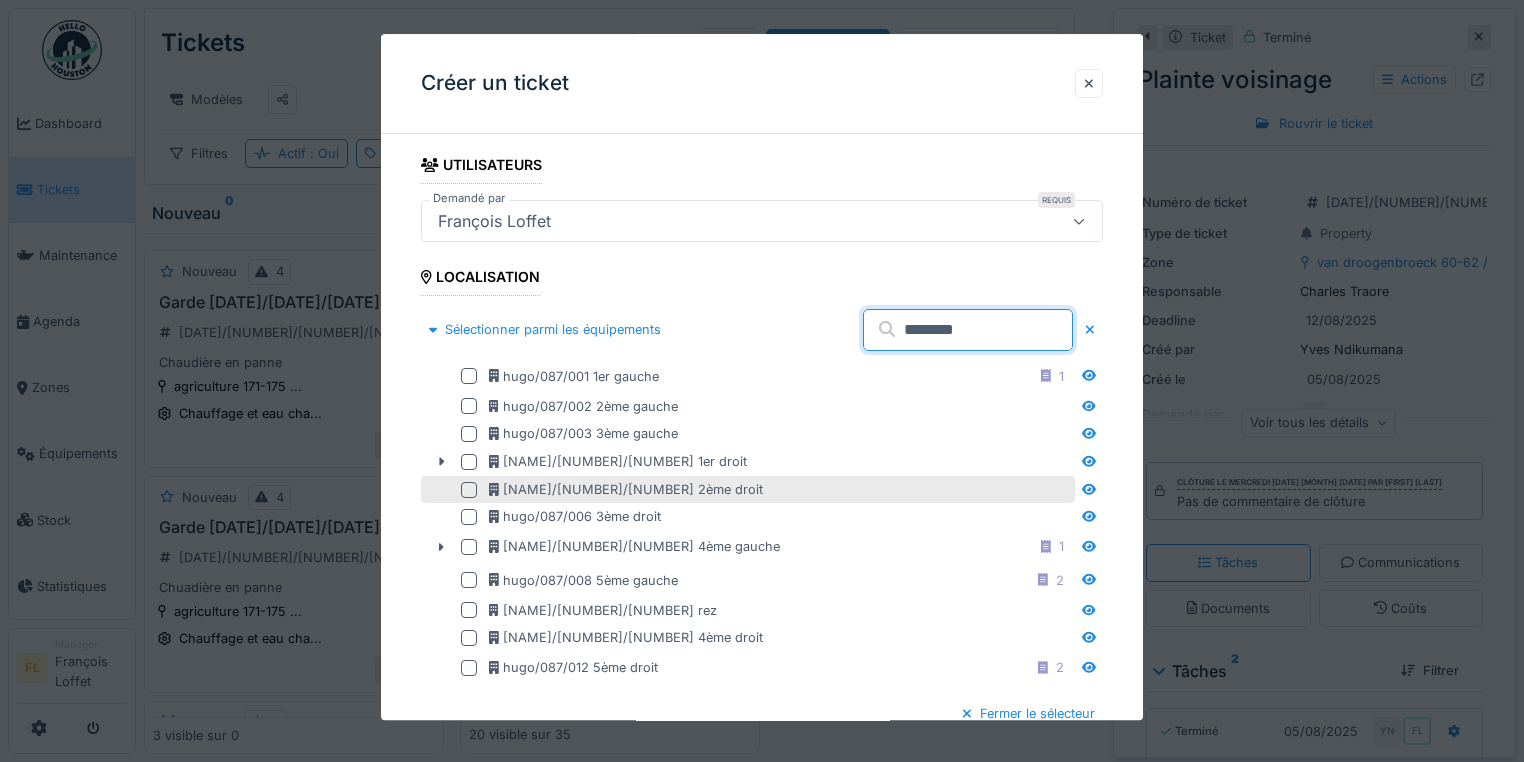 scroll, scrollTop: 320, scrollLeft: 0, axis: vertical 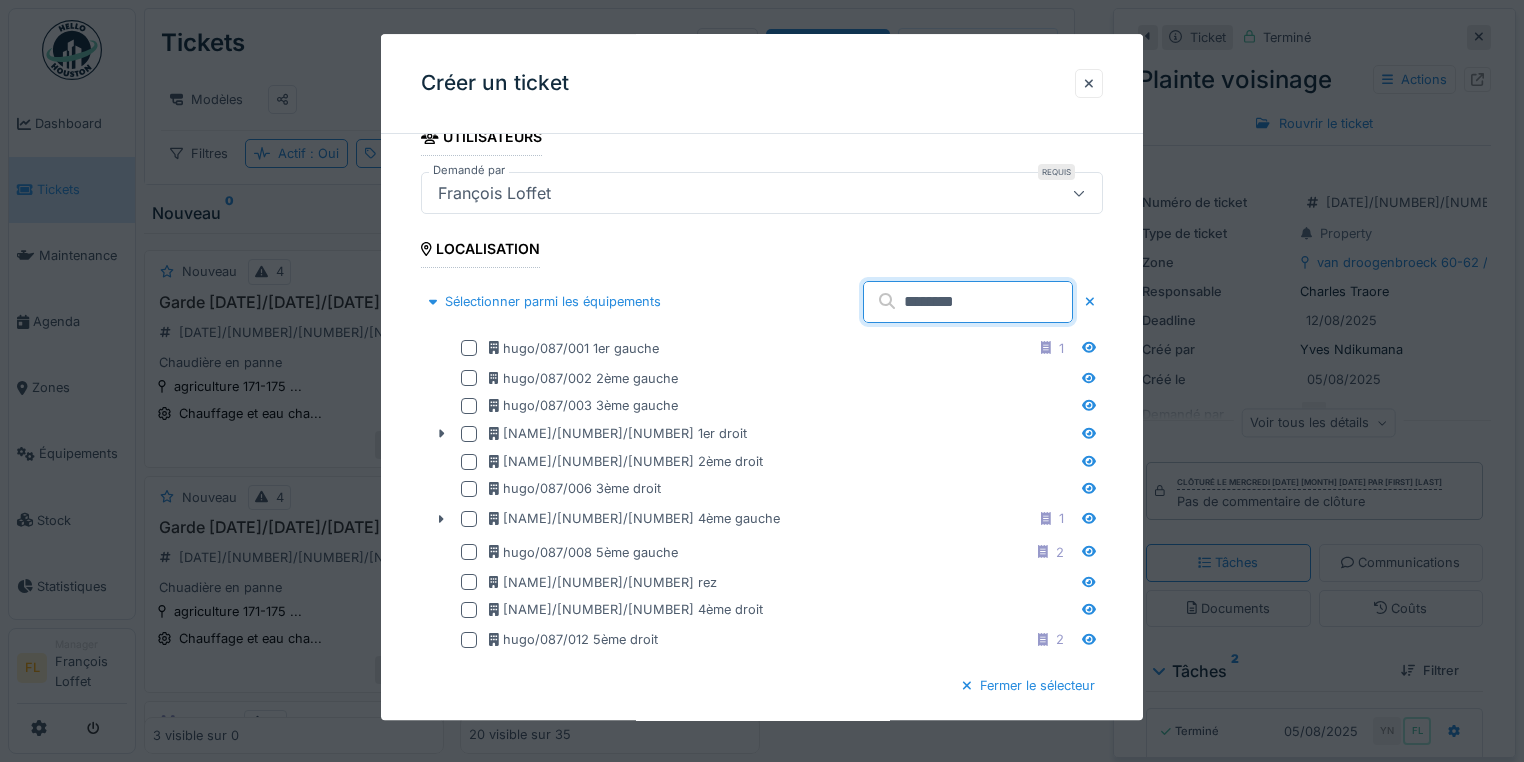 click on "********" at bounding box center [968, 302] 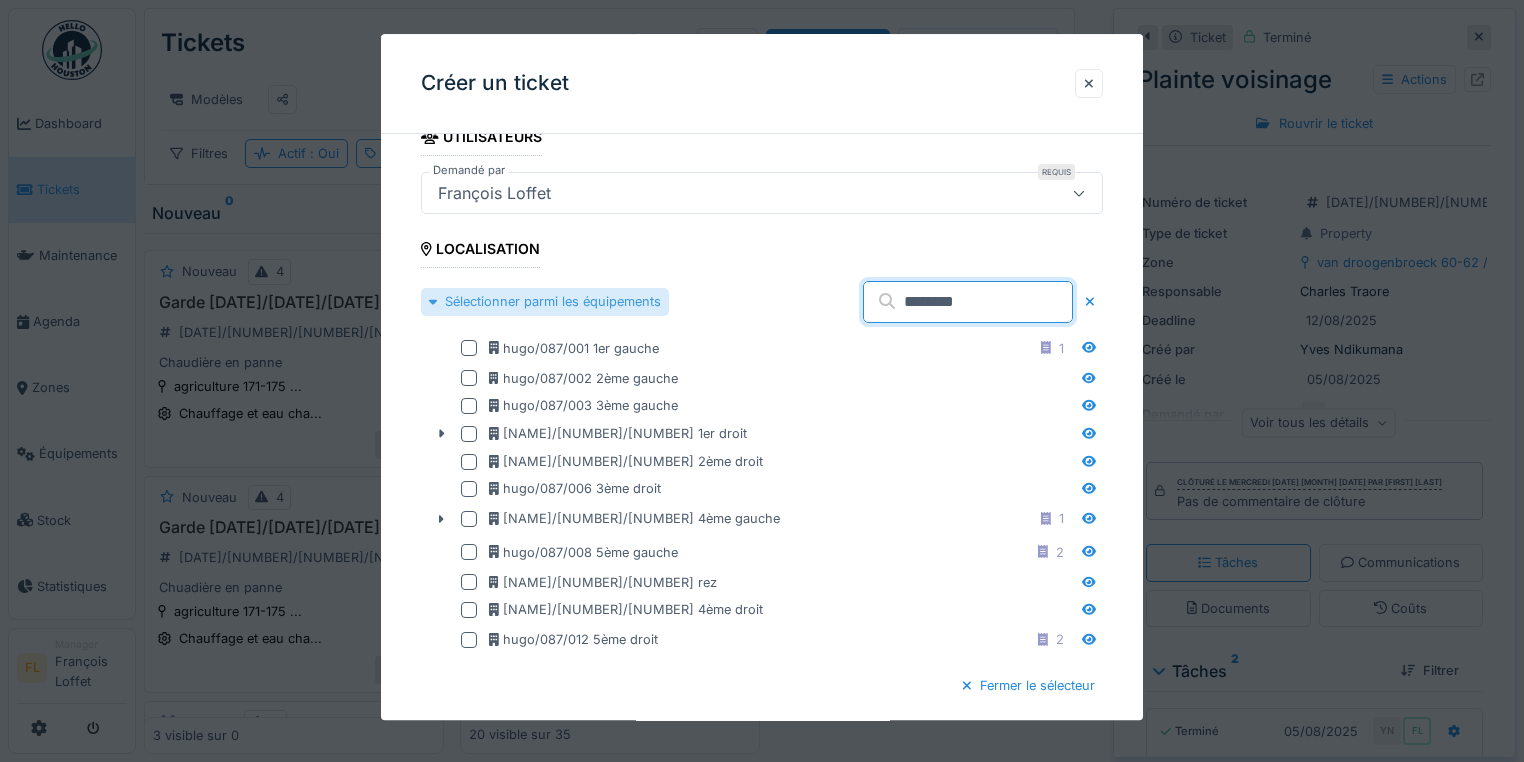 drag, startPoint x: 951, startPoint y: 300, endPoint x: 571, endPoint y: 288, distance: 380.18942 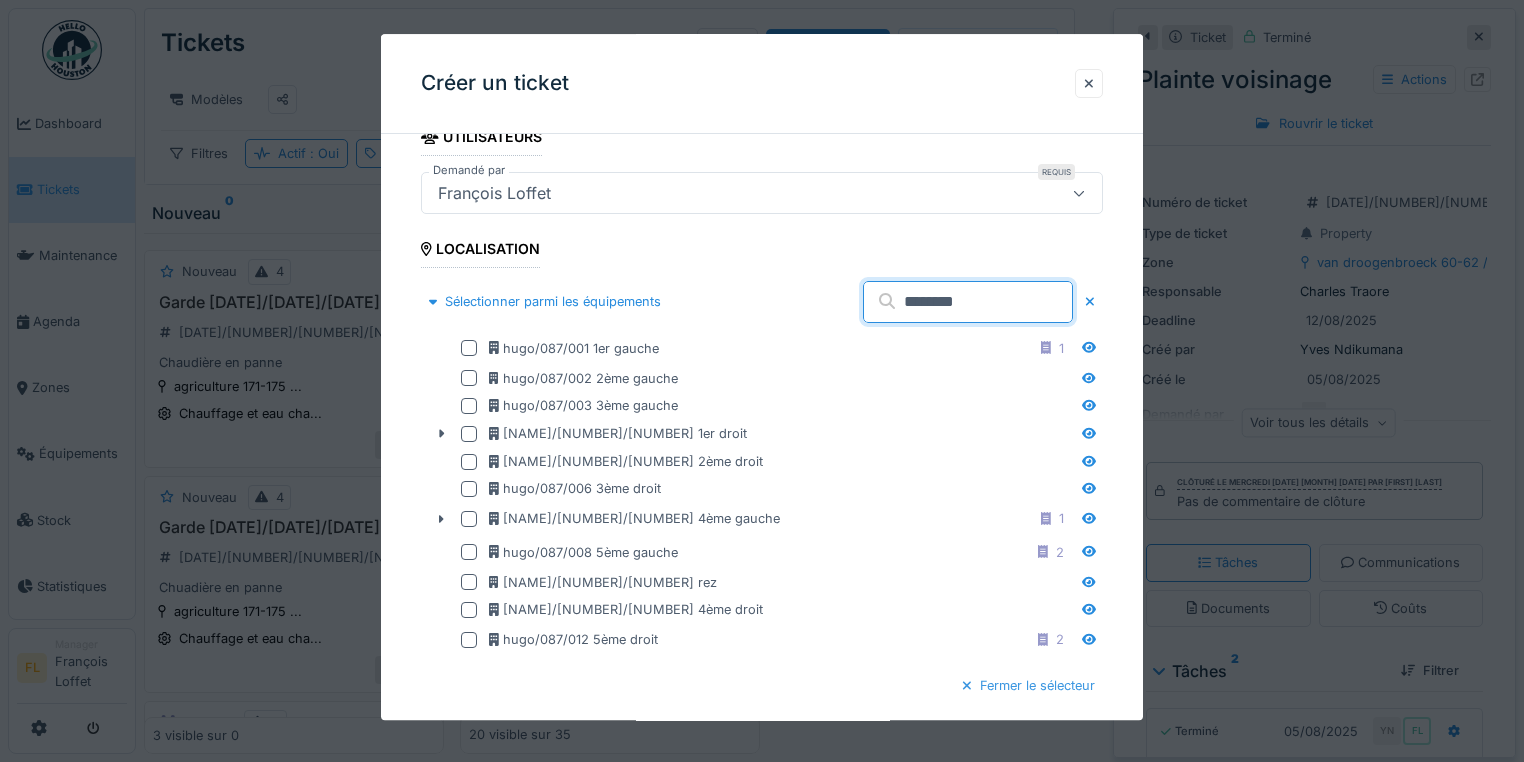 type on "********" 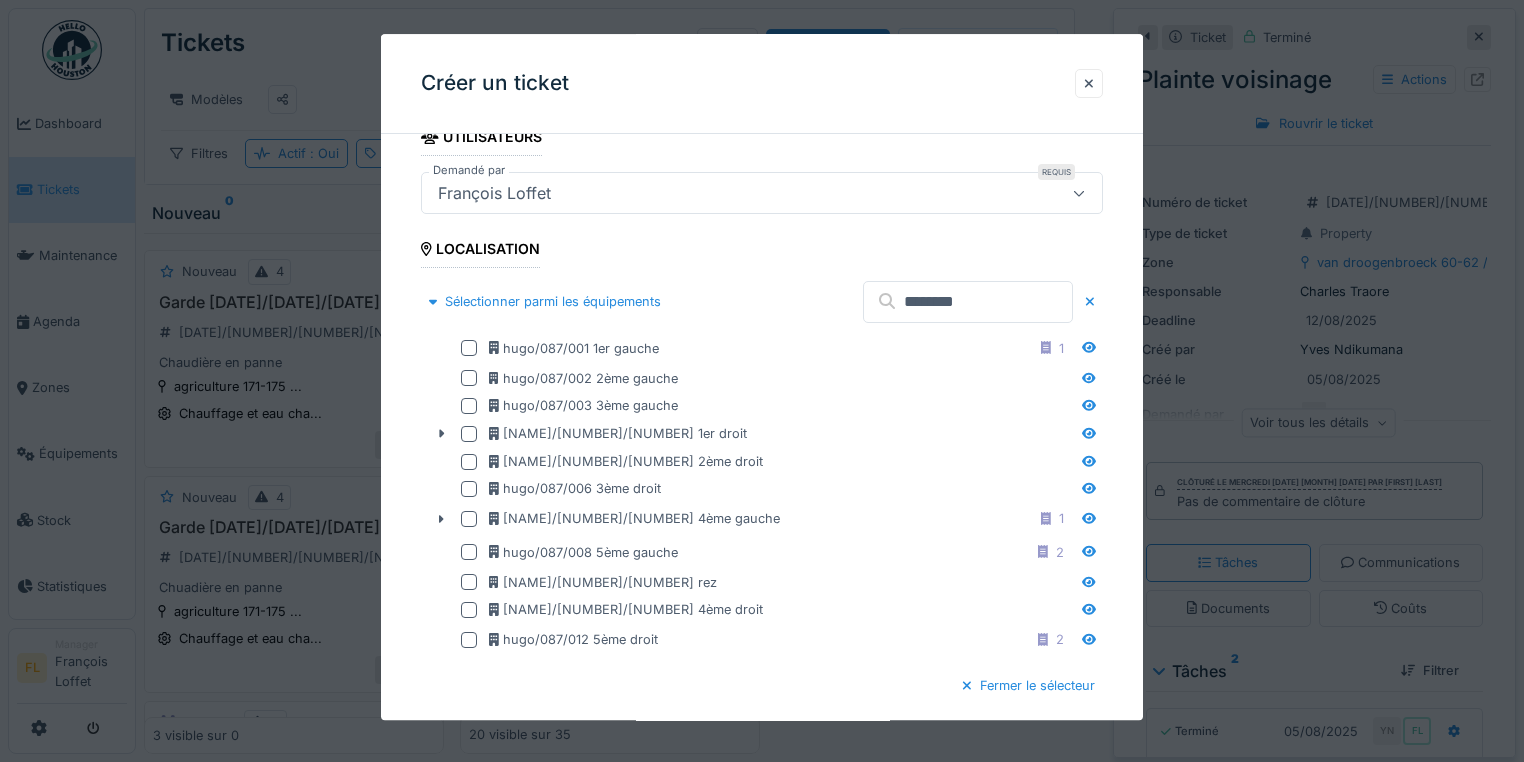 drag, startPoint x: 991, startPoint y: 682, endPoint x: 961, endPoint y: 676, distance: 30.594116 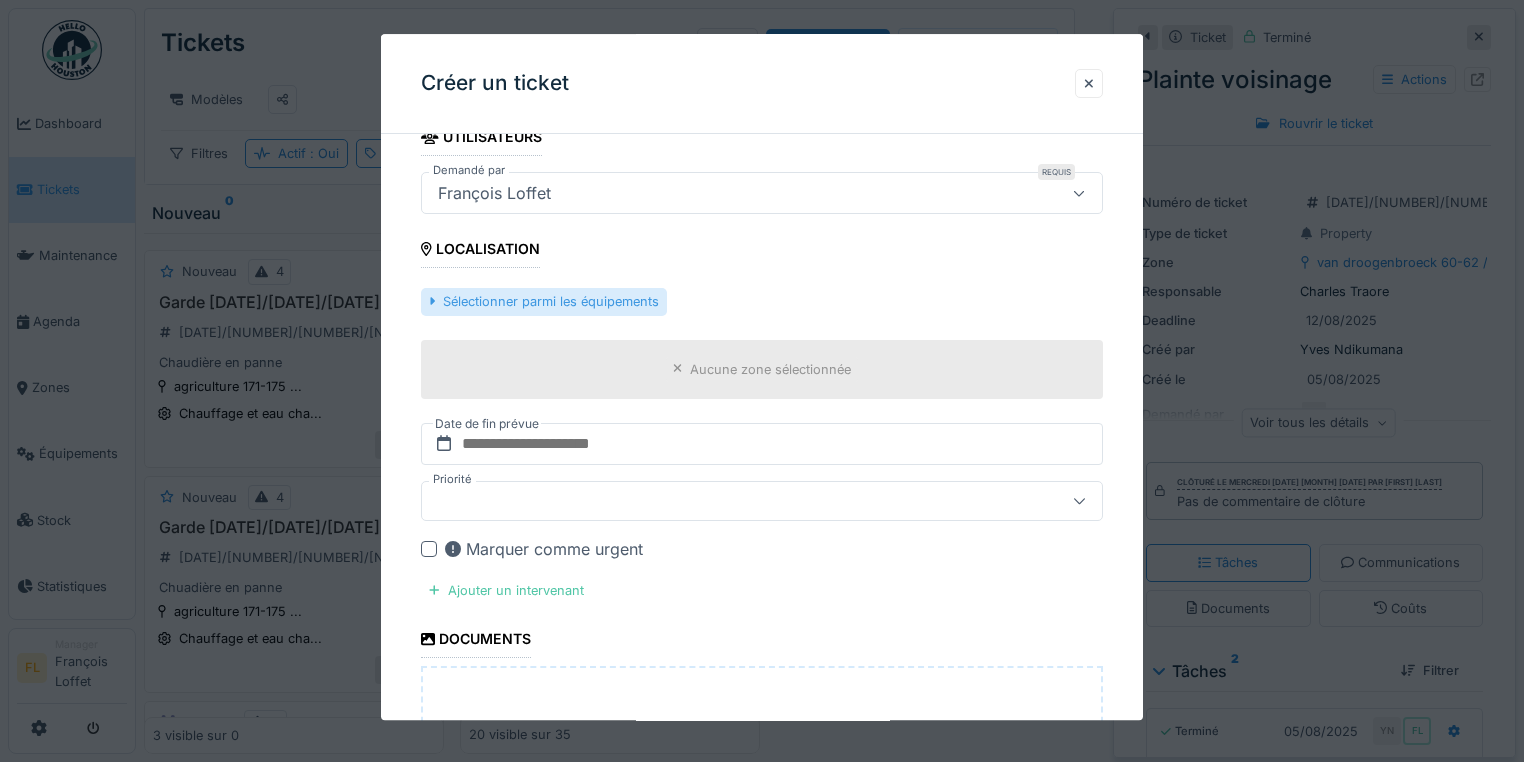 click at bounding box center [432, 302] 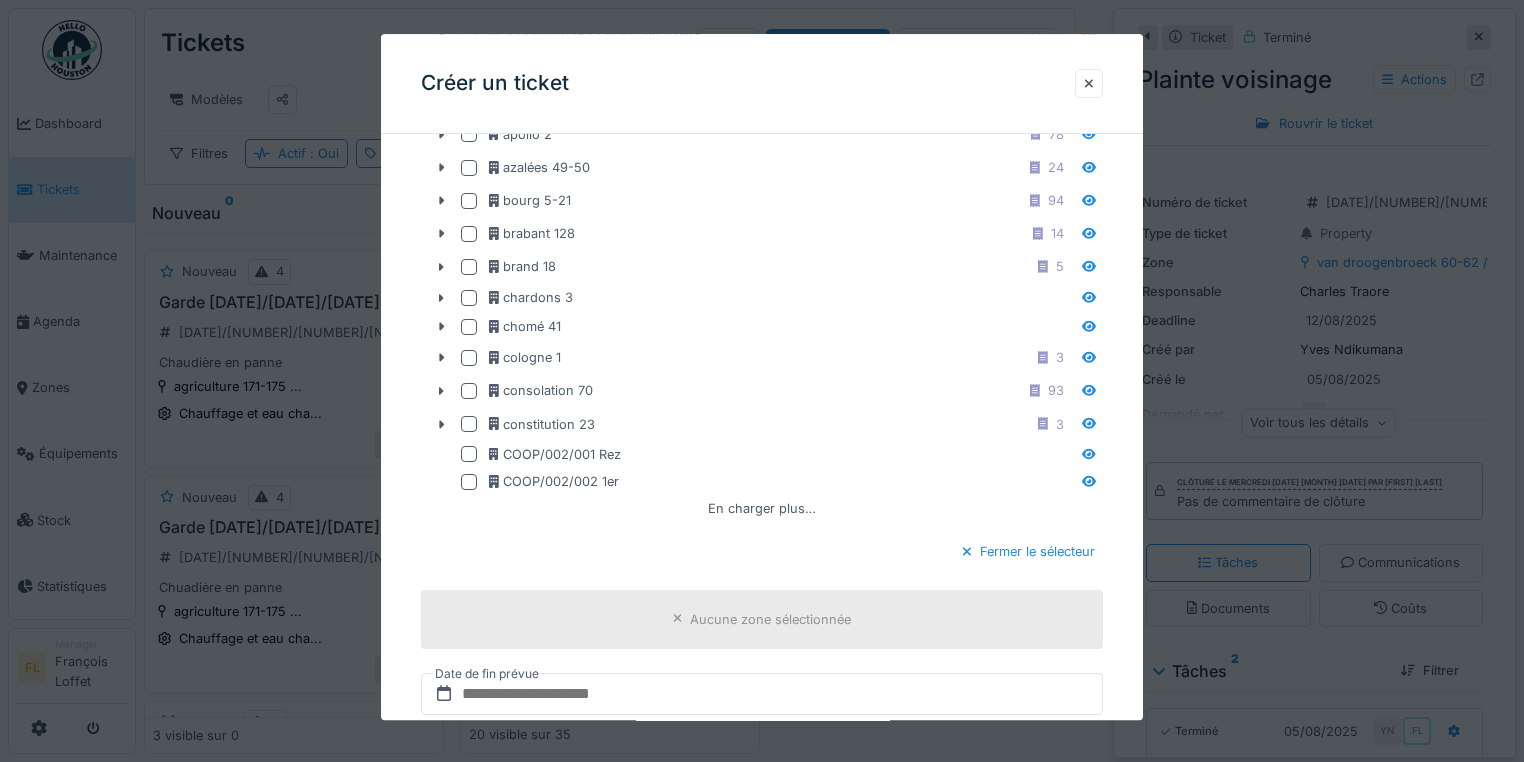 scroll, scrollTop: 800, scrollLeft: 0, axis: vertical 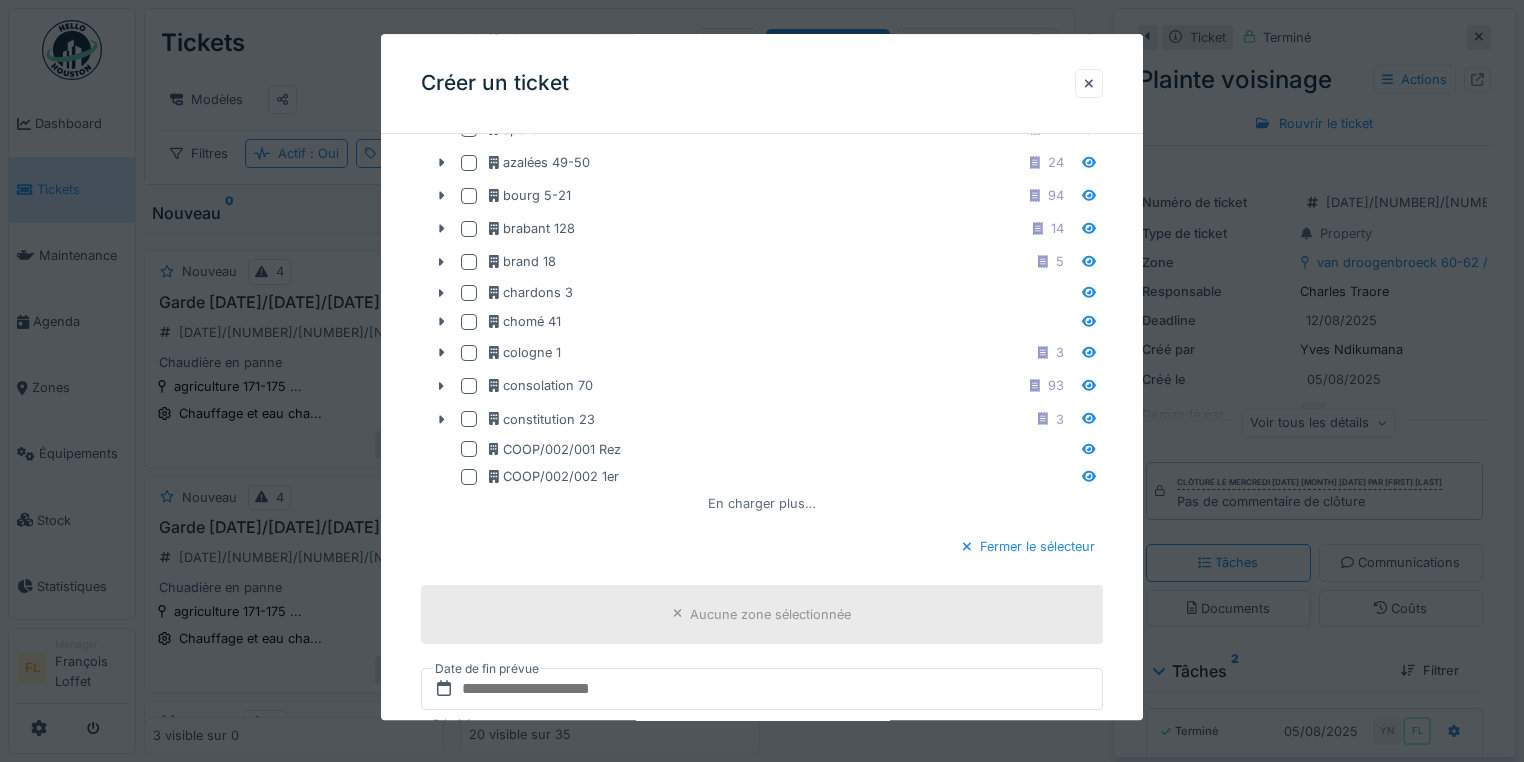 click on "En charger plus…" at bounding box center (762, 503) 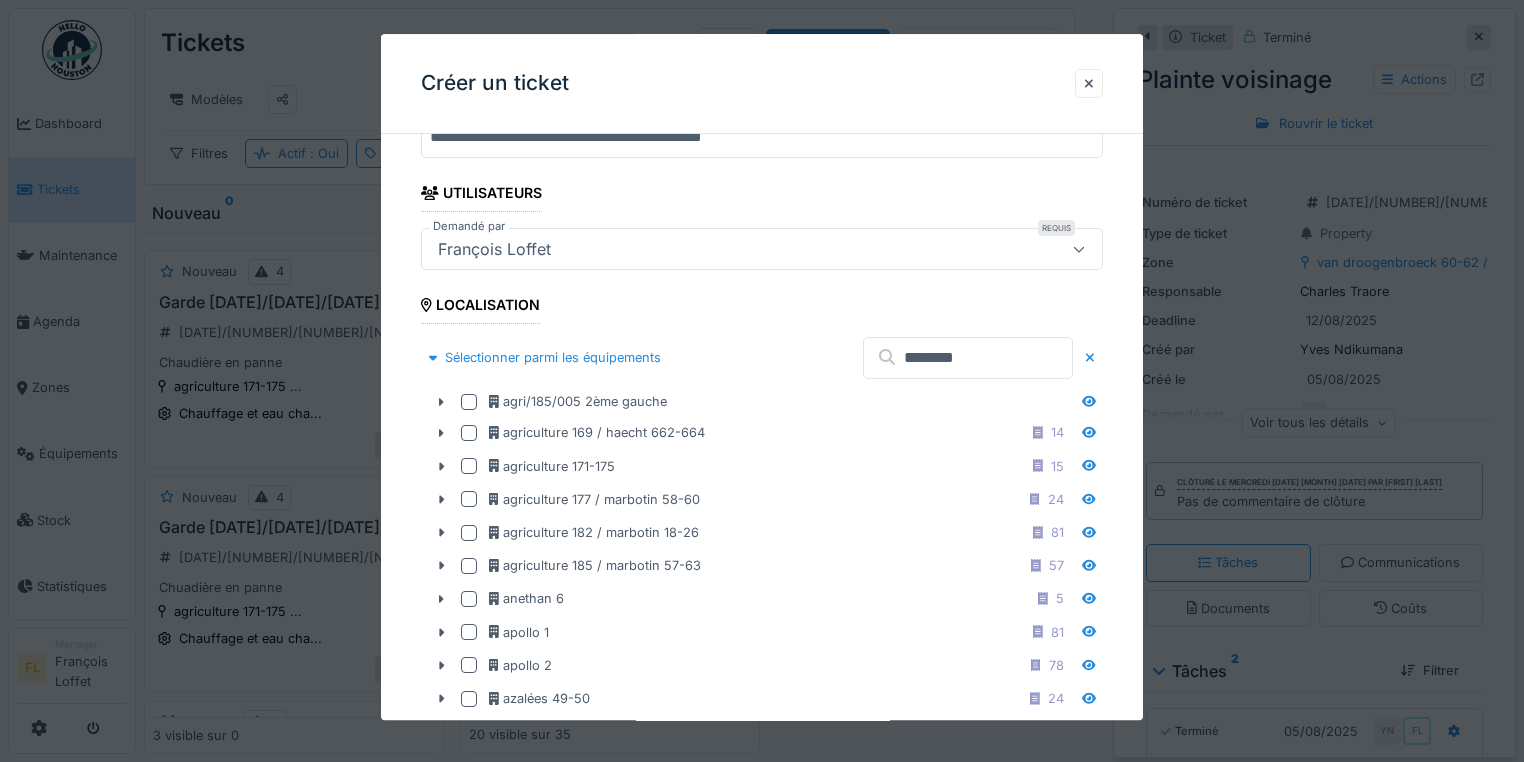 scroll, scrollTop: 240, scrollLeft: 0, axis: vertical 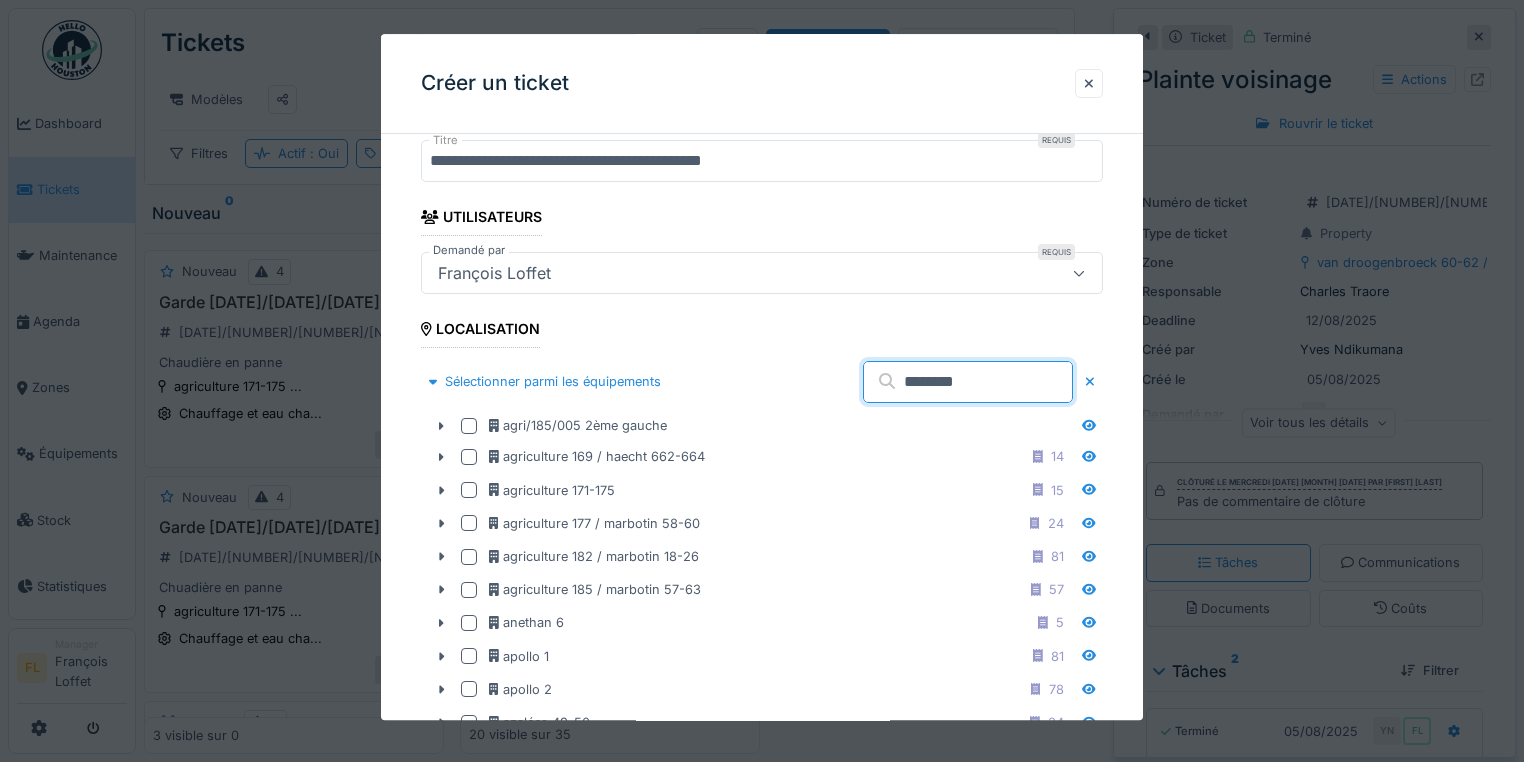 click on "********" at bounding box center [968, 382] 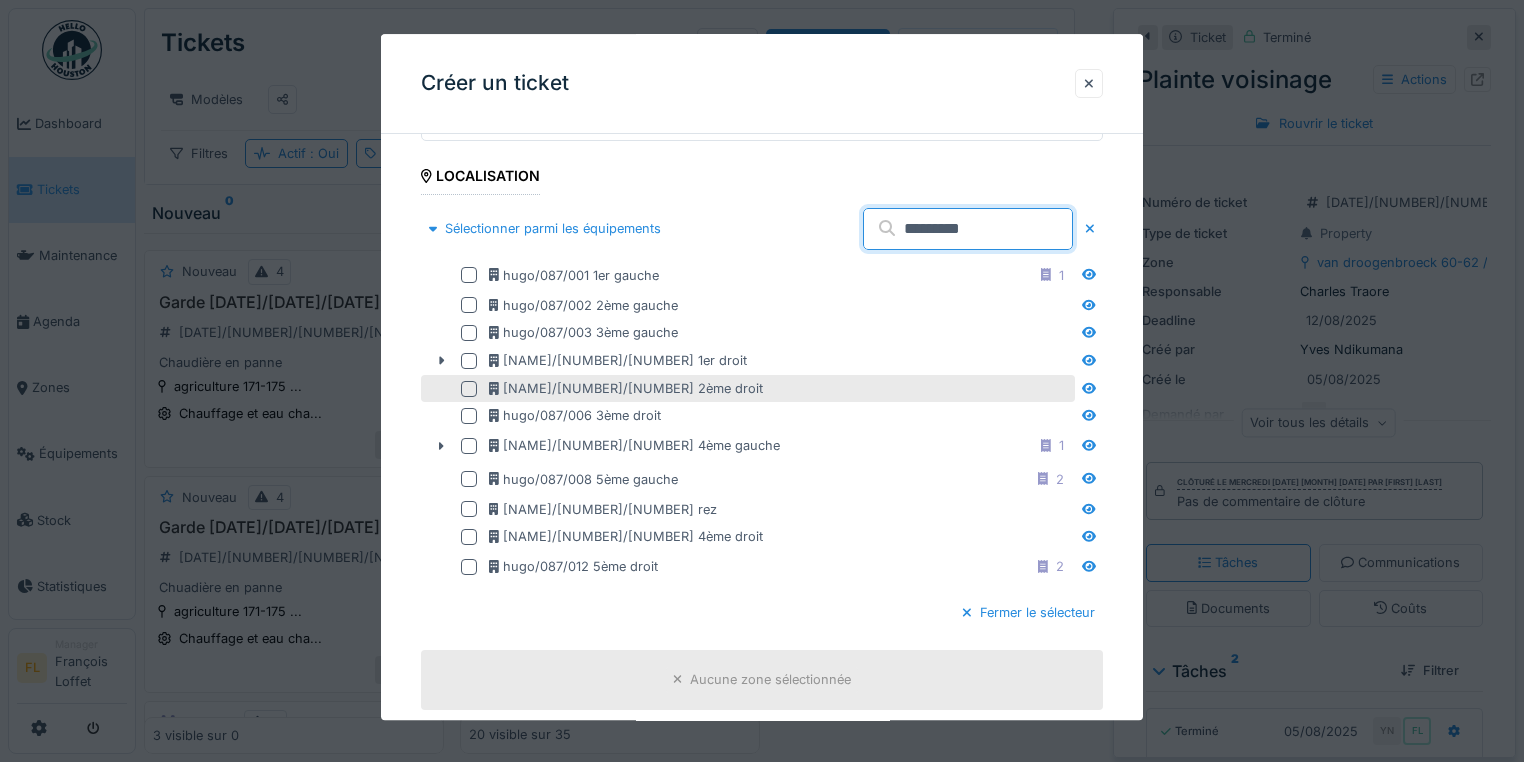scroll, scrollTop: 400, scrollLeft: 0, axis: vertical 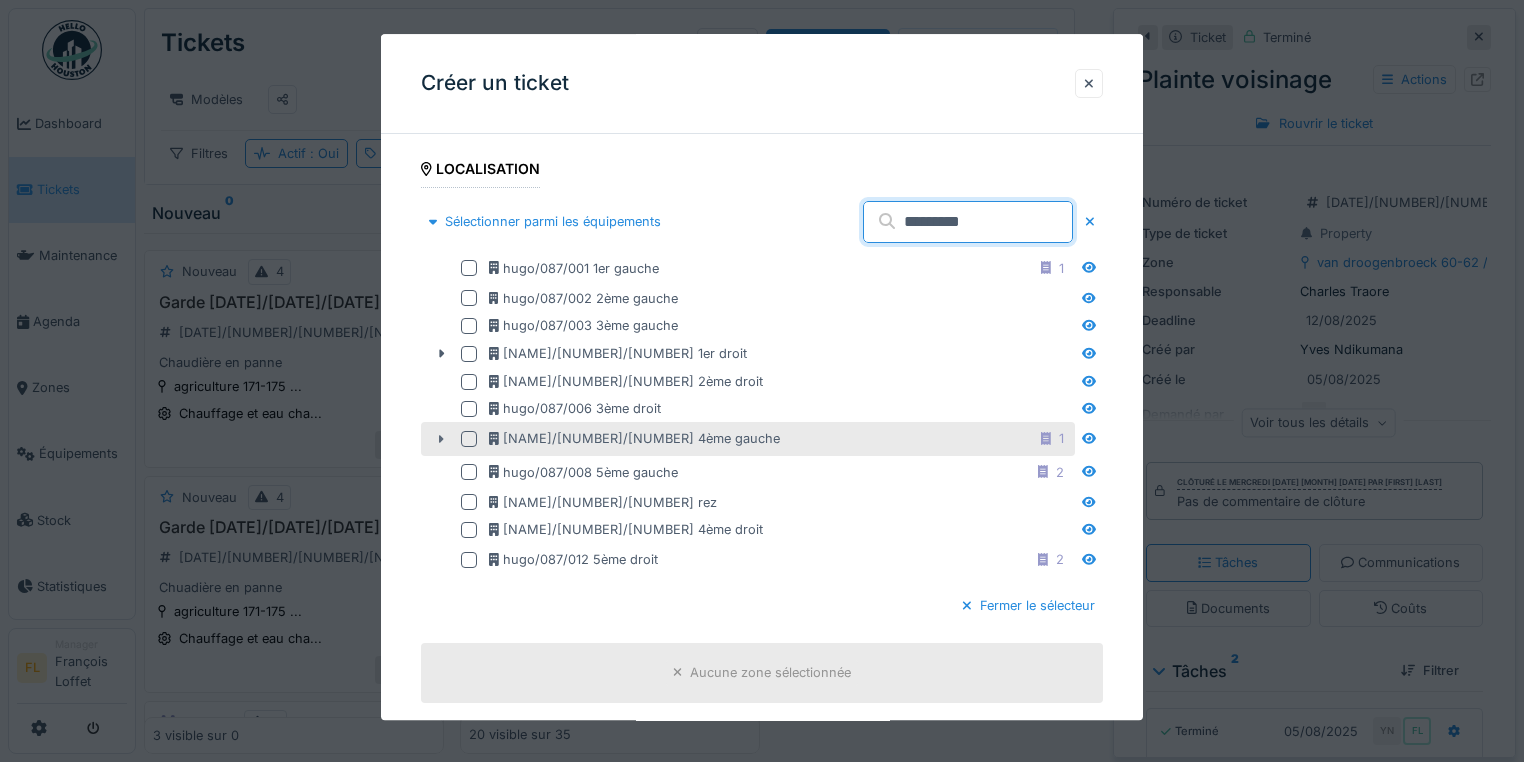 type on "********" 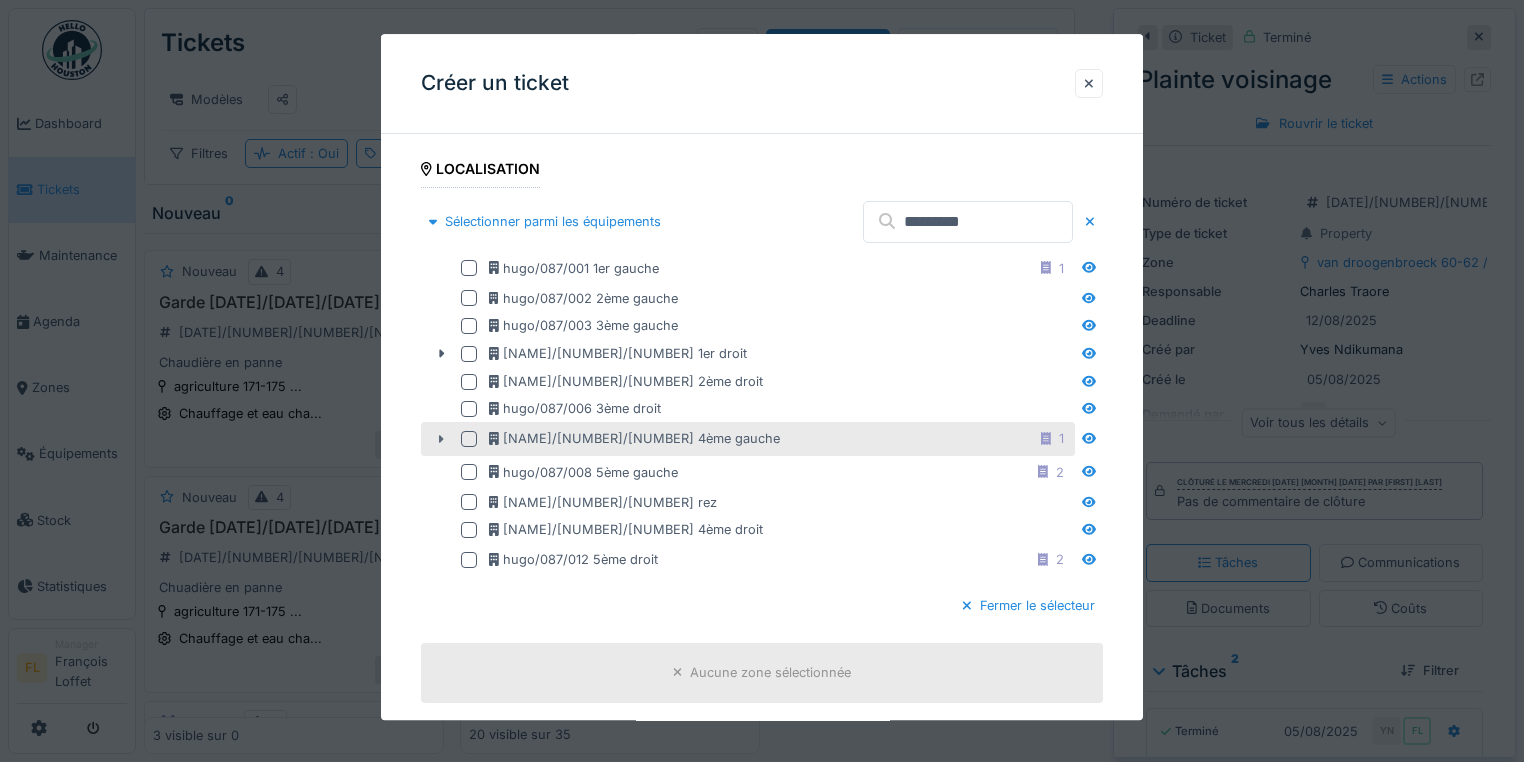 click 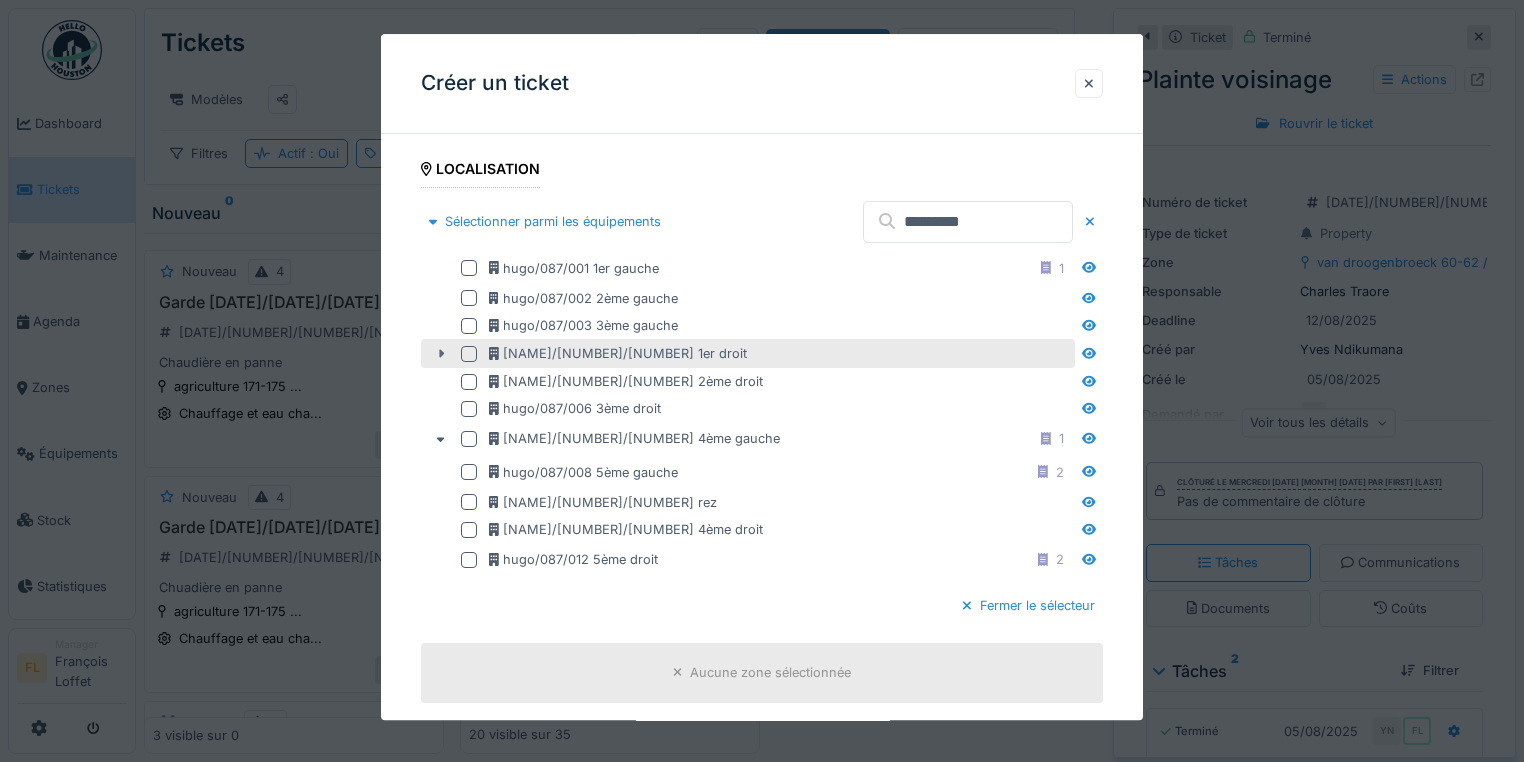 click 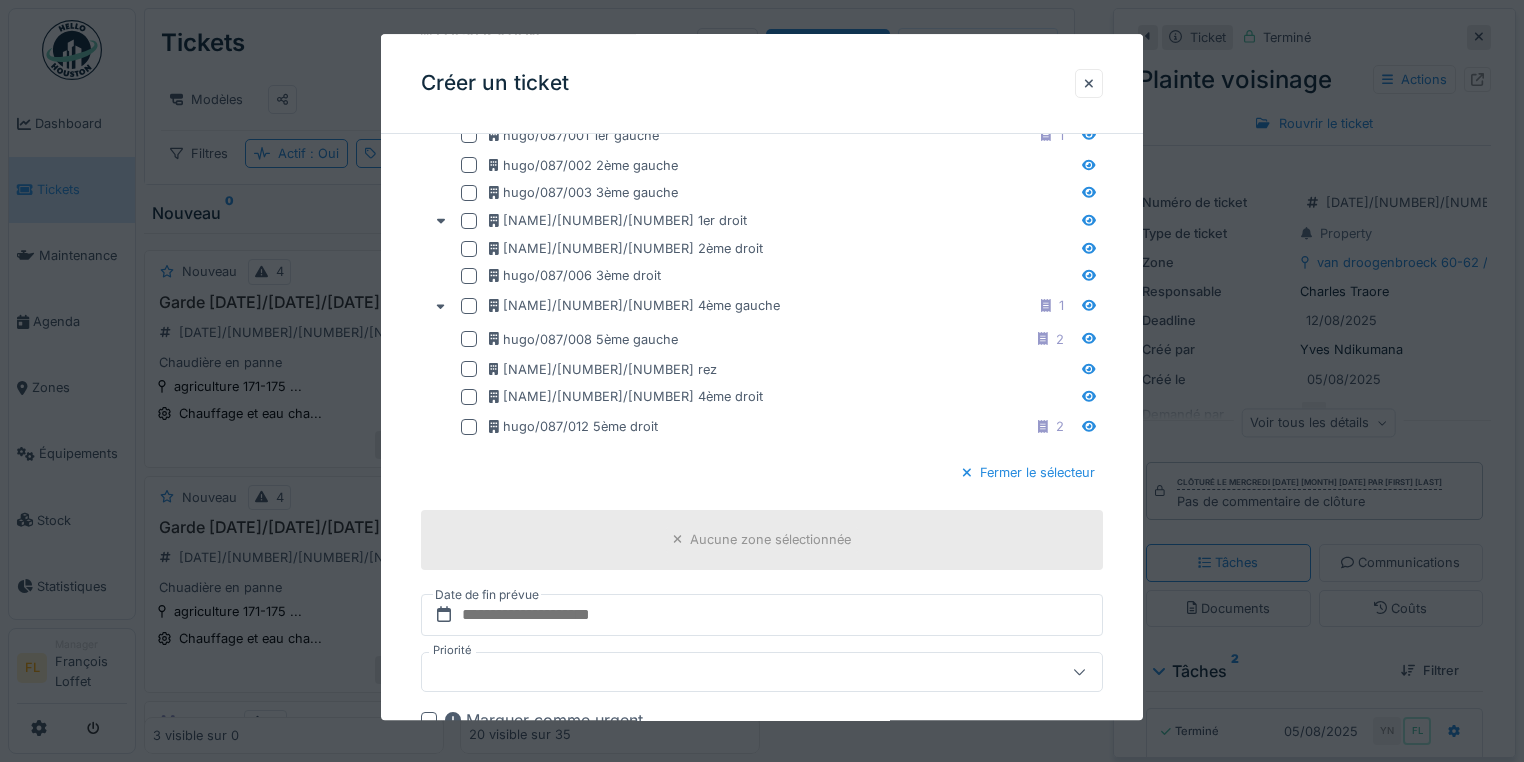 scroll, scrollTop: 560, scrollLeft: 0, axis: vertical 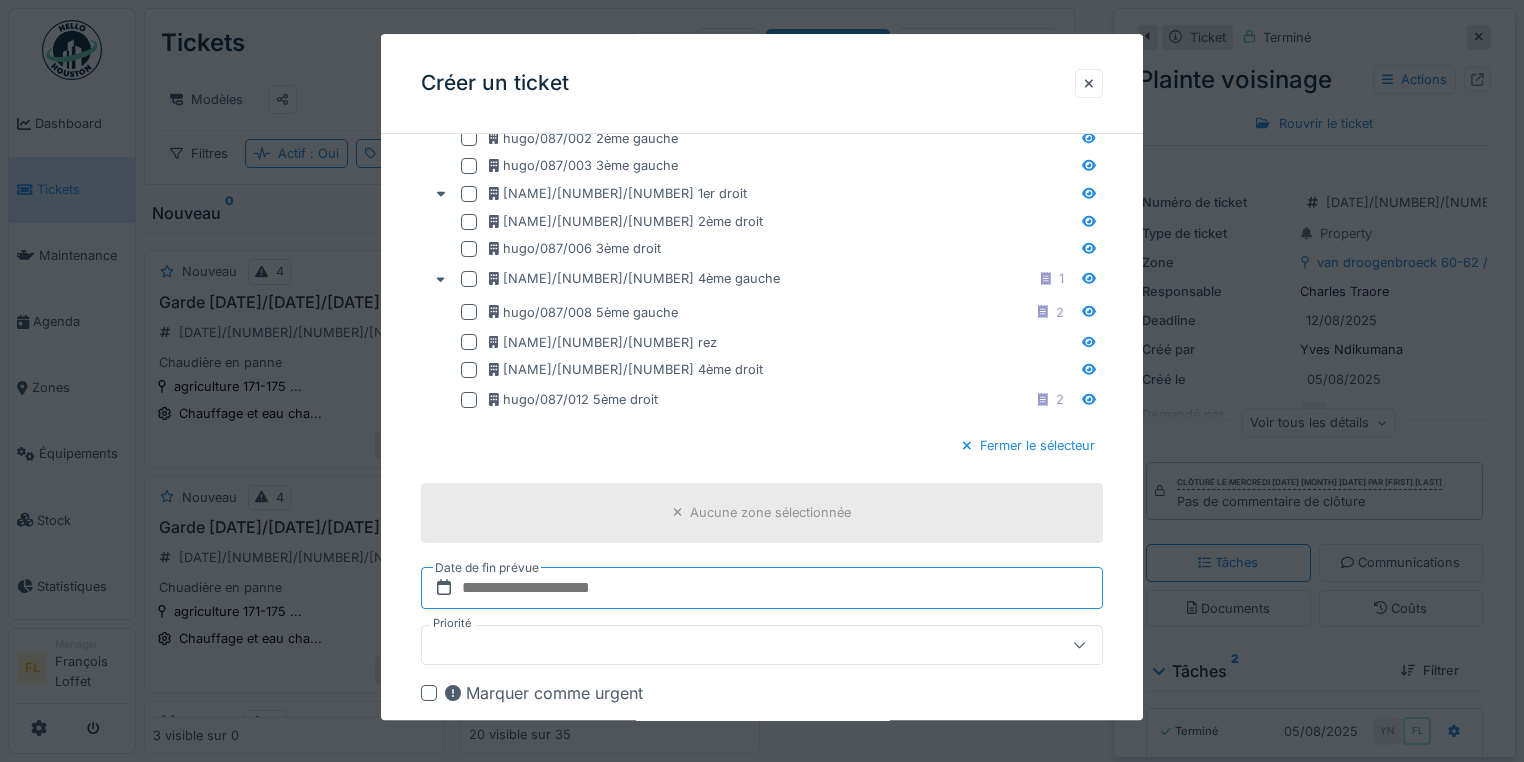 click at bounding box center (762, 588) 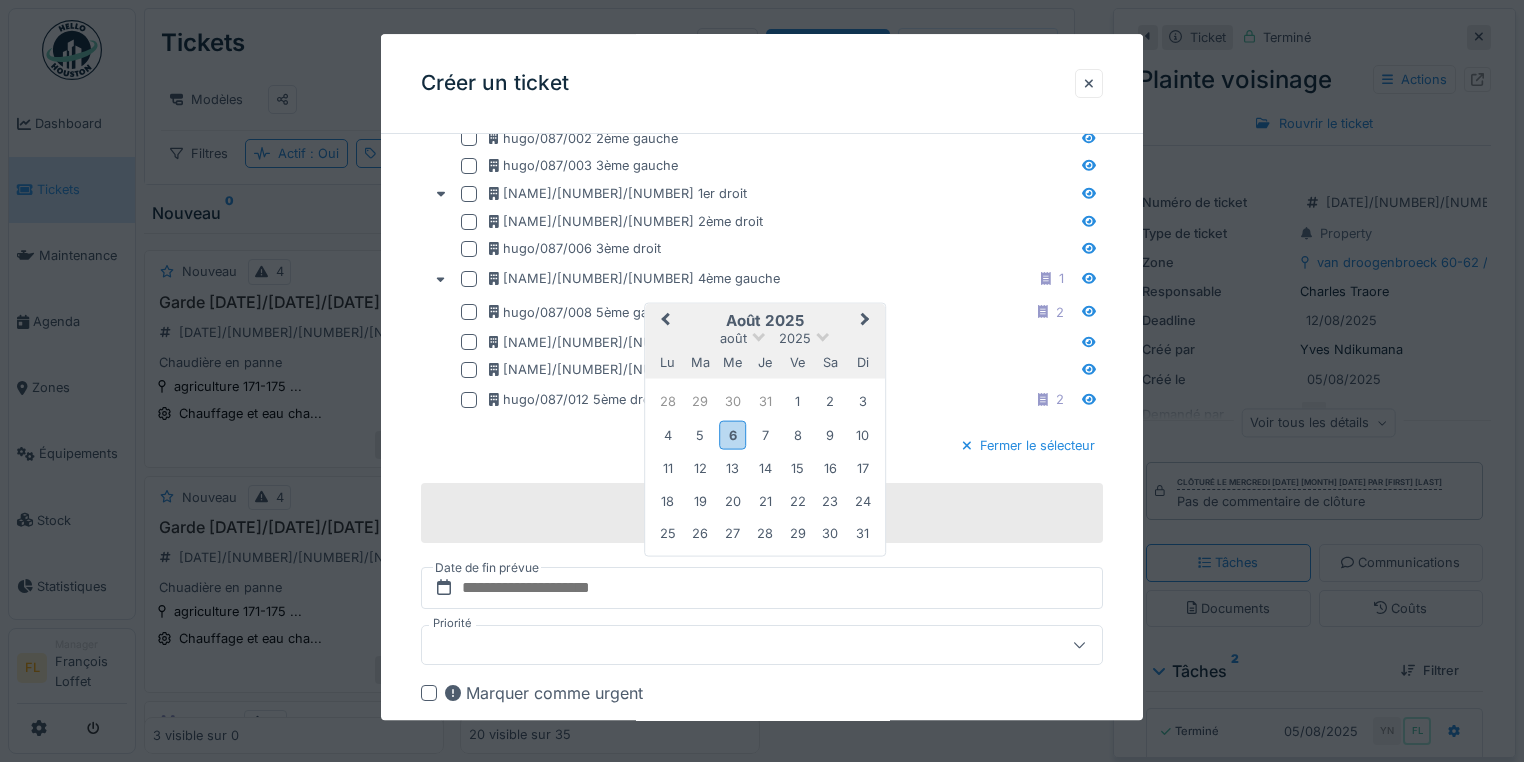 click on "6" at bounding box center (732, 435) 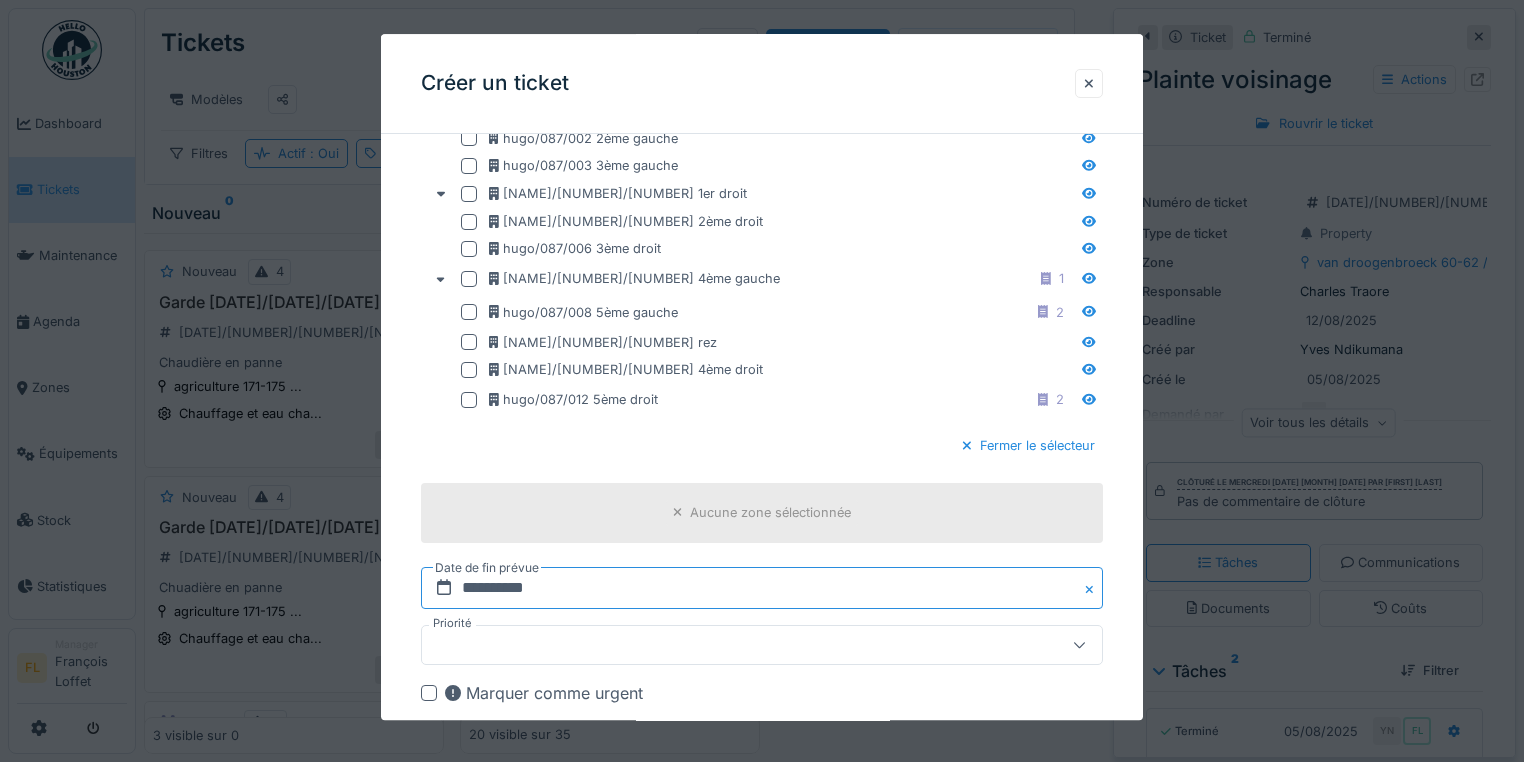 click on "**********" at bounding box center (762, 588) 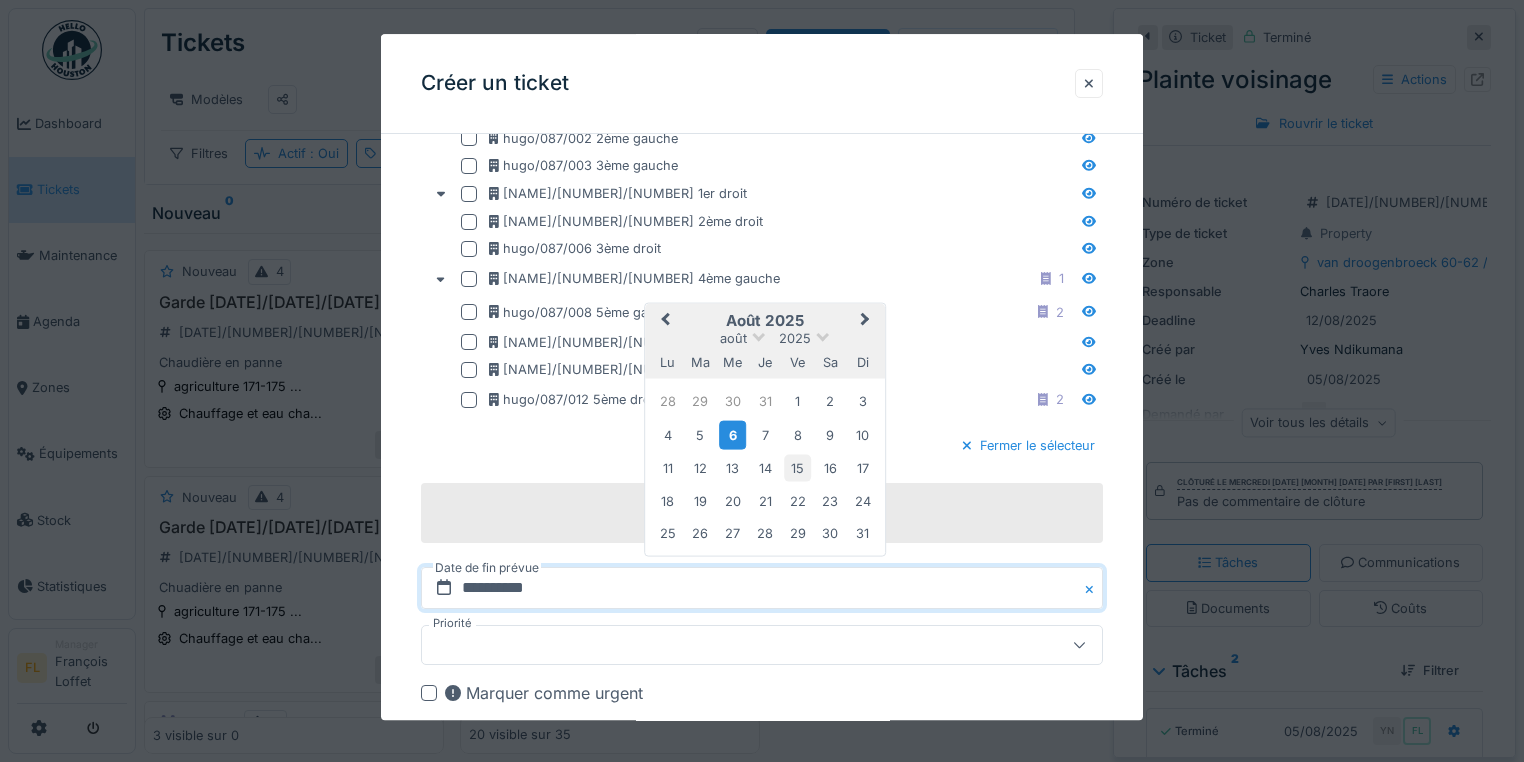 click on "15" at bounding box center (797, 468) 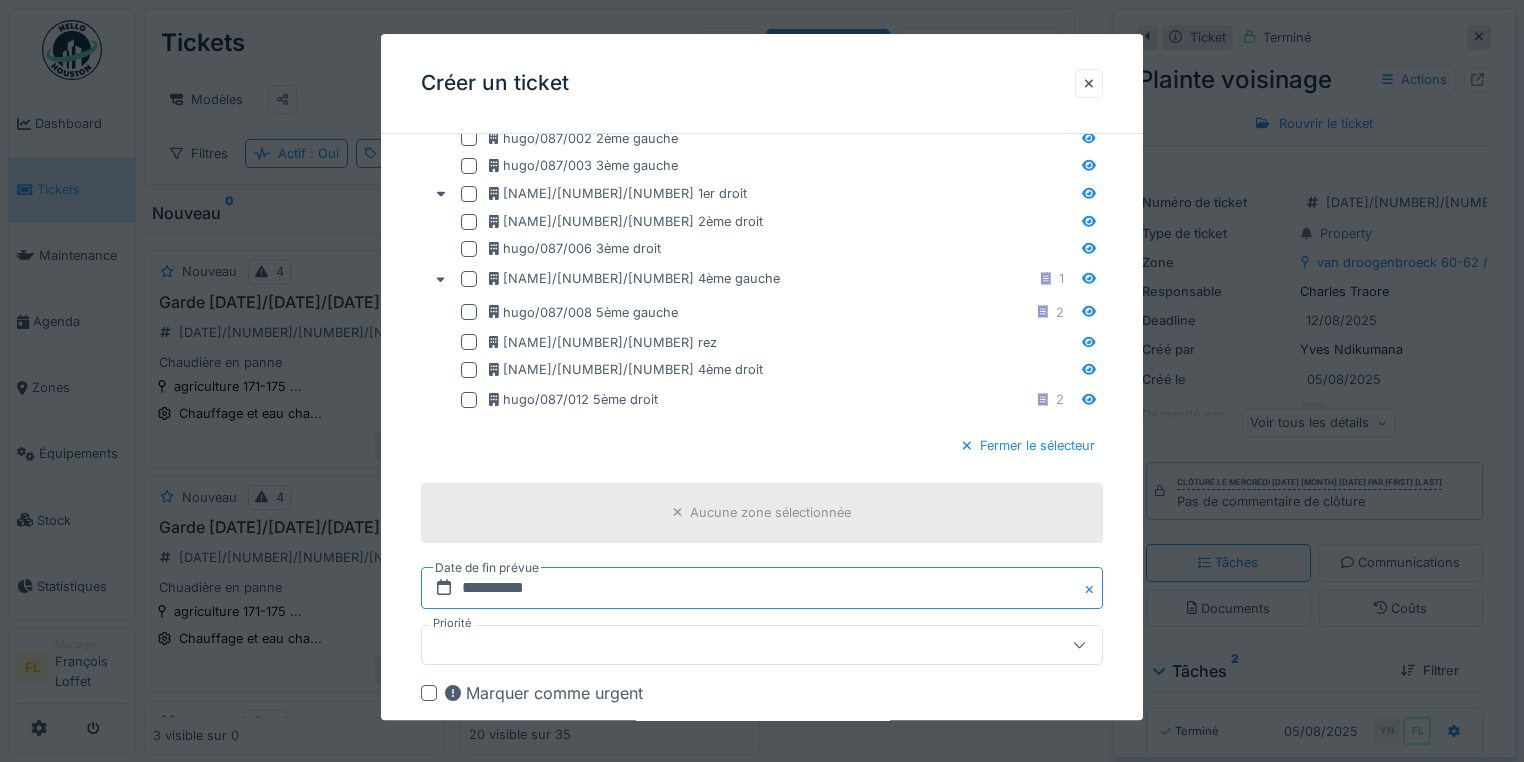 click on "**********" at bounding box center [762, 588] 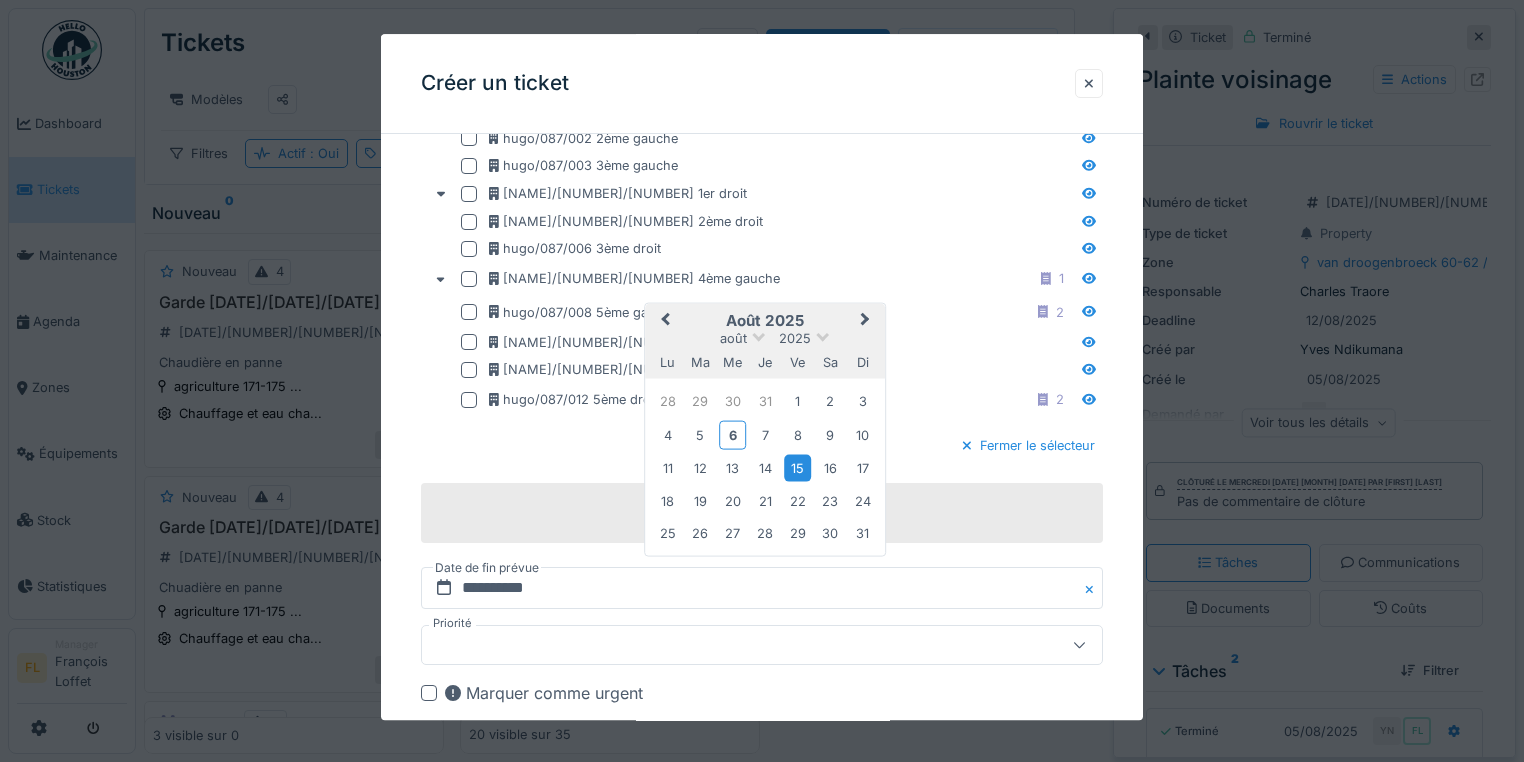 drag, startPoint x: 760, startPoint y: 469, endPoint x: 758, endPoint y: 514, distance: 45.044422 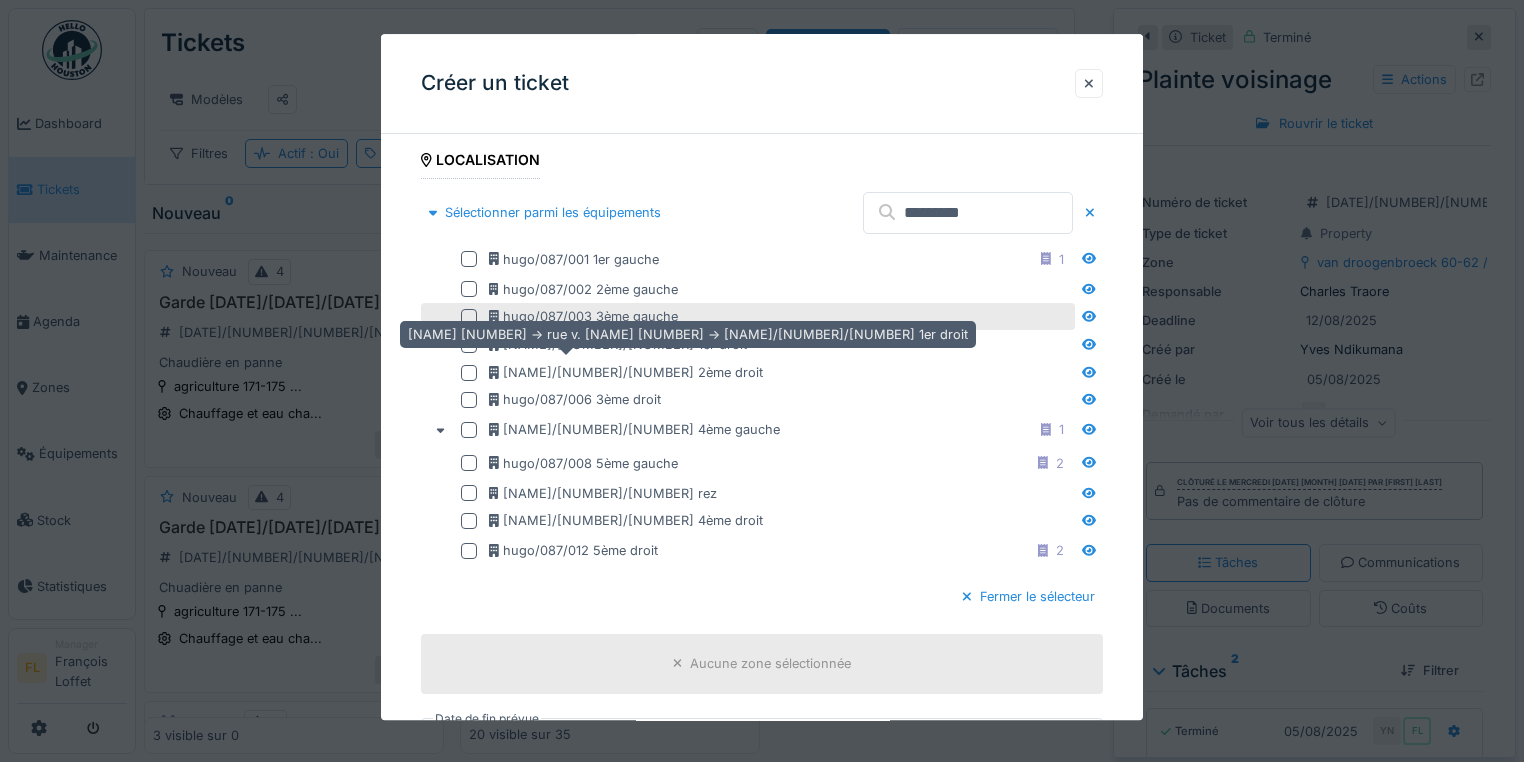 scroll, scrollTop: 400, scrollLeft: 0, axis: vertical 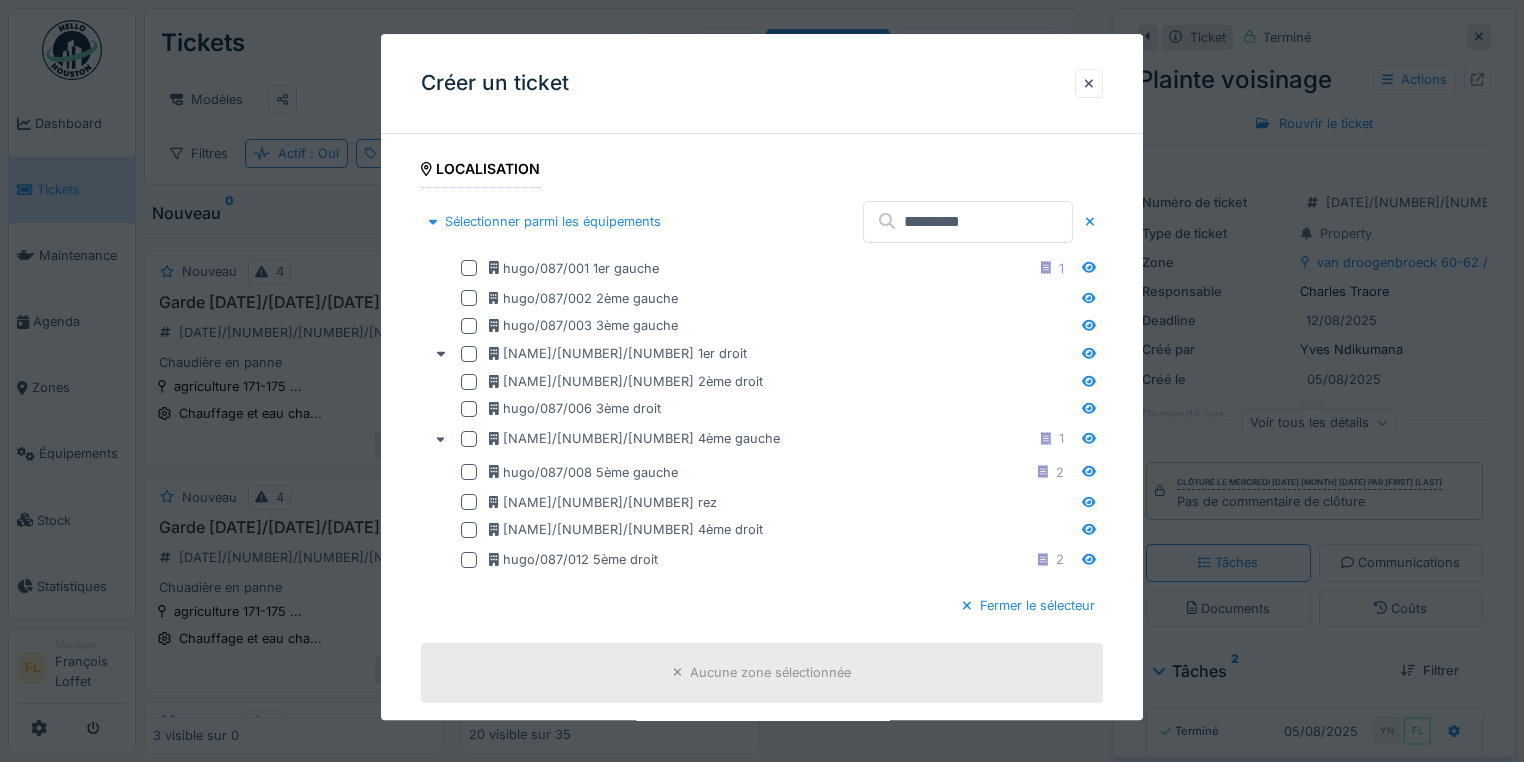 click on "Localisation" at bounding box center (480, 172) 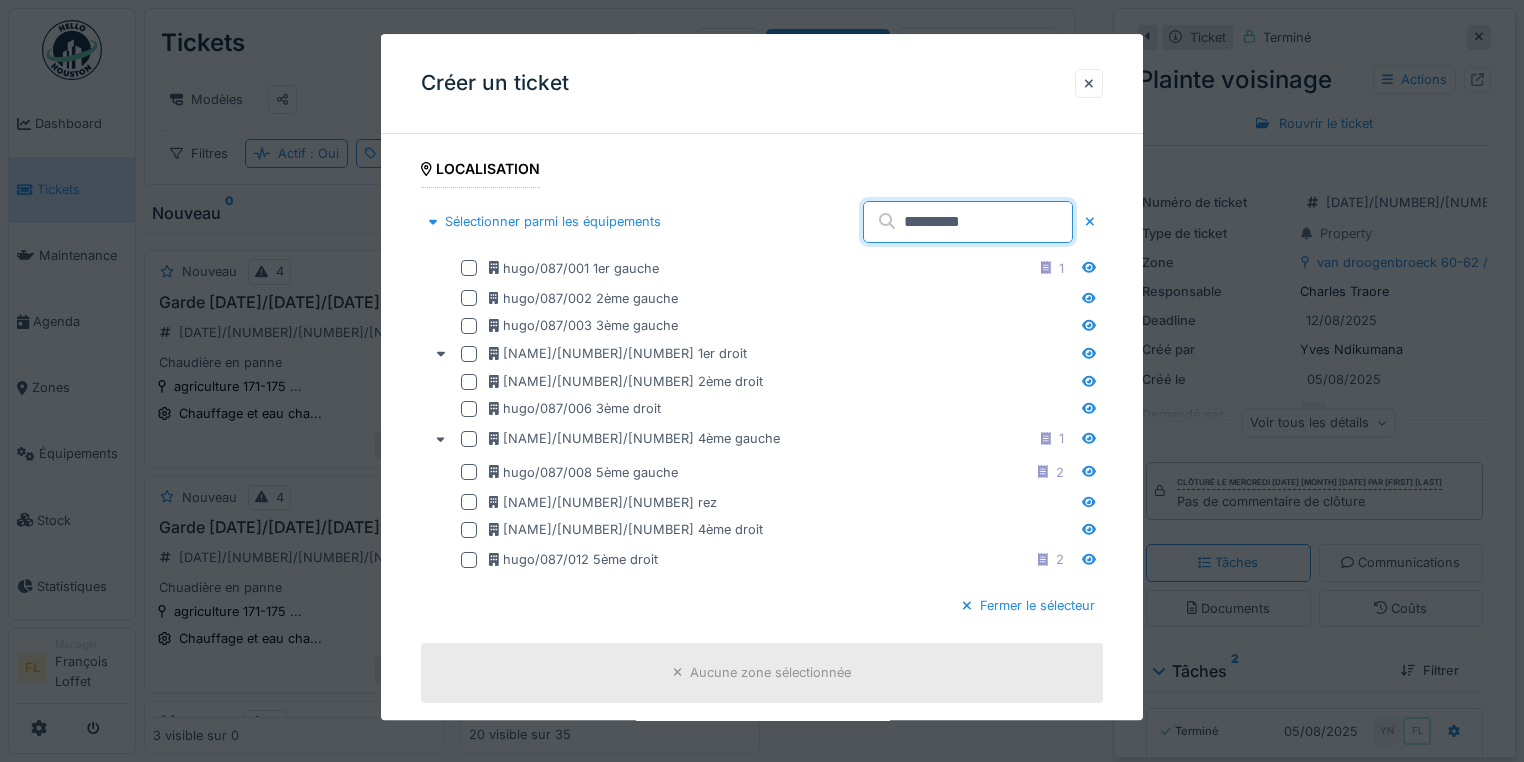 drag, startPoint x: 936, startPoint y: 219, endPoint x: 828, endPoint y: 219, distance: 108 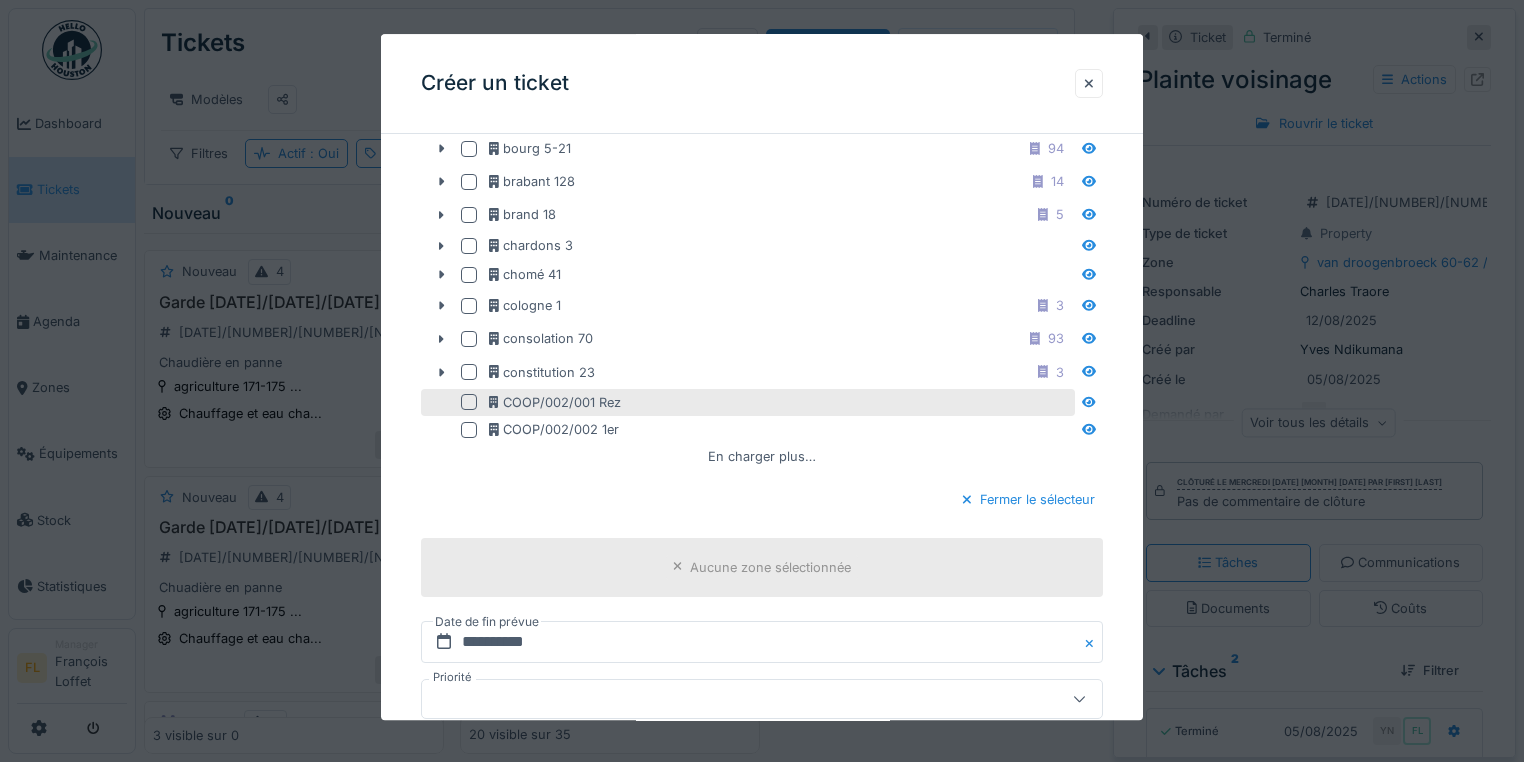scroll, scrollTop: 880, scrollLeft: 0, axis: vertical 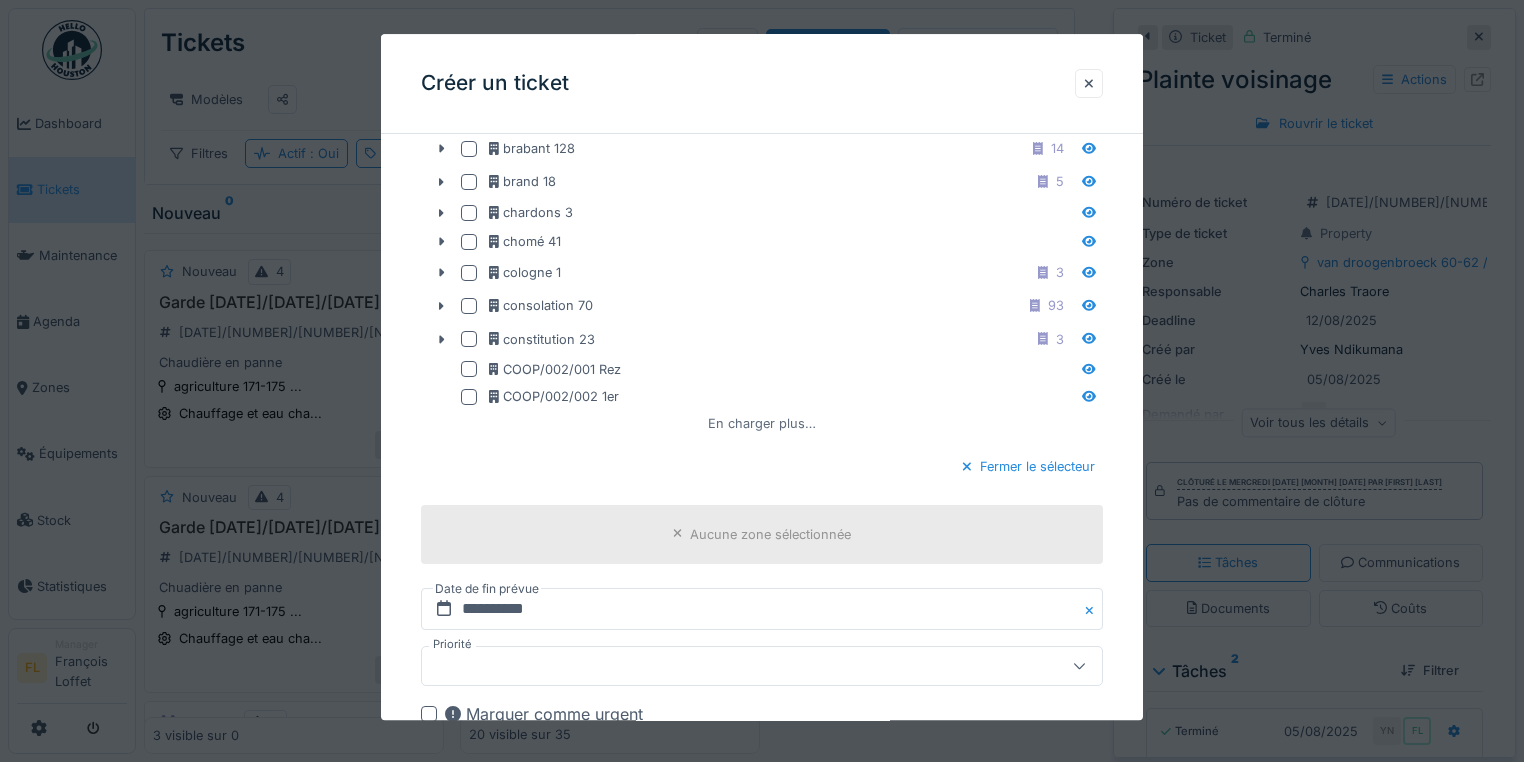 type 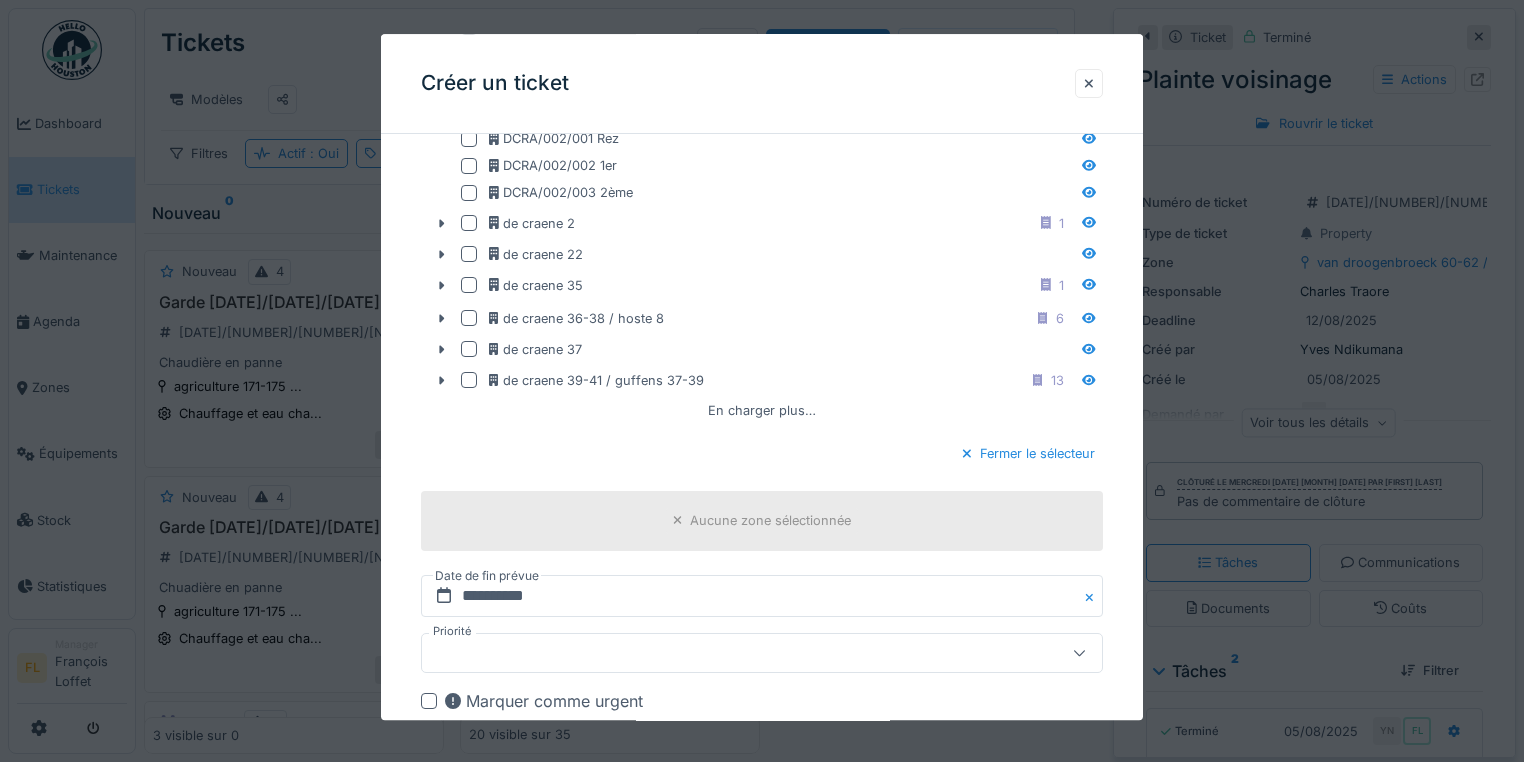 scroll, scrollTop: 1520, scrollLeft: 0, axis: vertical 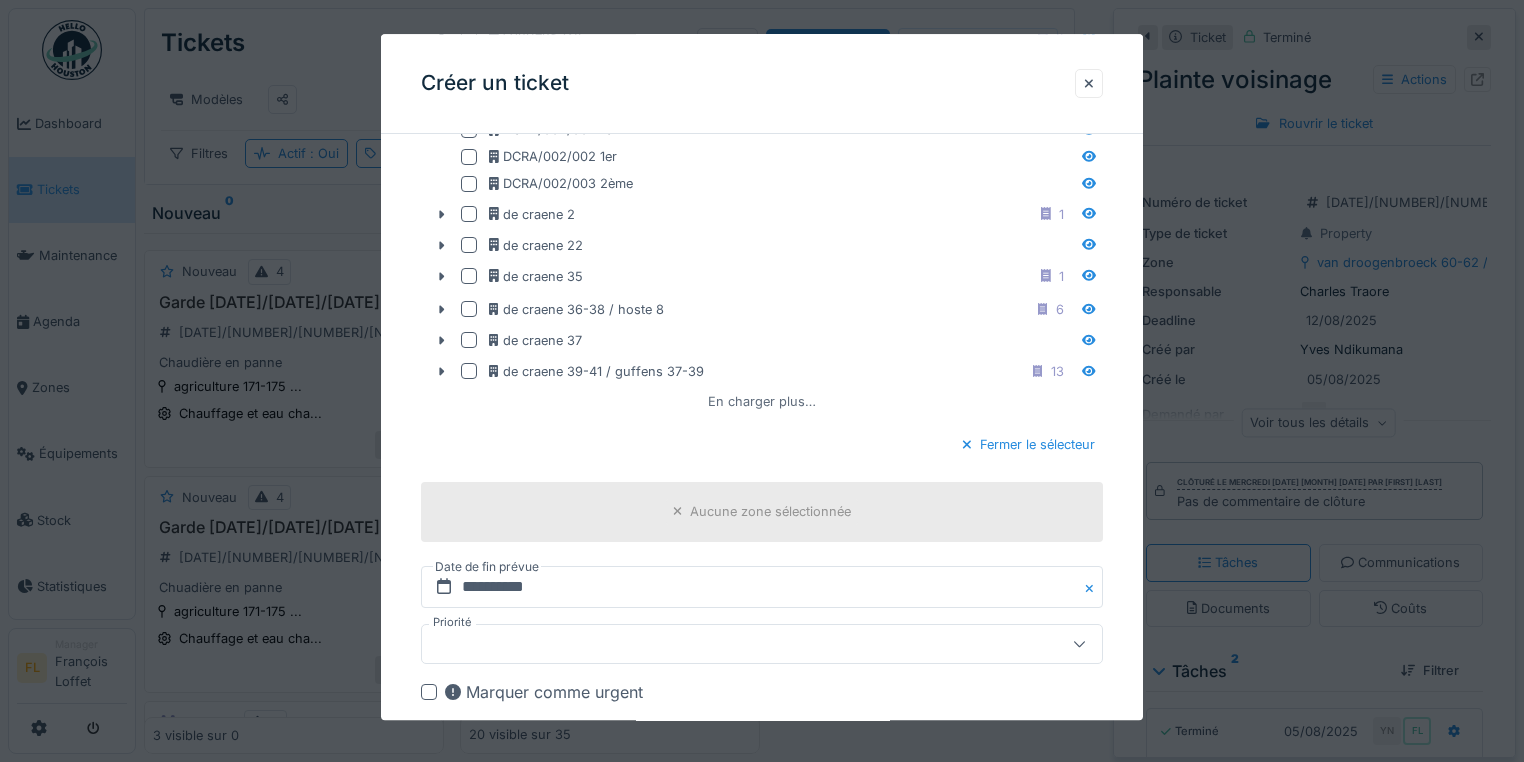 click on "En charger plus…" at bounding box center [762, 401] 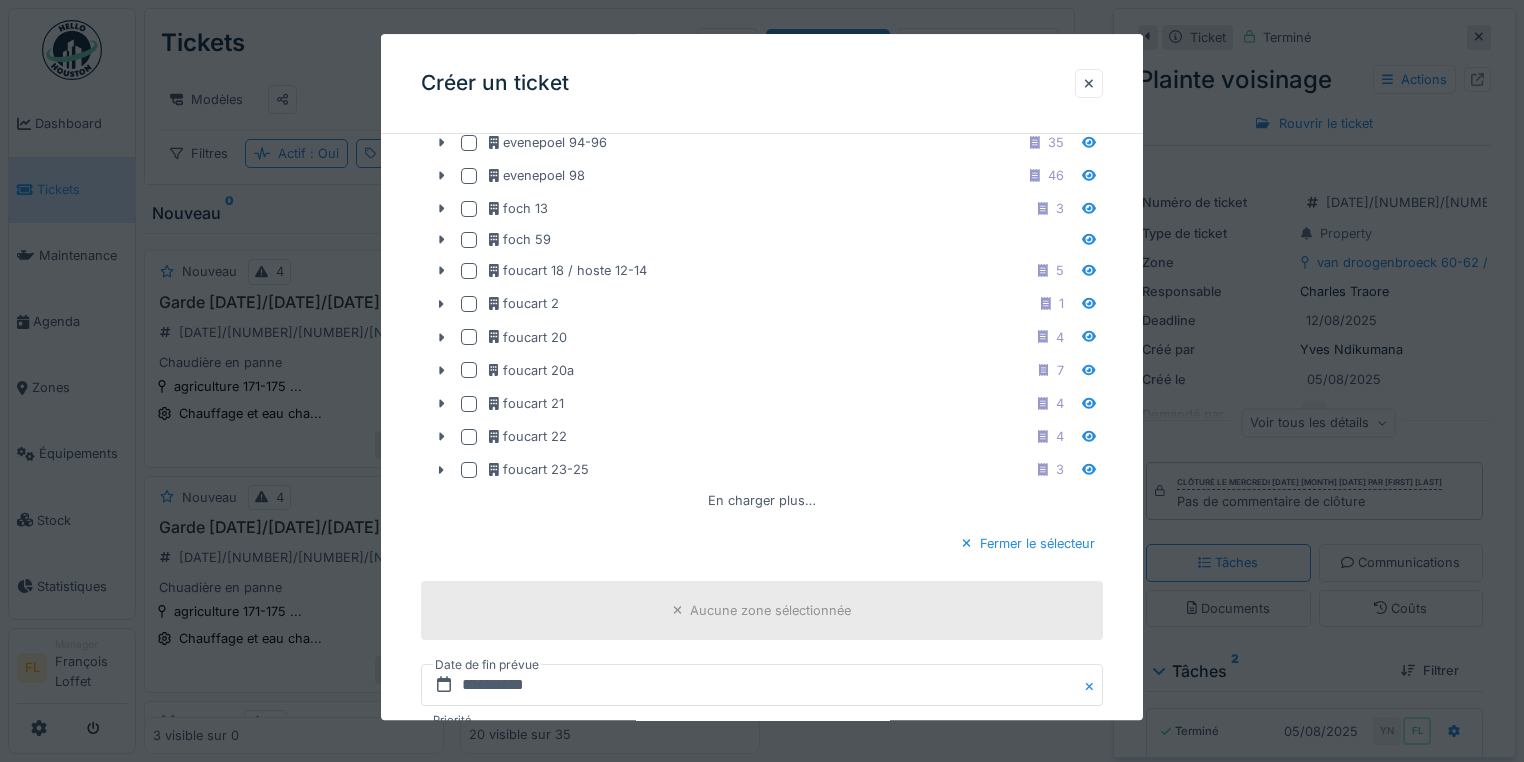 scroll, scrollTop: 2160, scrollLeft: 0, axis: vertical 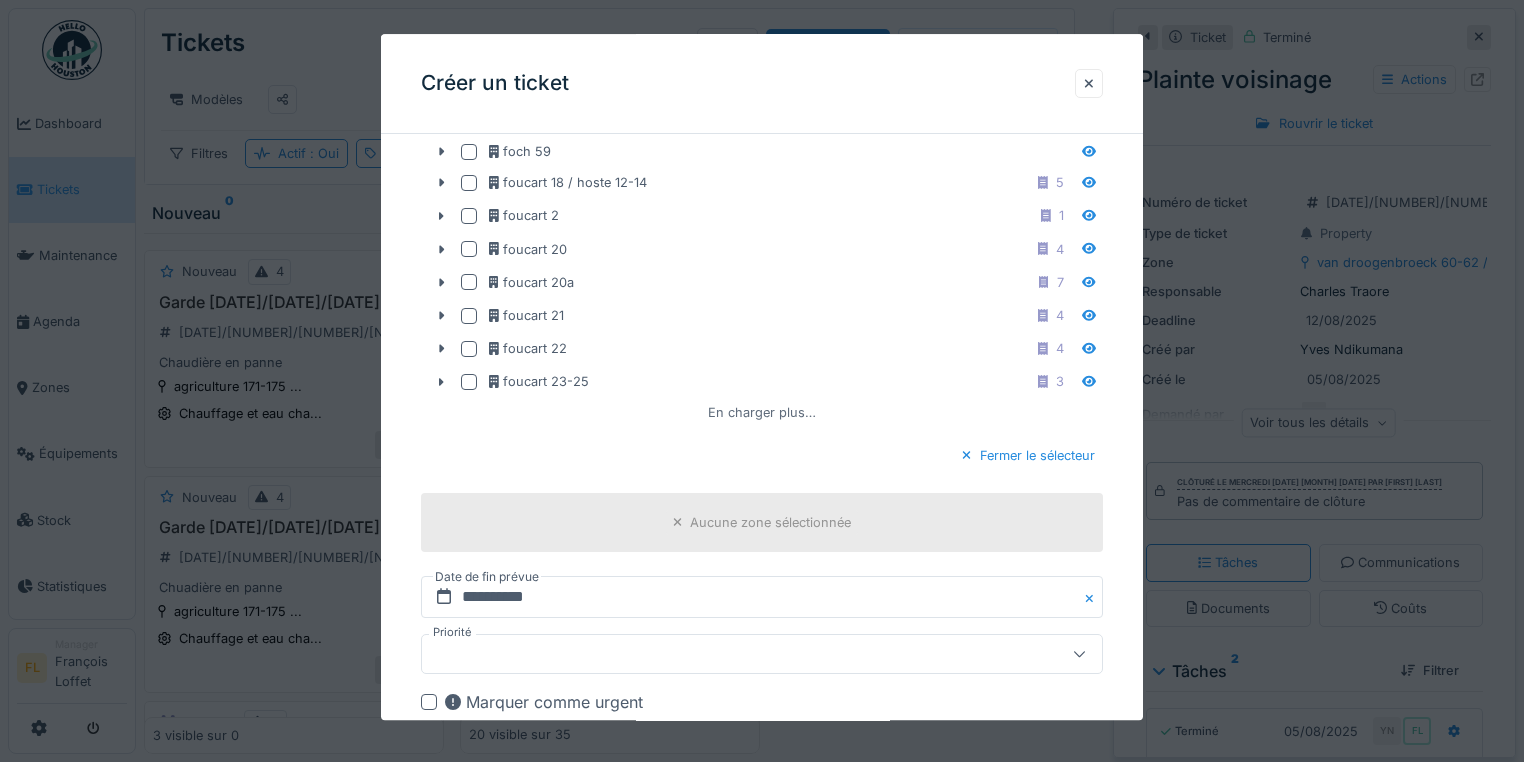 click on "En charger plus…" at bounding box center [762, 412] 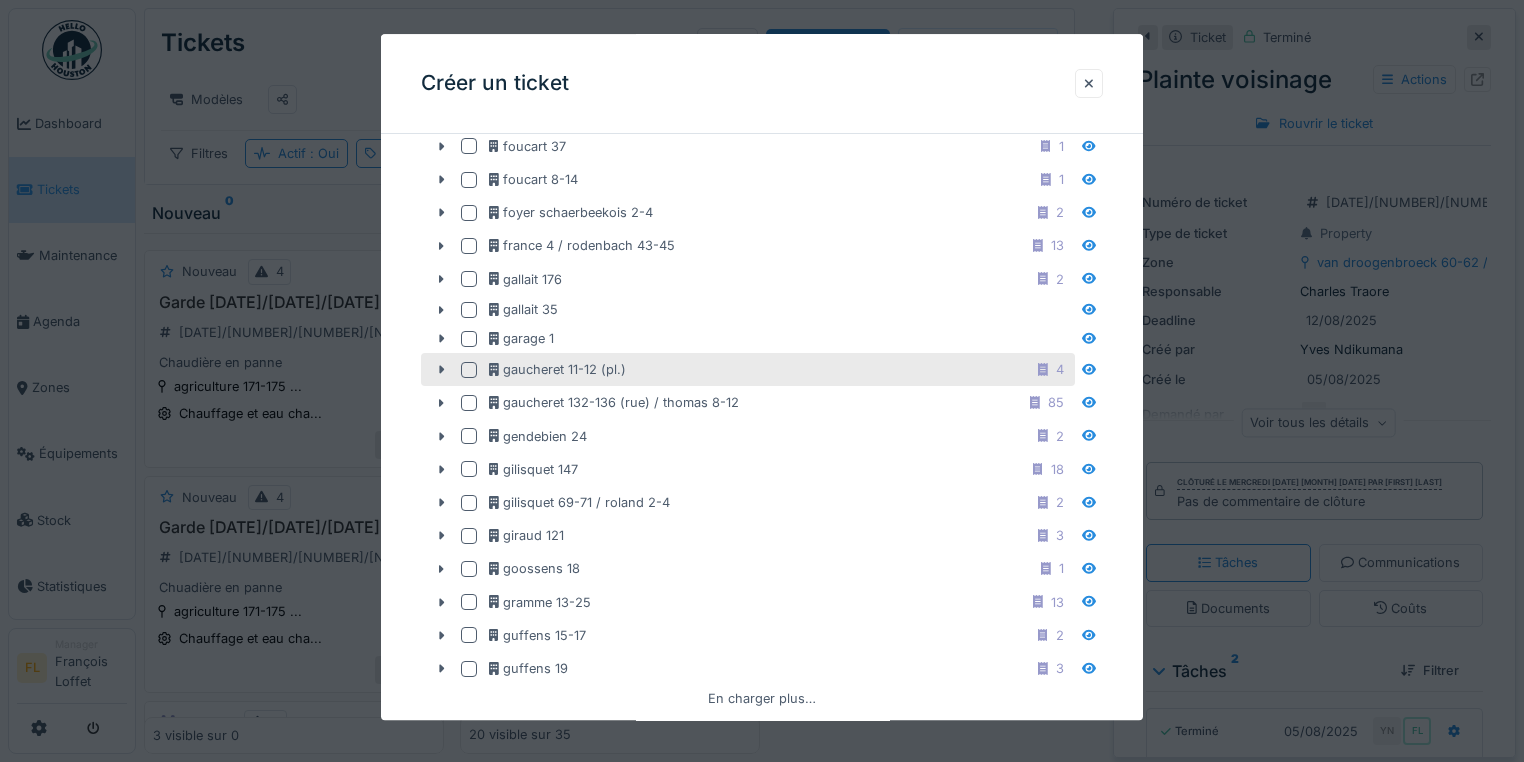 scroll, scrollTop: 2560, scrollLeft: 0, axis: vertical 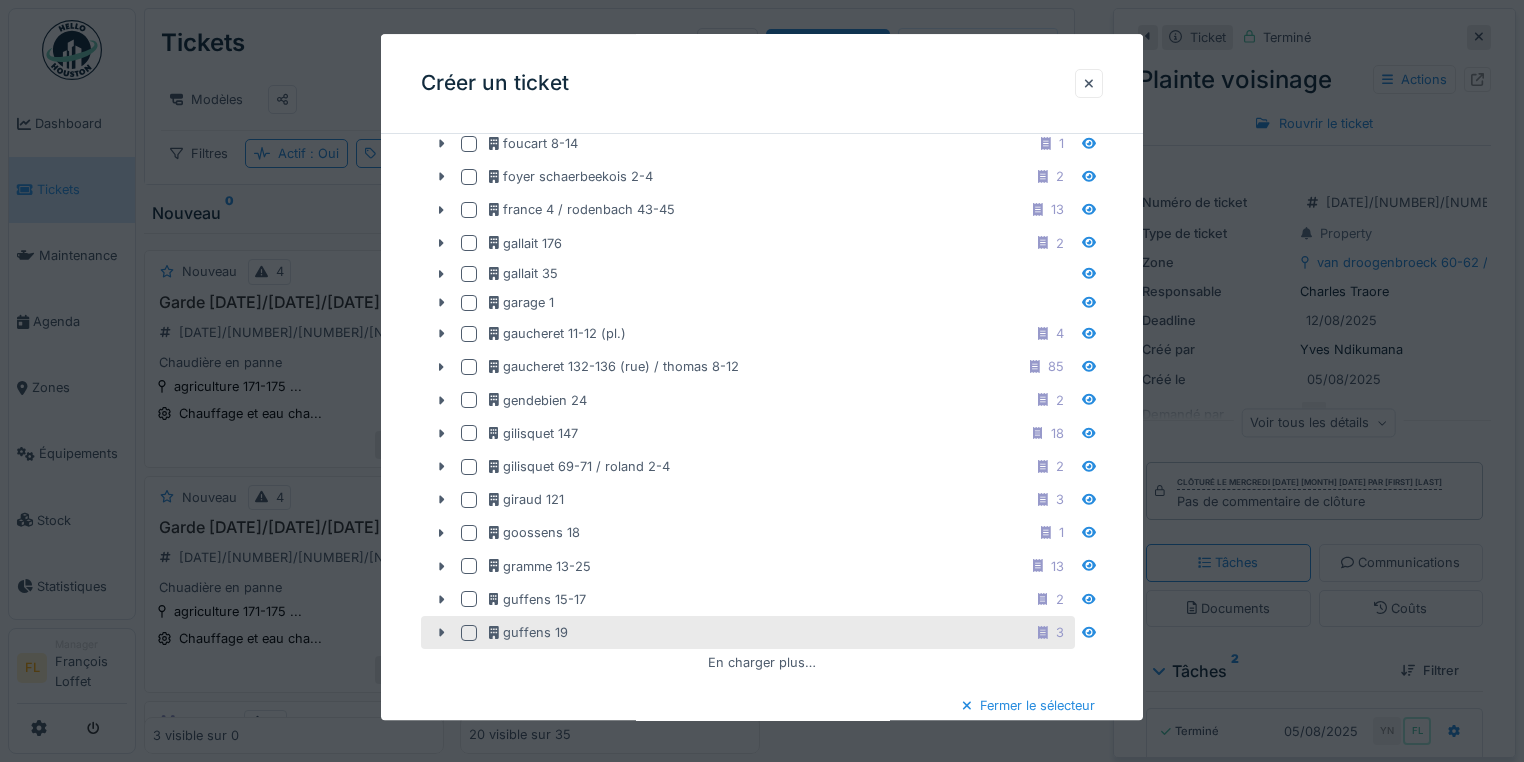 click on "En charger plus…" at bounding box center [762, 662] 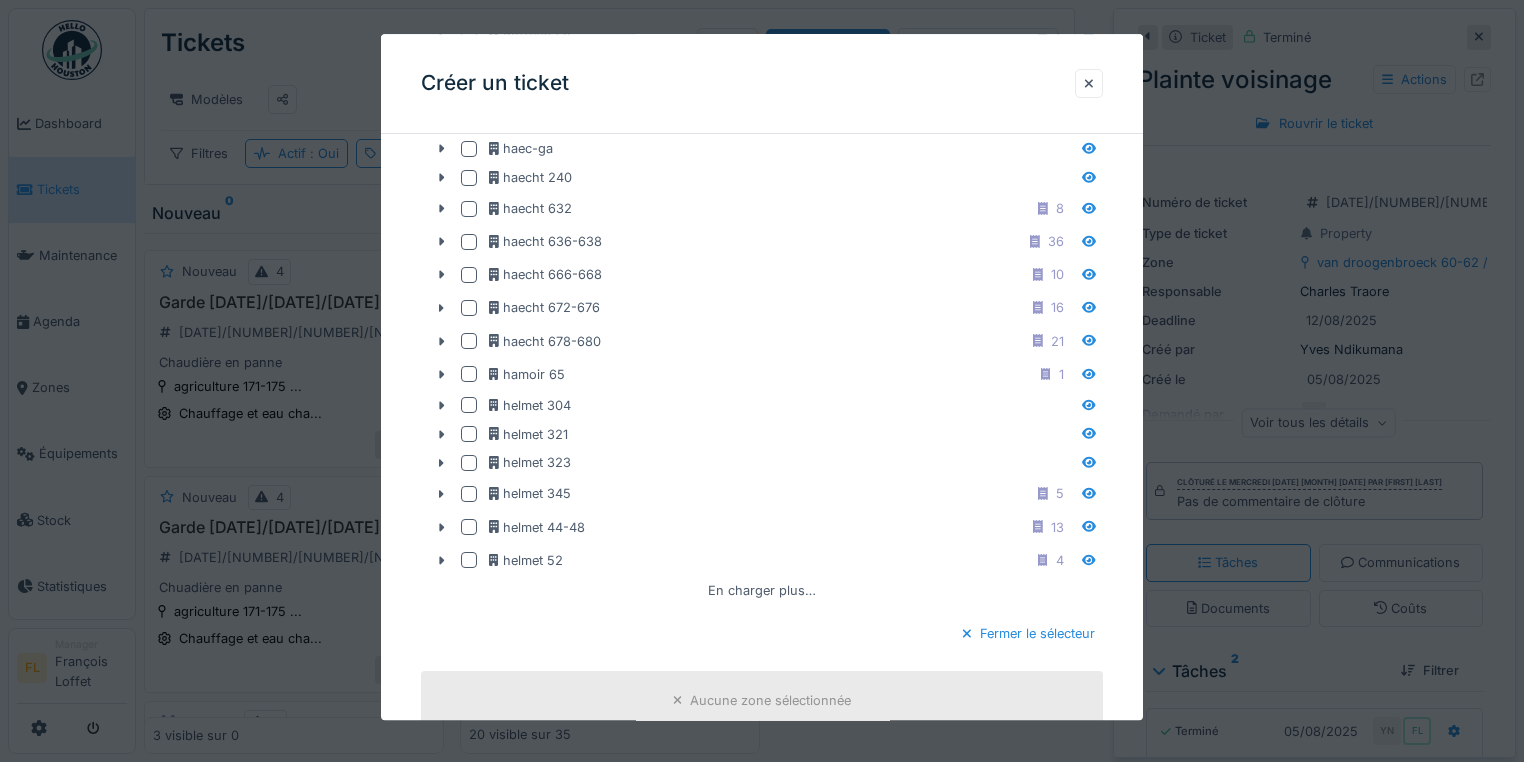 scroll, scrollTop: 3280, scrollLeft: 0, axis: vertical 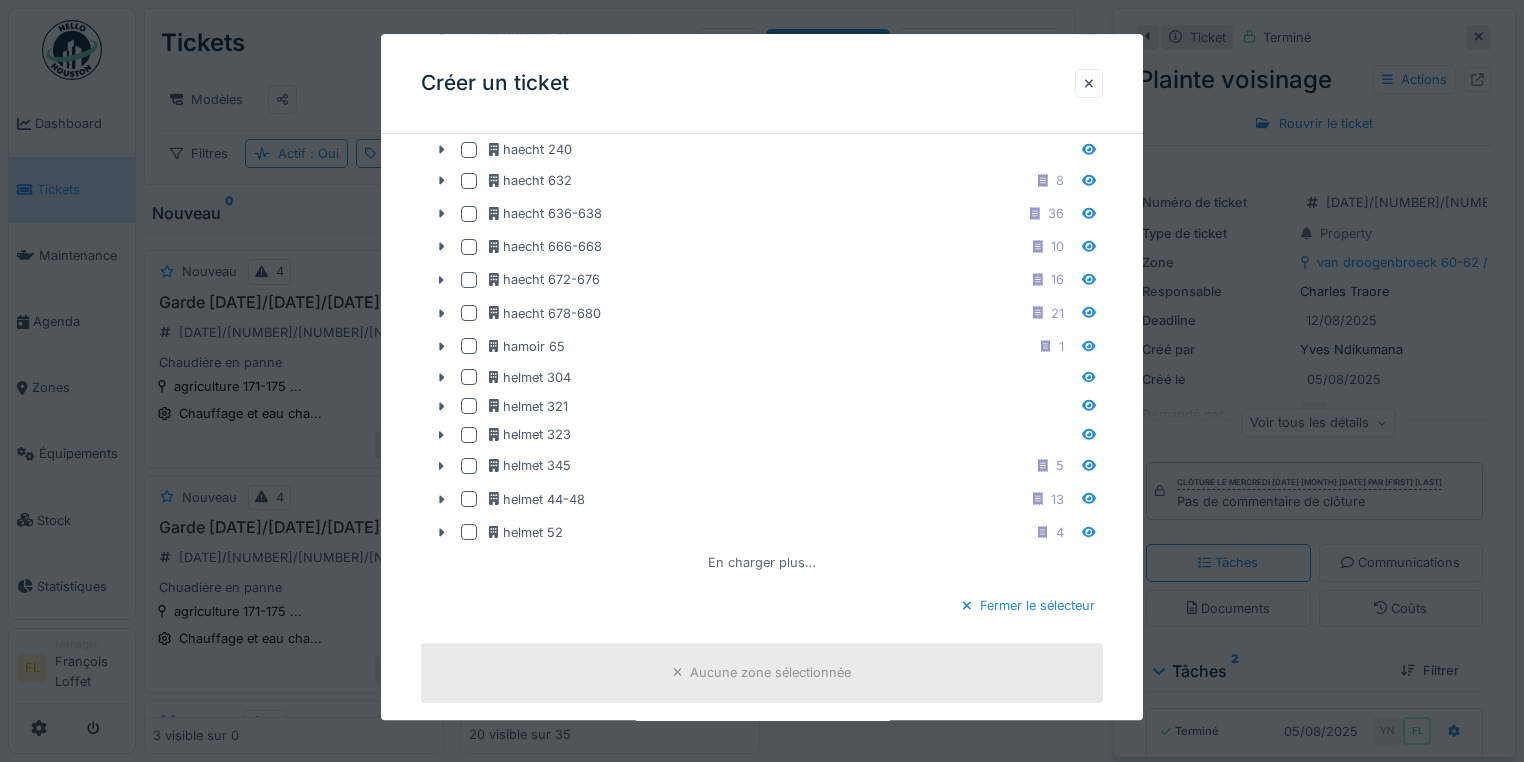click on "En charger plus…" at bounding box center [762, 562] 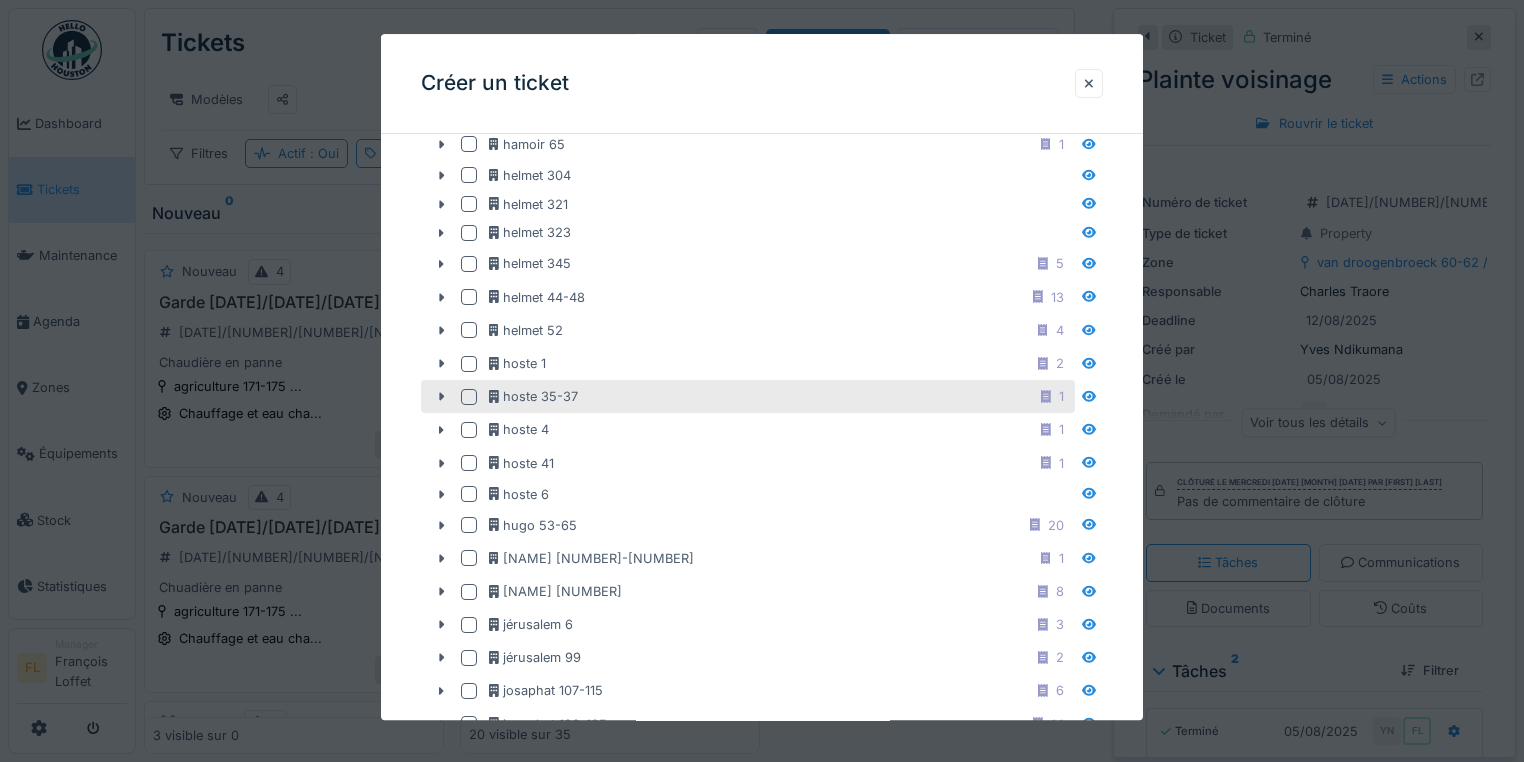 scroll, scrollTop: 3600, scrollLeft: 0, axis: vertical 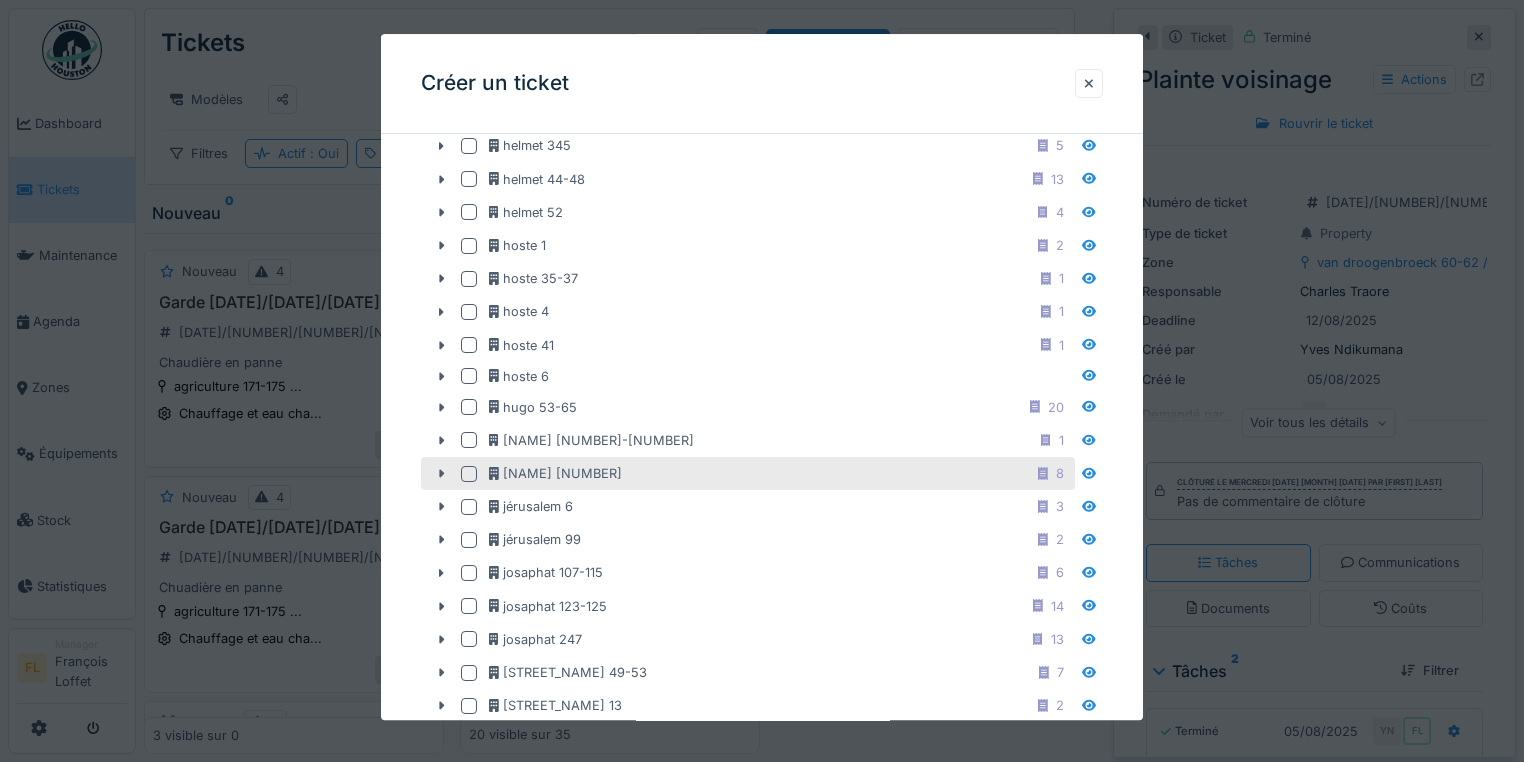 click at bounding box center [469, 474] 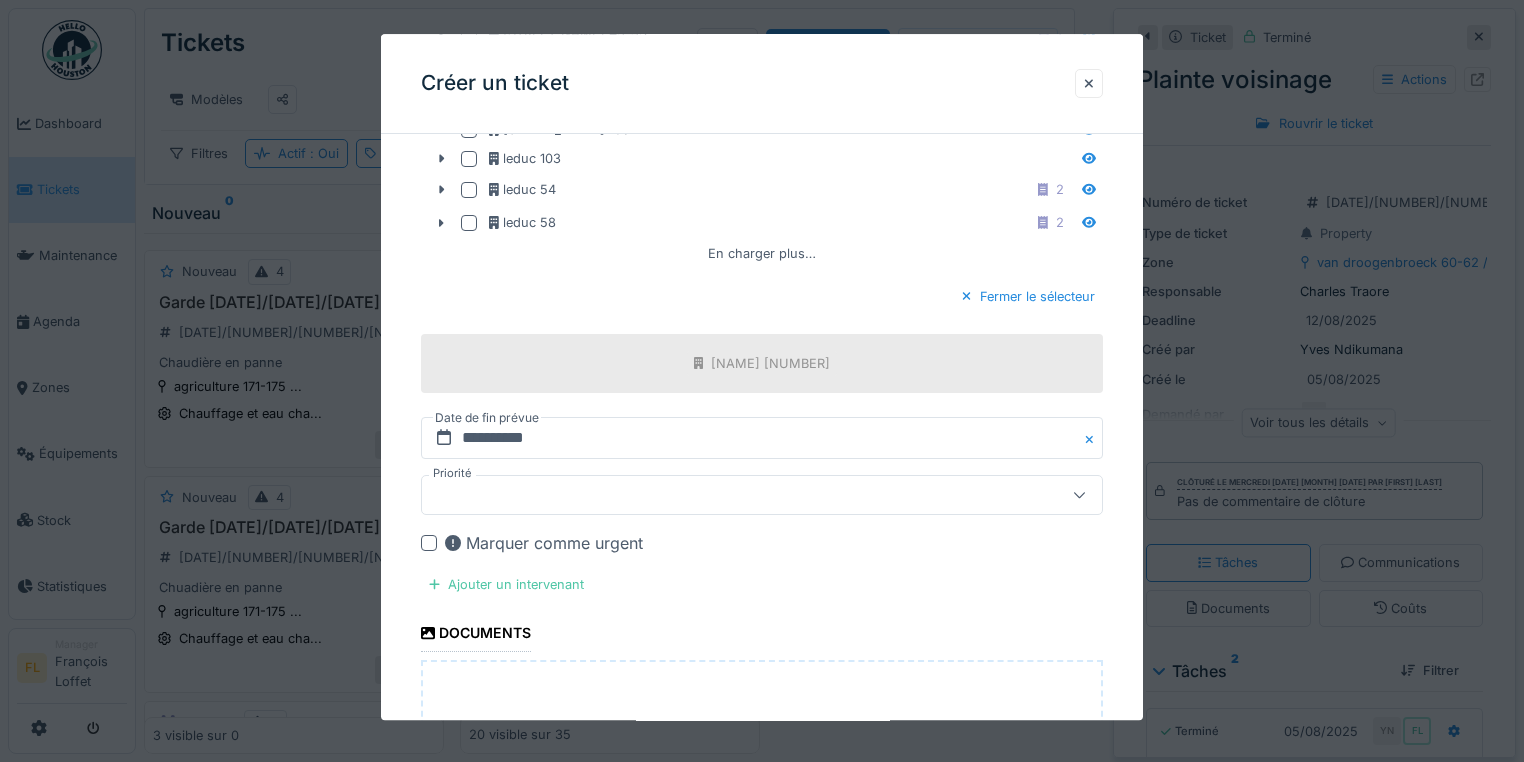 scroll, scrollTop: 4400, scrollLeft: 0, axis: vertical 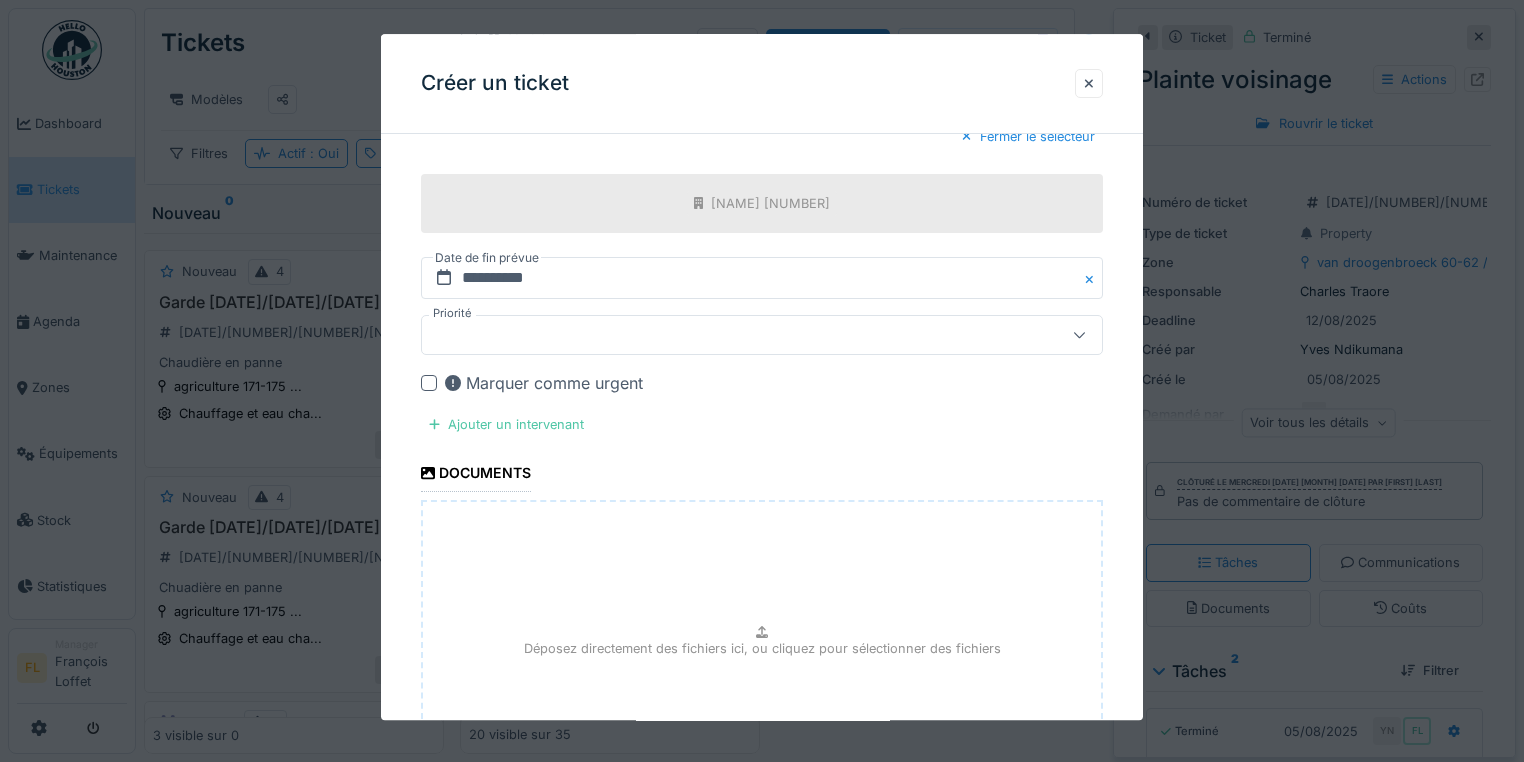 click on "Déposez directement des fichiers ici, ou cliquez pour sélectionner des fichiers" at bounding box center (762, 649) 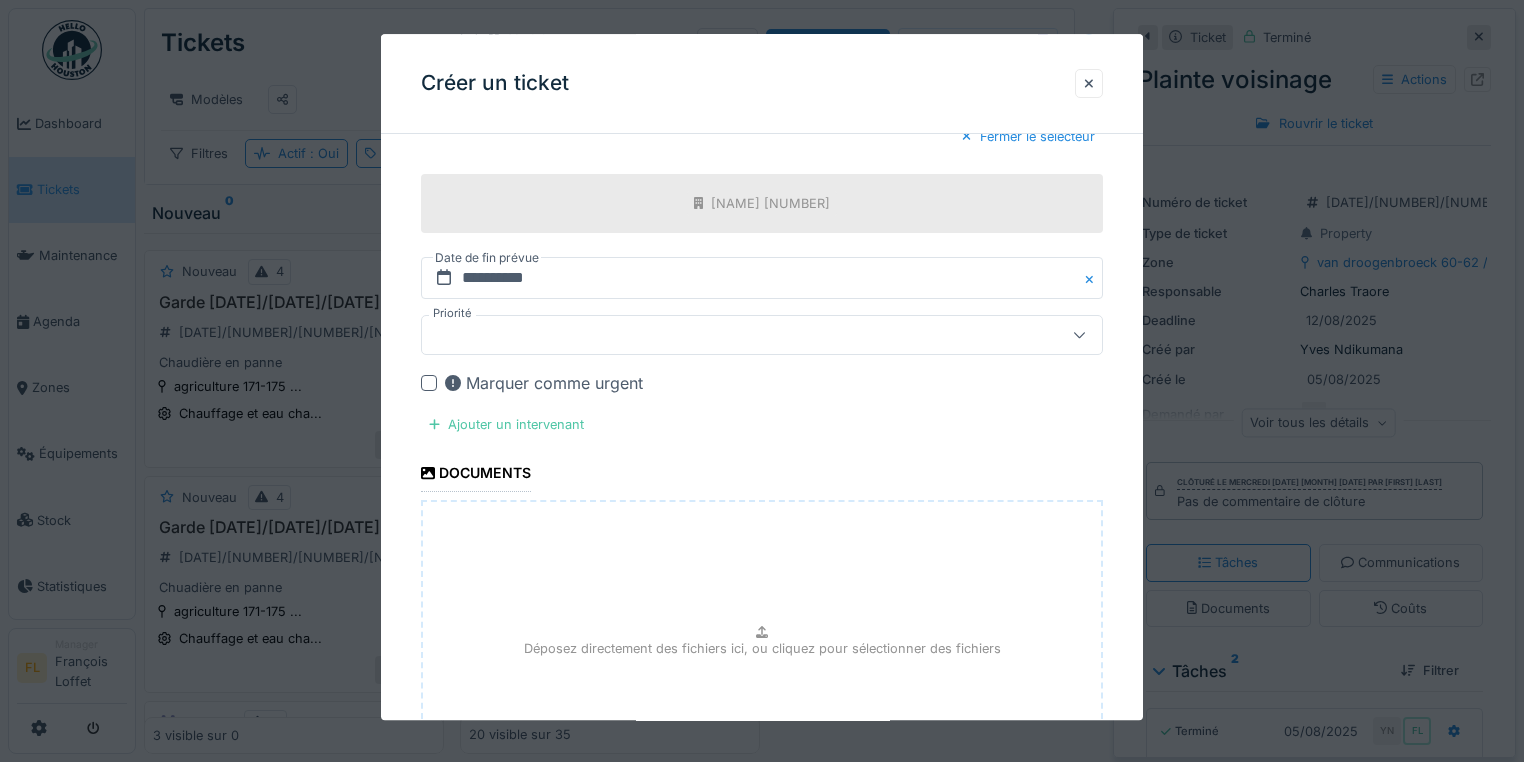 type on "**********" 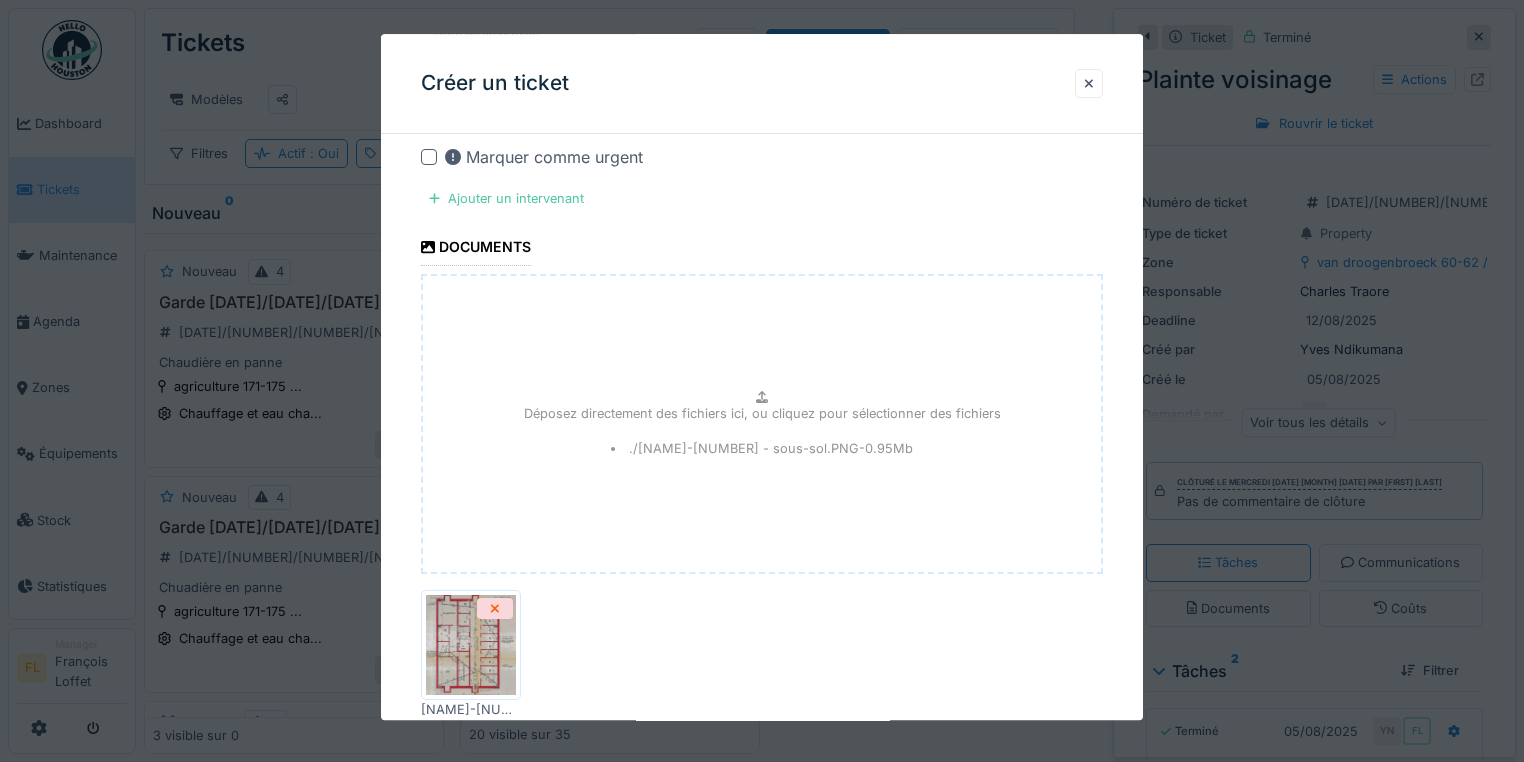 scroll, scrollTop: 4640, scrollLeft: 0, axis: vertical 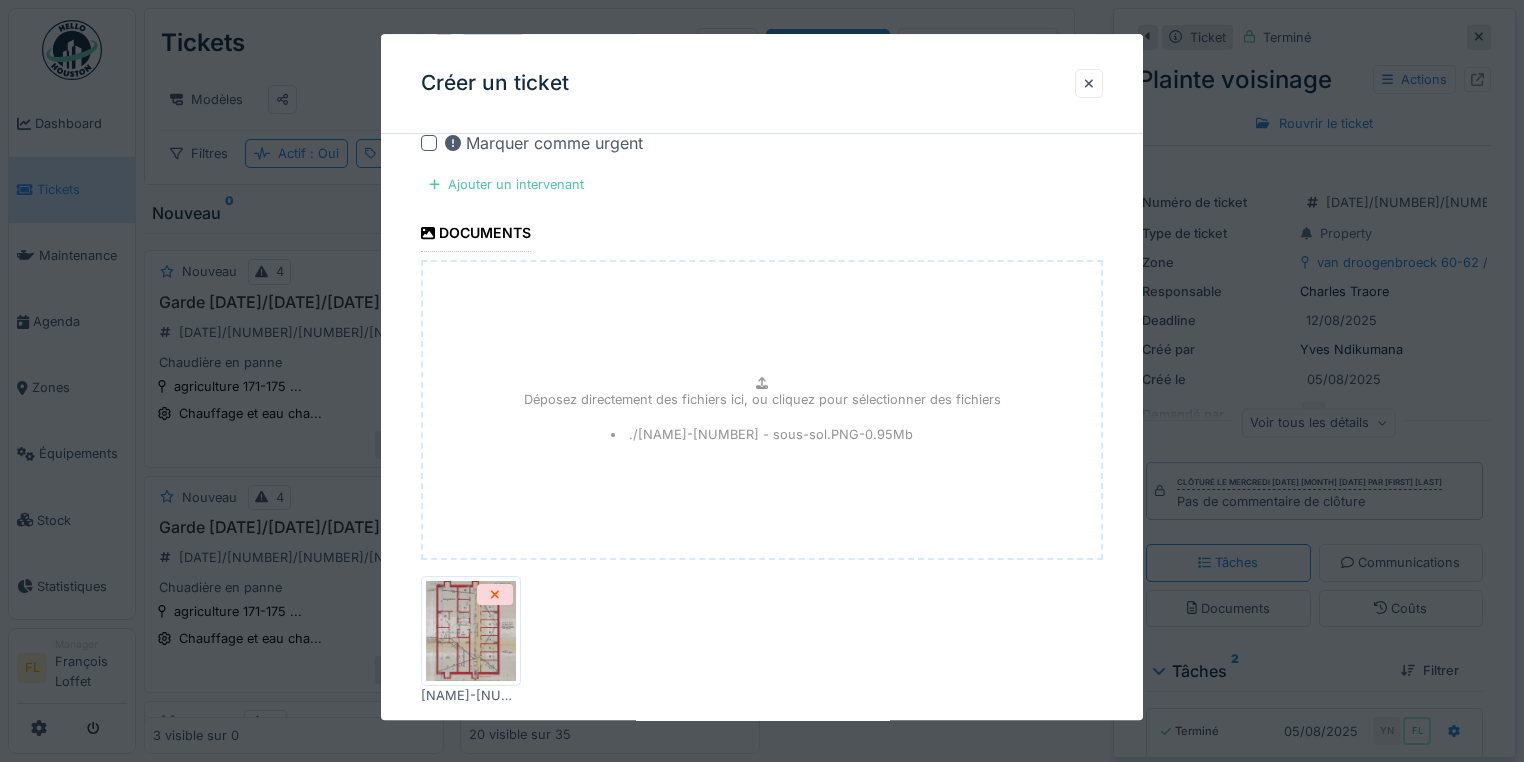 drag, startPoint x: 831, startPoint y: 381, endPoint x: 821, endPoint y: 375, distance: 11.661903 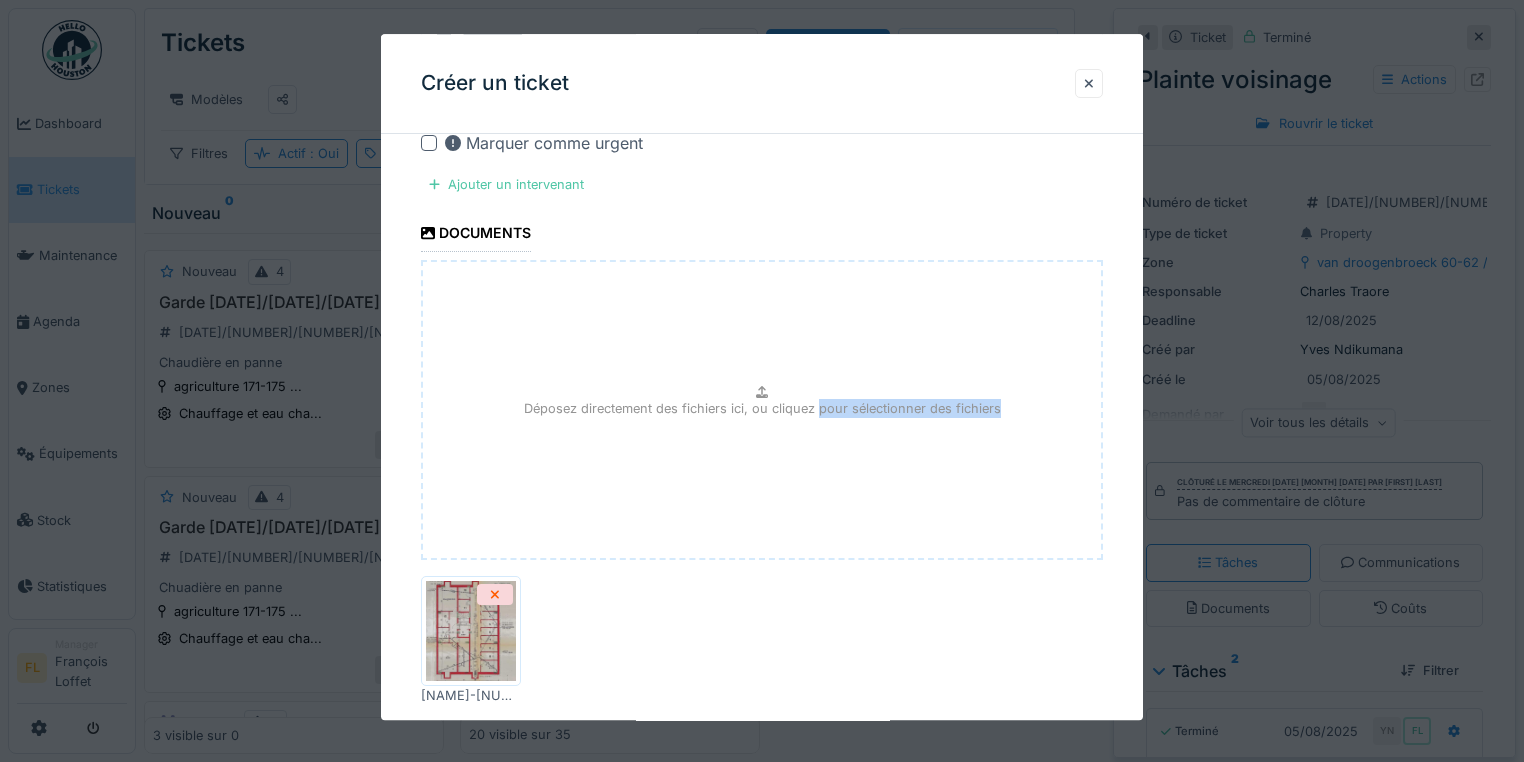 type on "**********" 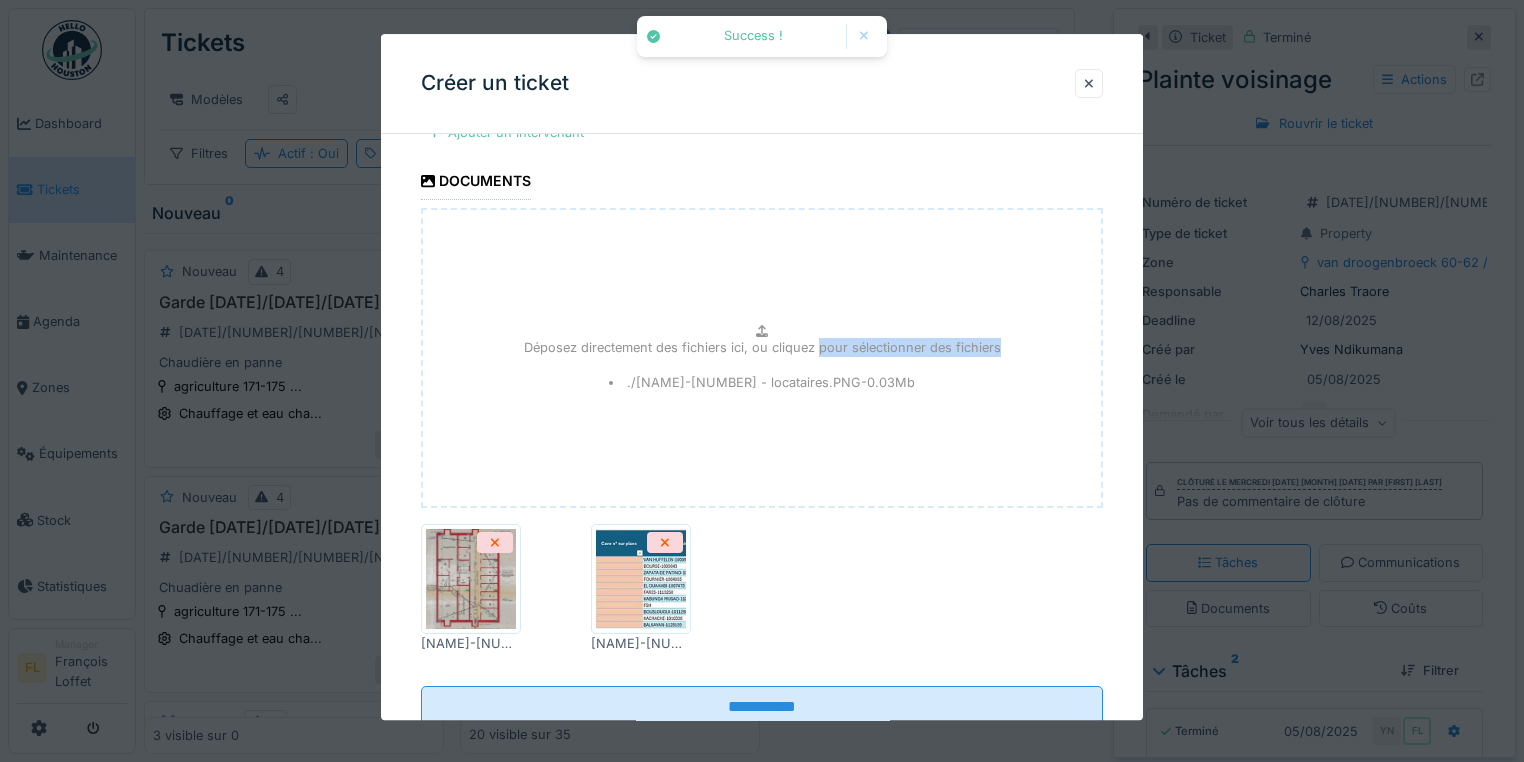 scroll, scrollTop: 4717, scrollLeft: 0, axis: vertical 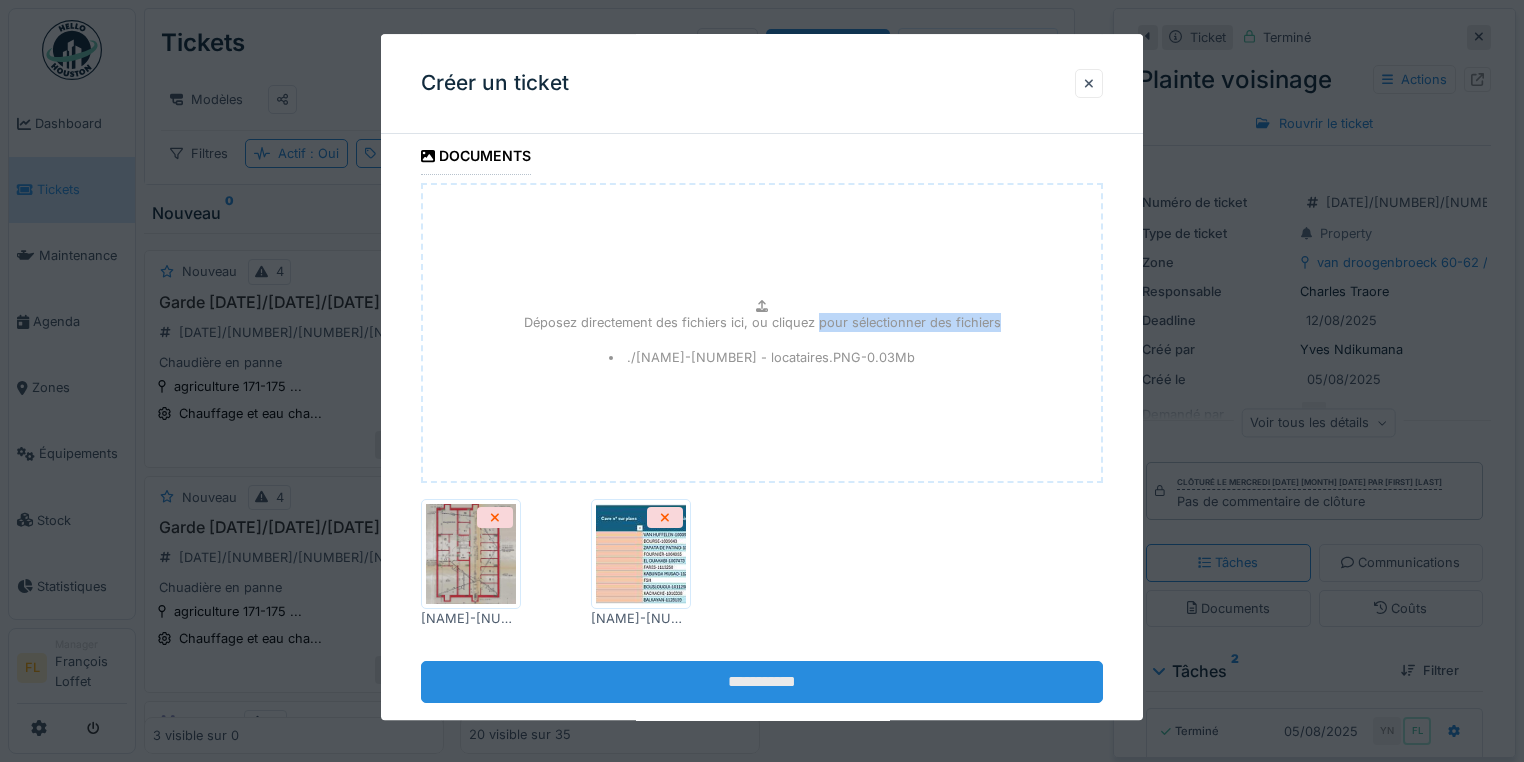 click on "**********" at bounding box center [762, 682] 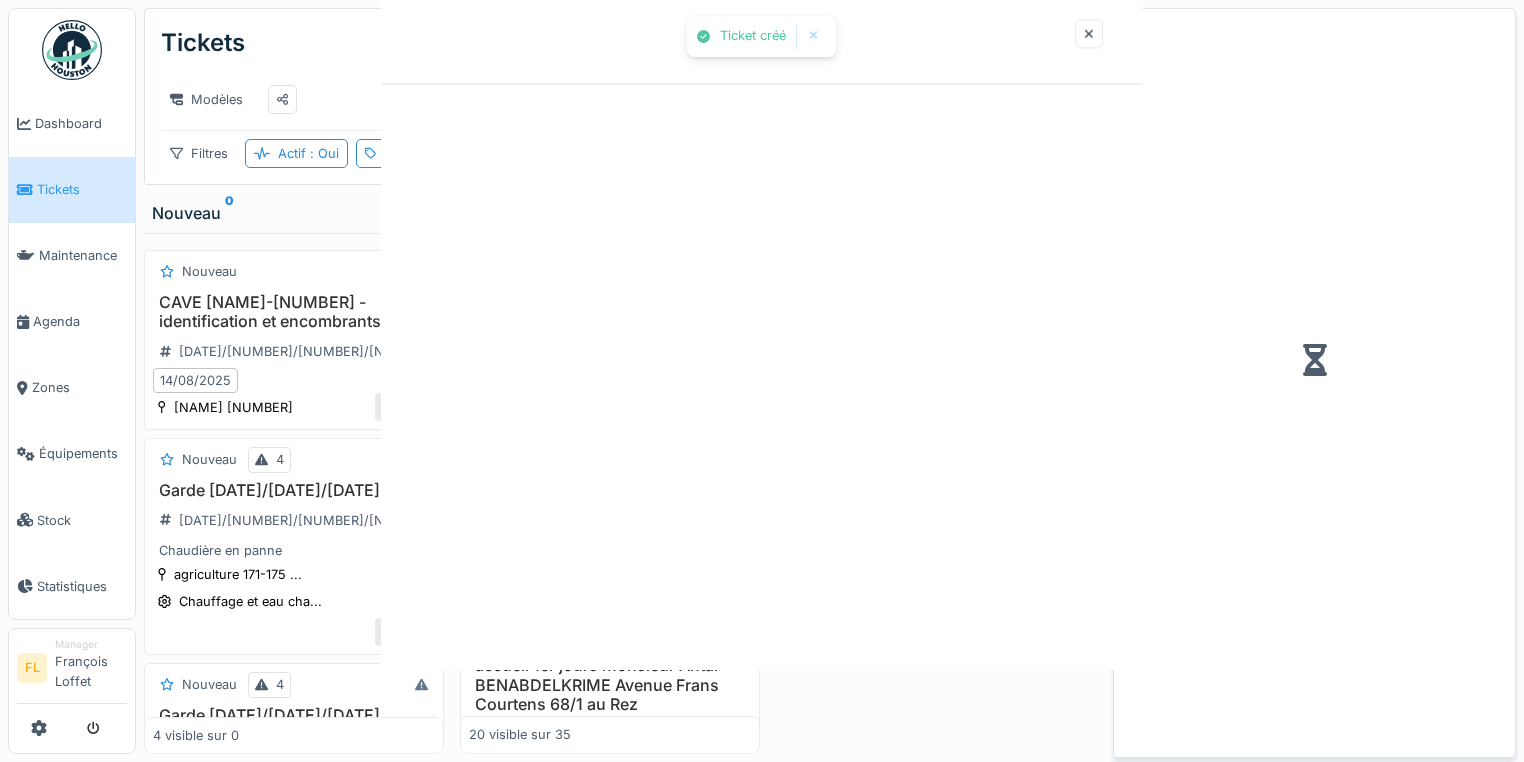 scroll, scrollTop: 0, scrollLeft: 0, axis: both 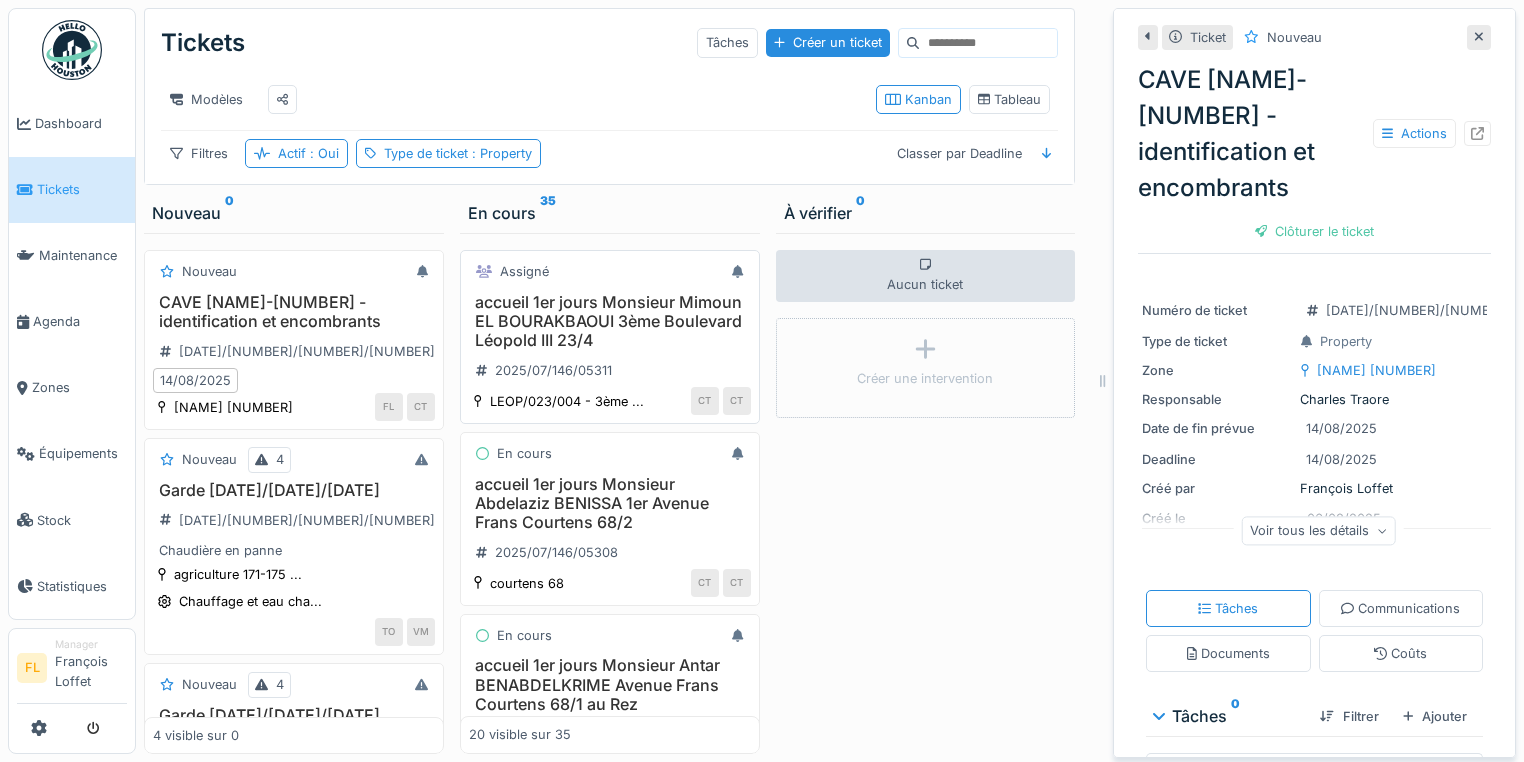 drag, startPoint x: 916, startPoint y: 591, endPoint x: 736, endPoint y: 308, distance: 335.3938 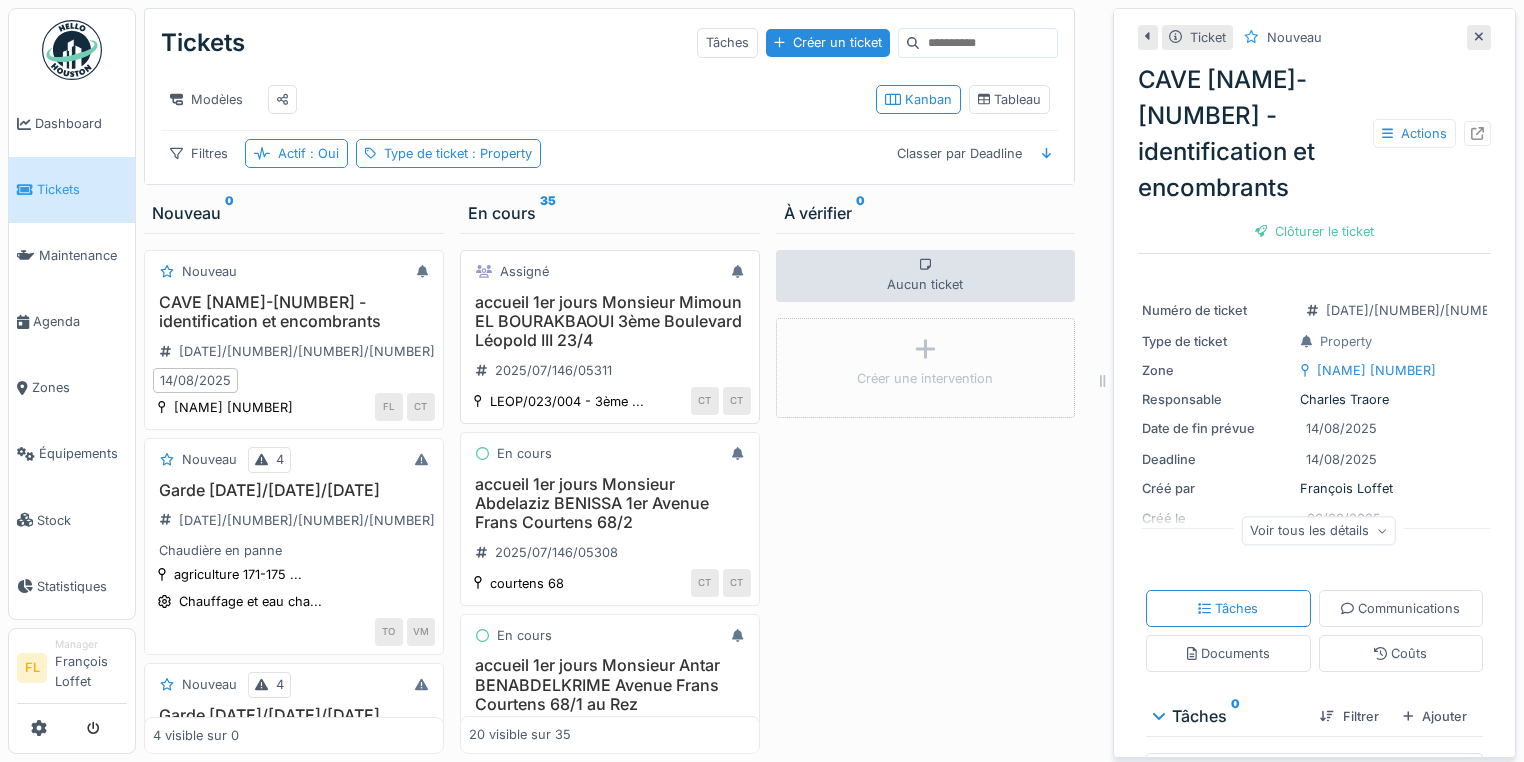 click on "Aucun ticket Créer une intervention" at bounding box center (926, 493) 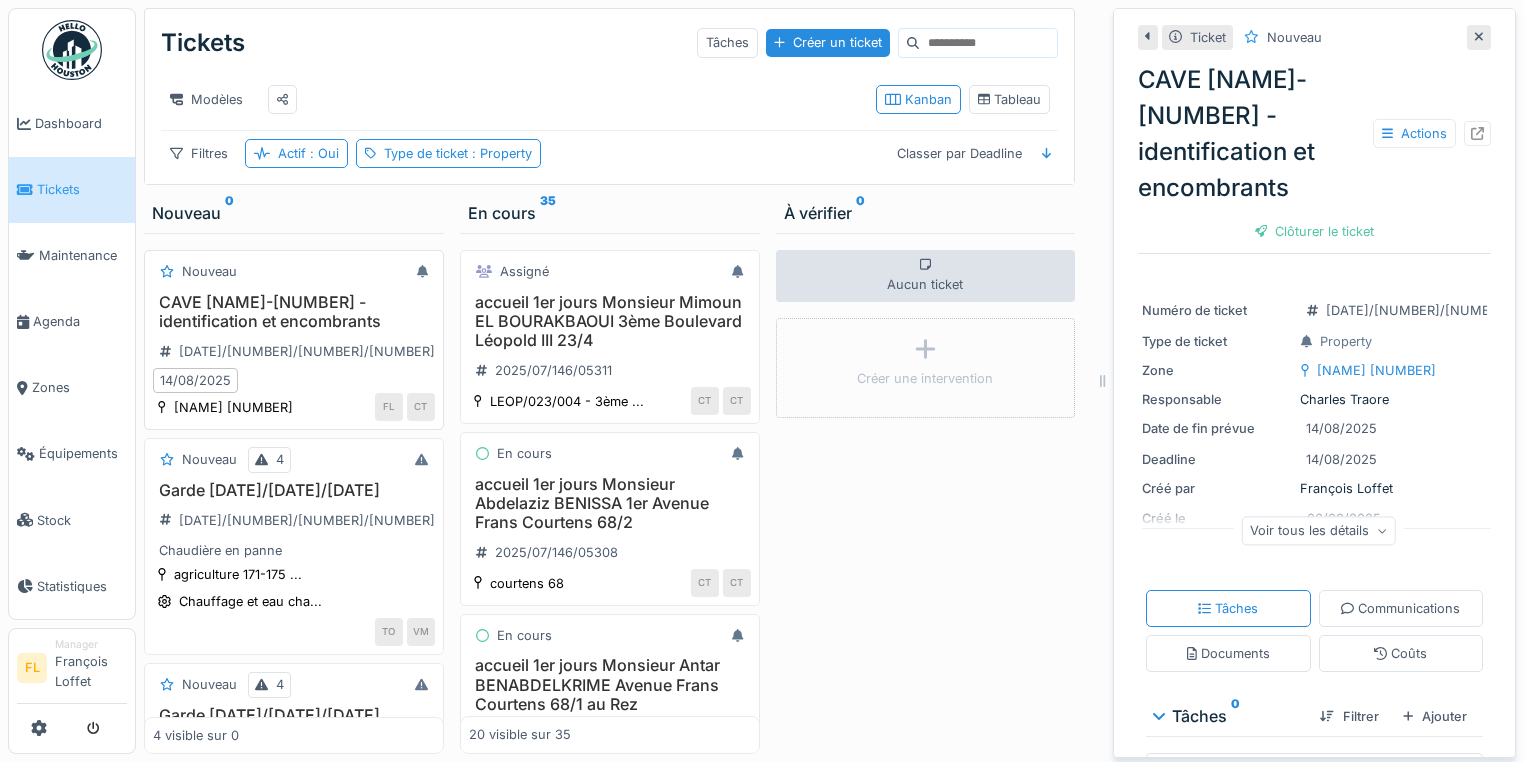 click on "CAVE HUGO-087 - identification et encombrants" at bounding box center (294, 312) 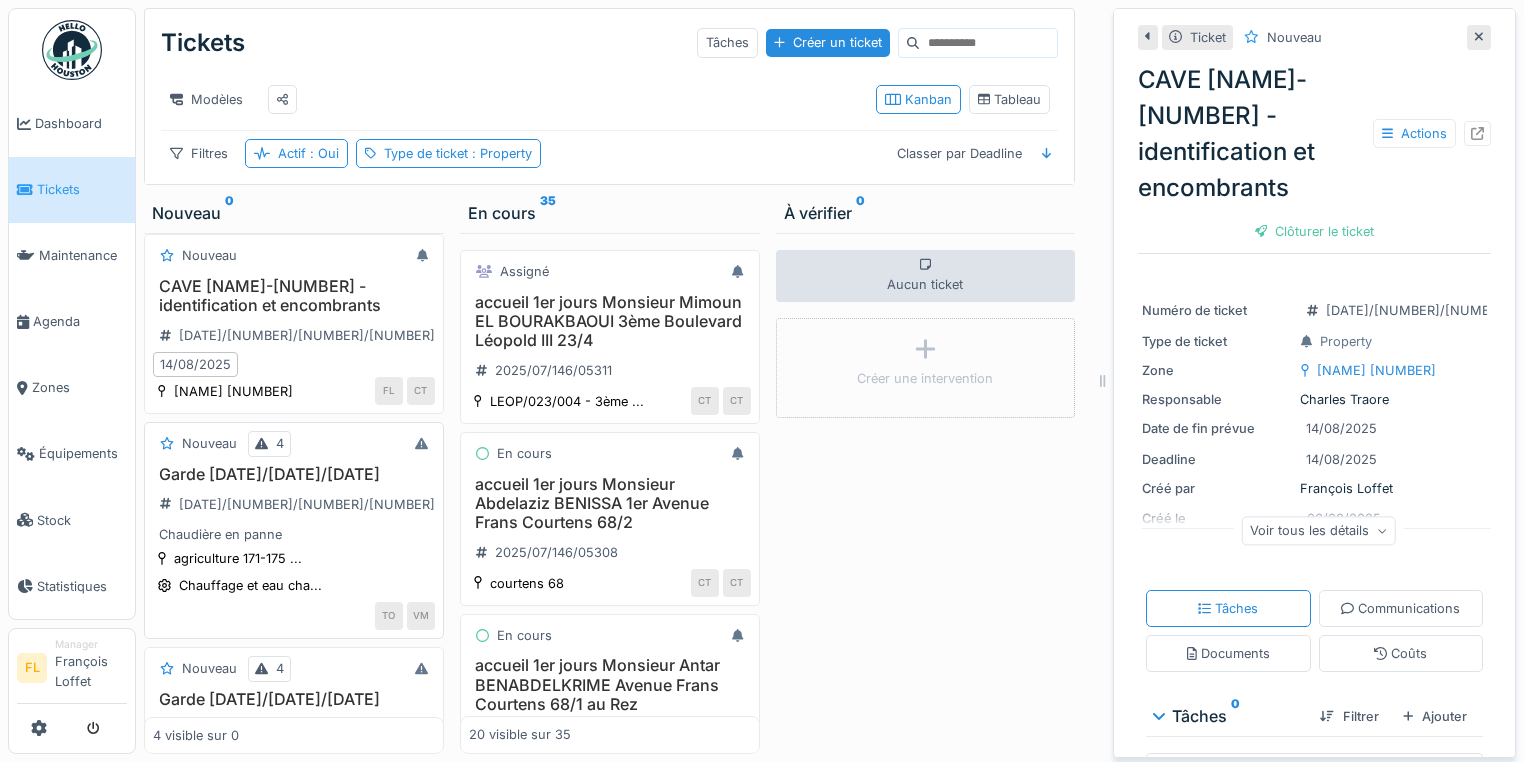 scroll, scrollTop: 0, scrollLeft: 0, axis: both 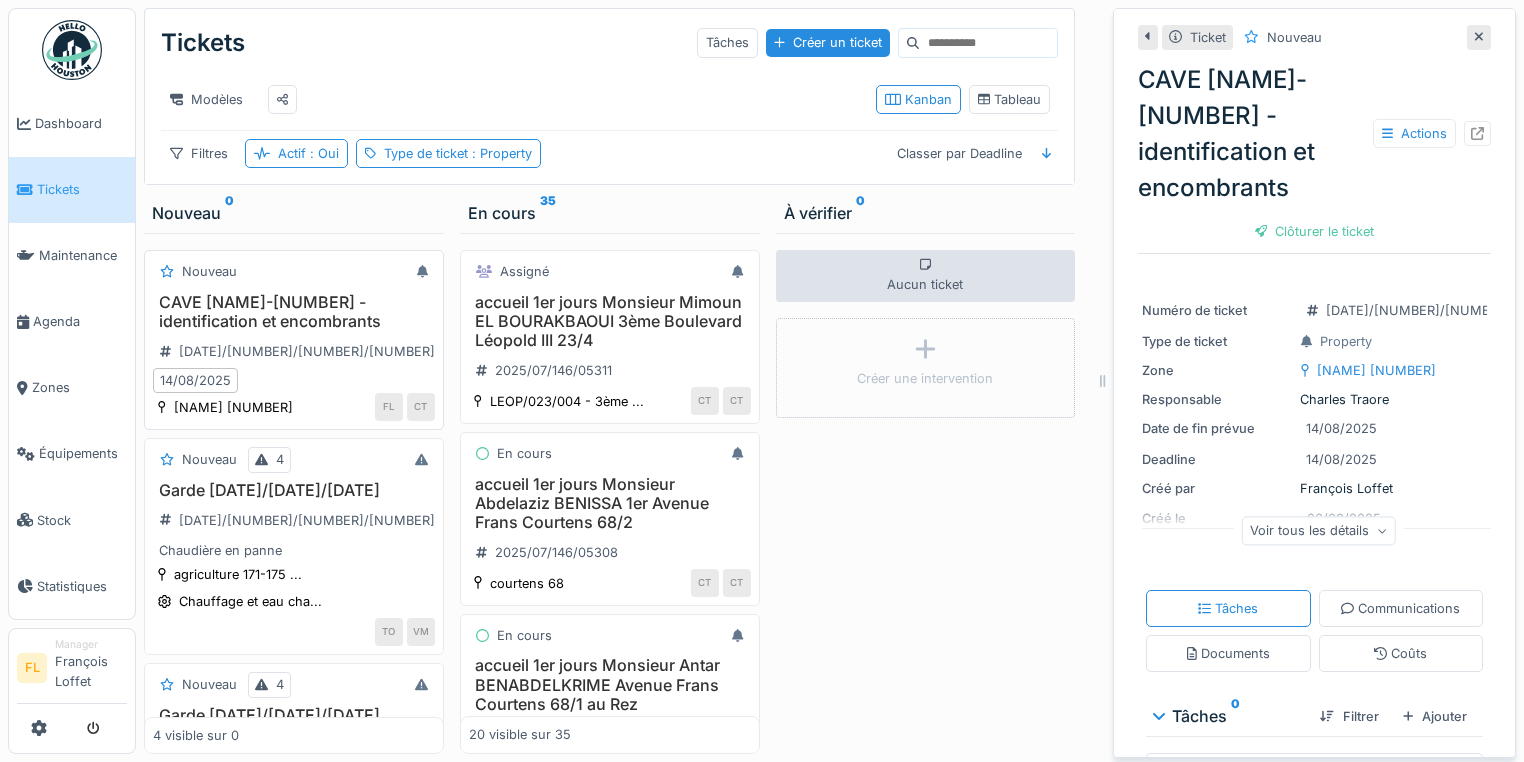 click on "CAVE HUGO-087 - identification et encombrants" at bounding box center [294, 312] 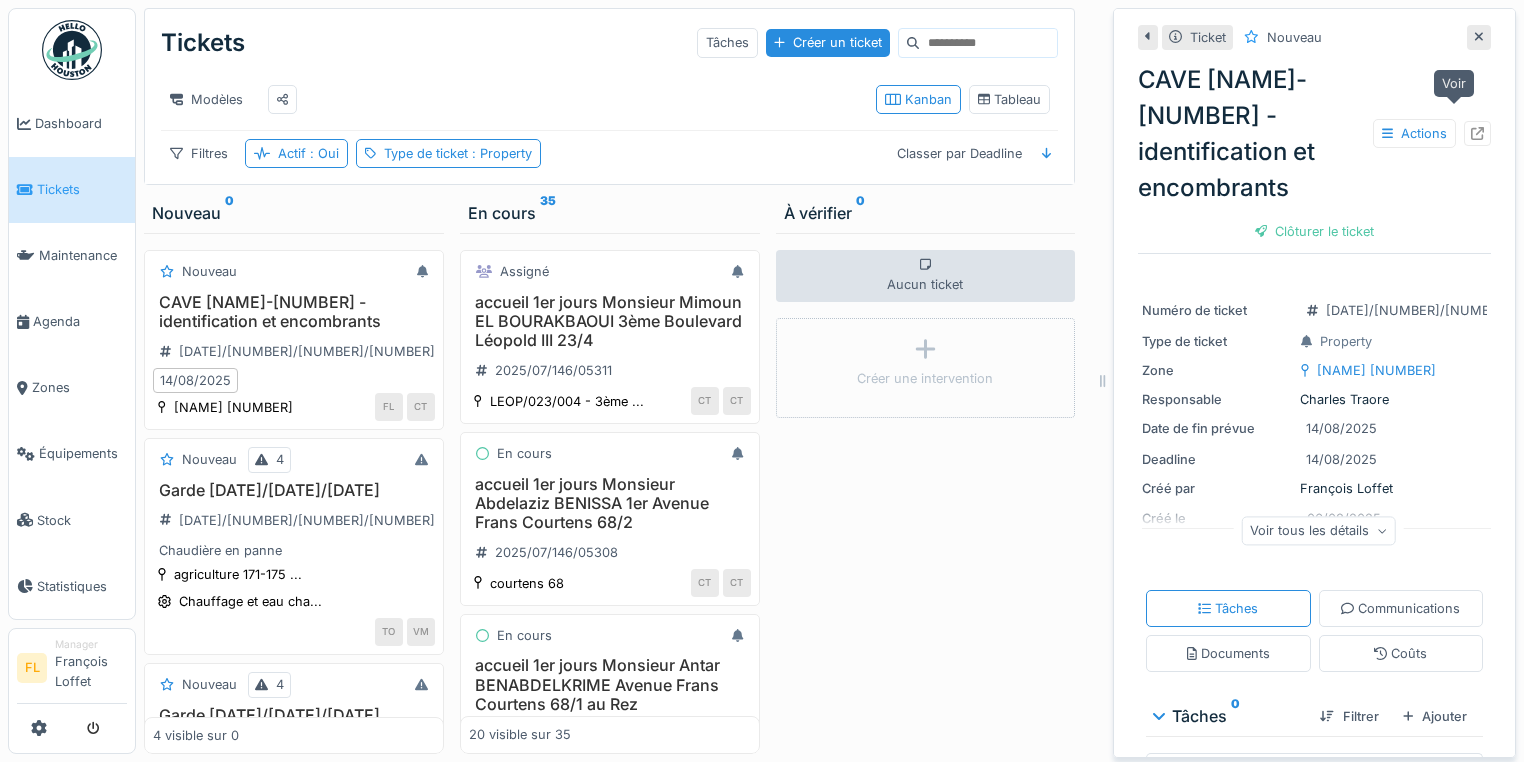 click 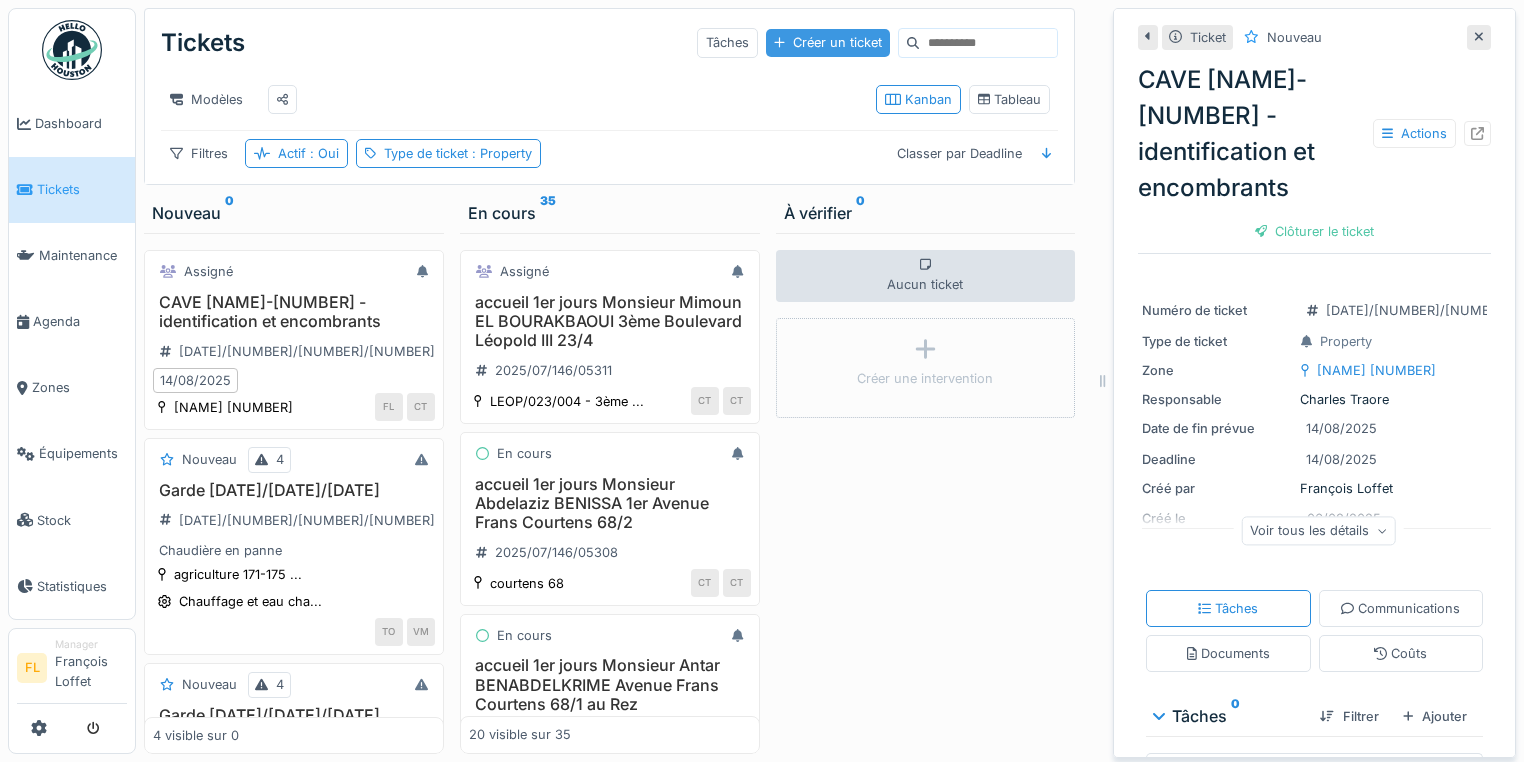 click on "Créer un ticket" at bounding box center (828, 42) 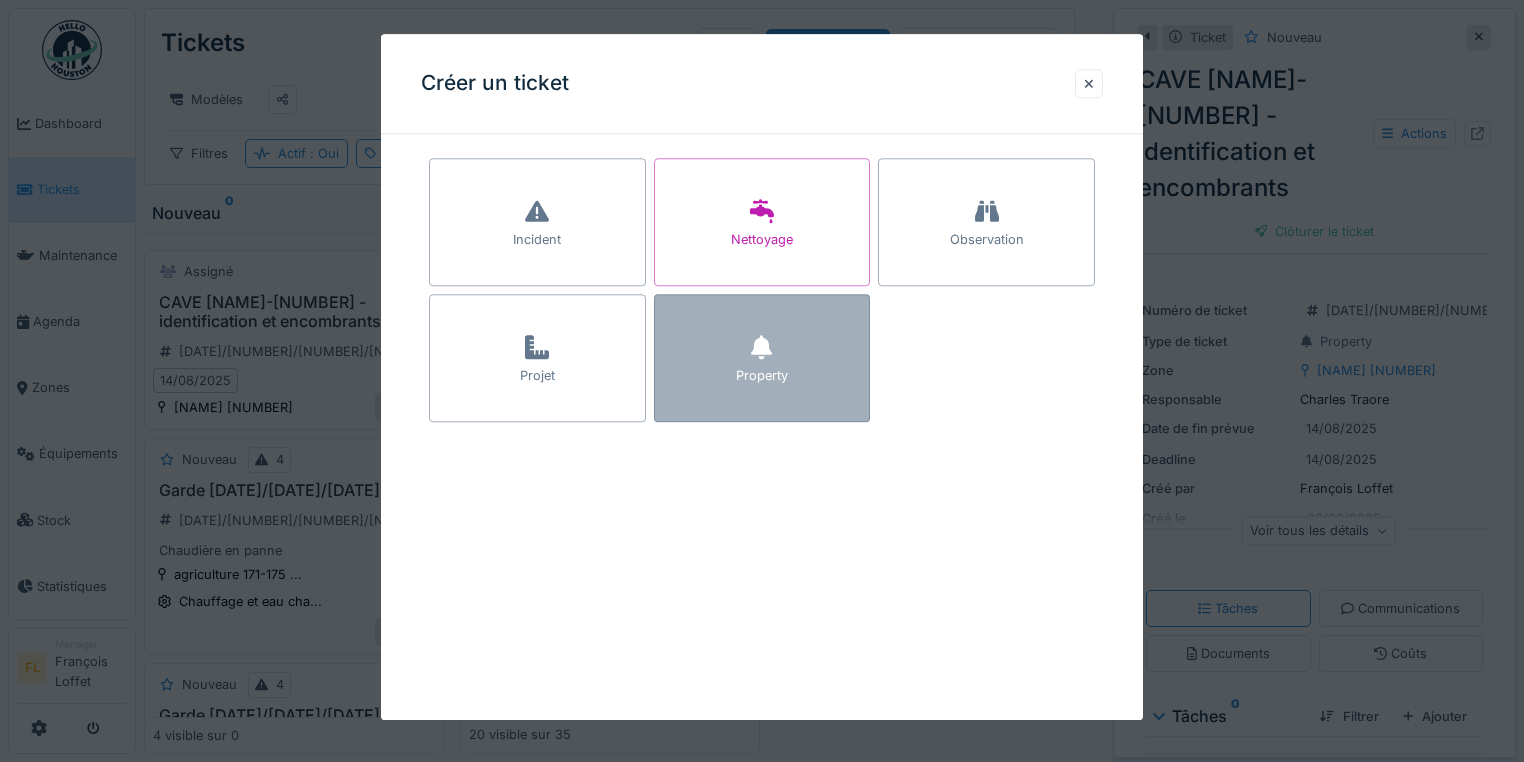 click on "Property" at bounding box center [762, 376] 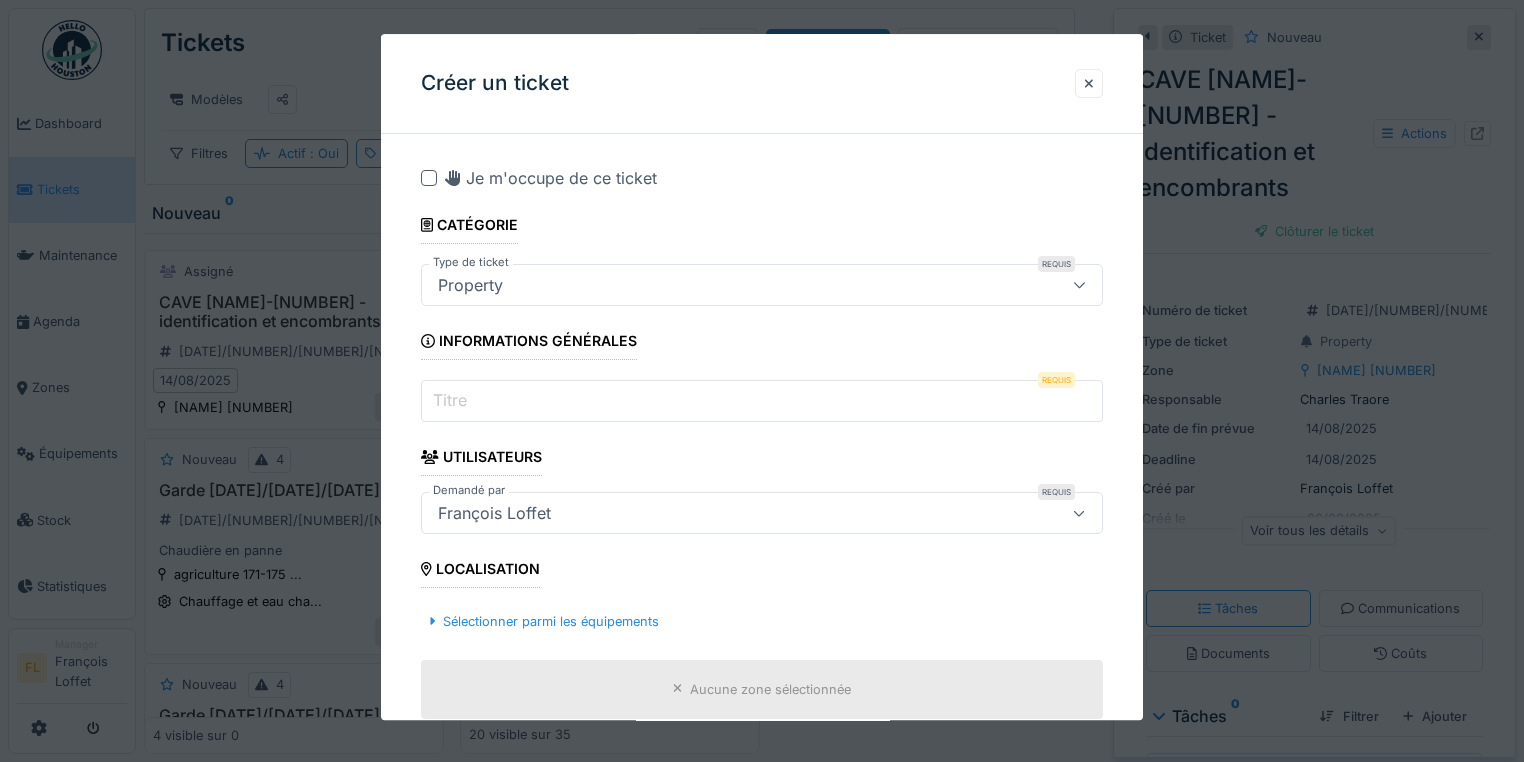 click on "Titre" at bounding box center [762, 402] 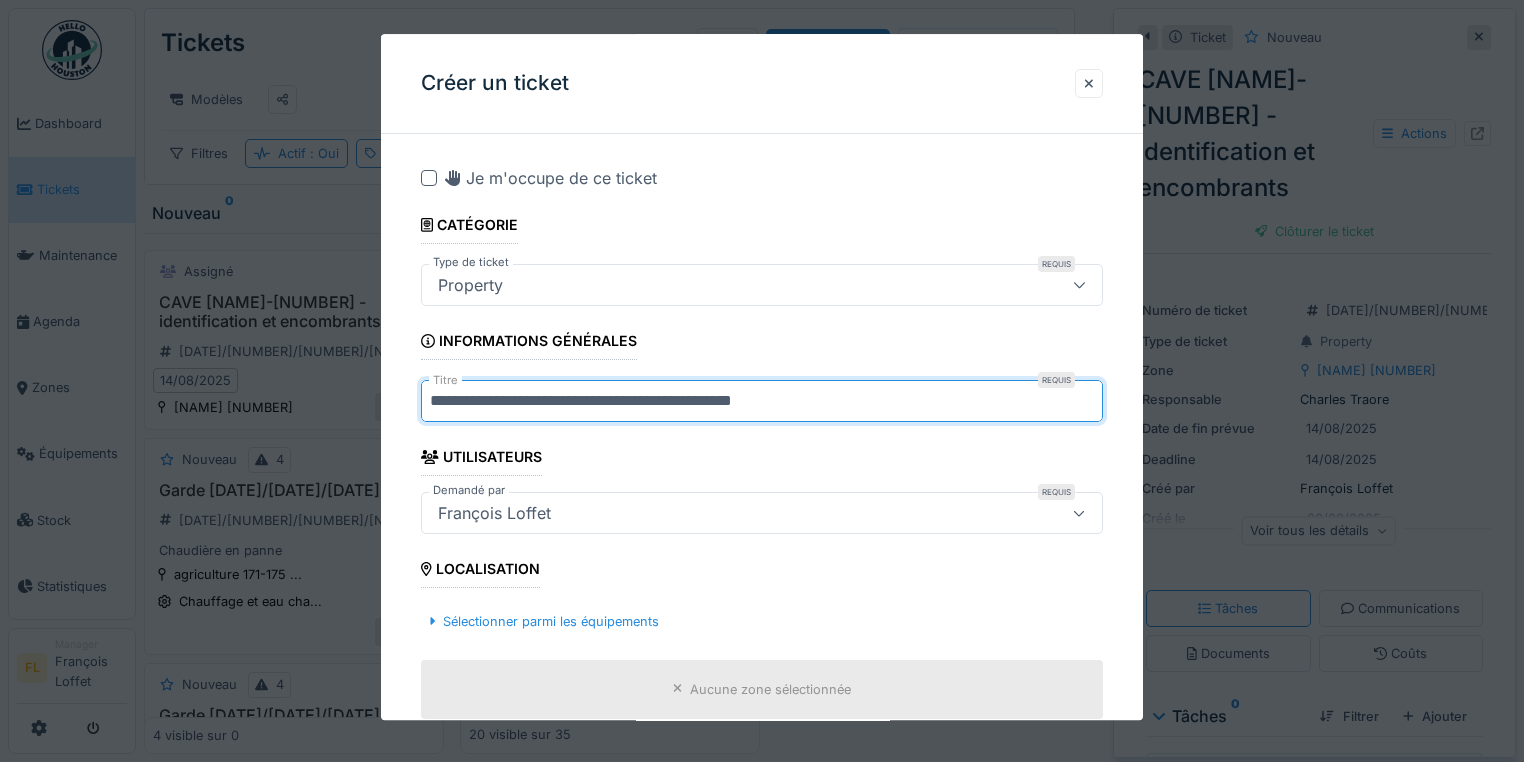 type on "**********" 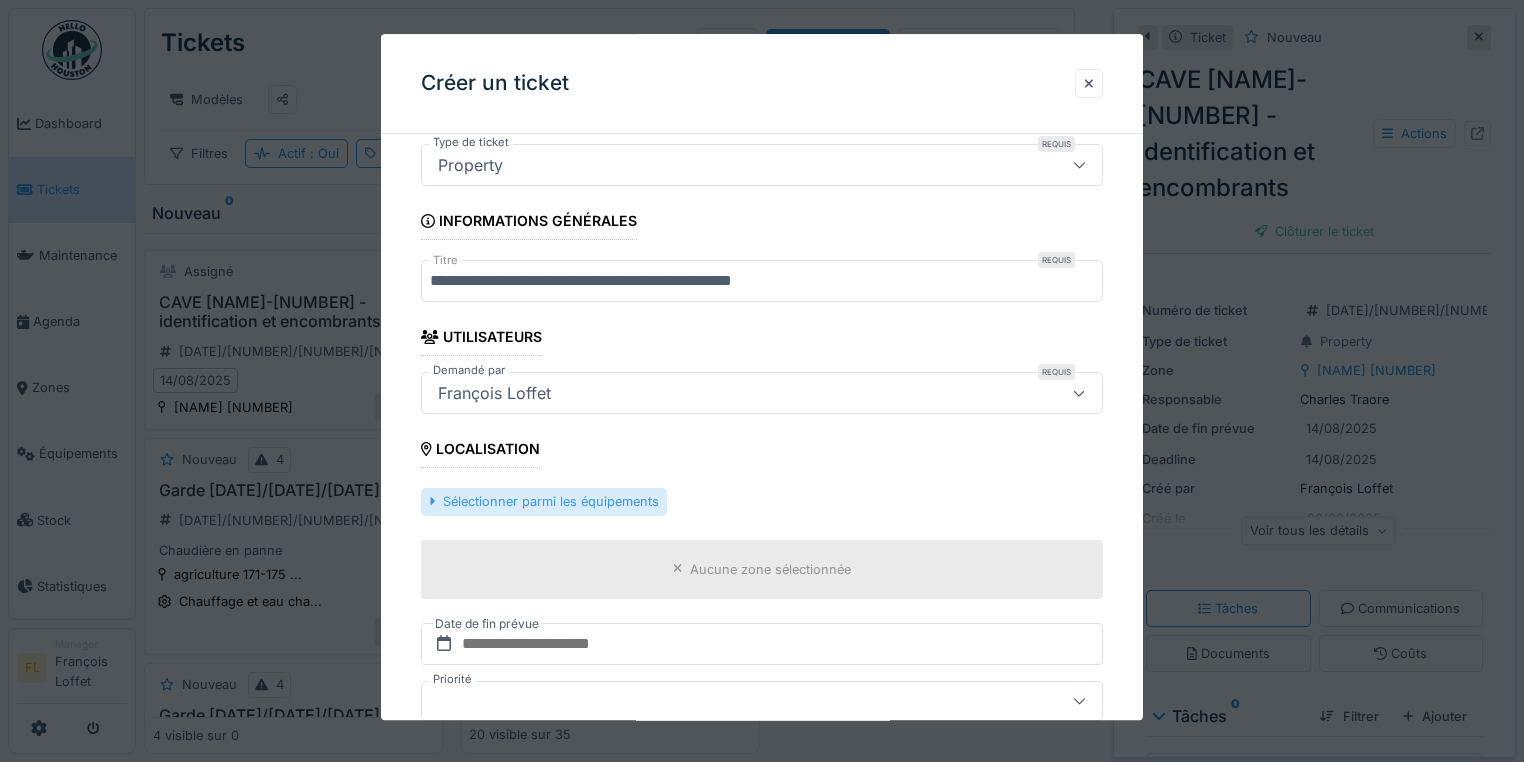 scroll, scrollTop: 160, scrollLeft: 0, axis: vertical 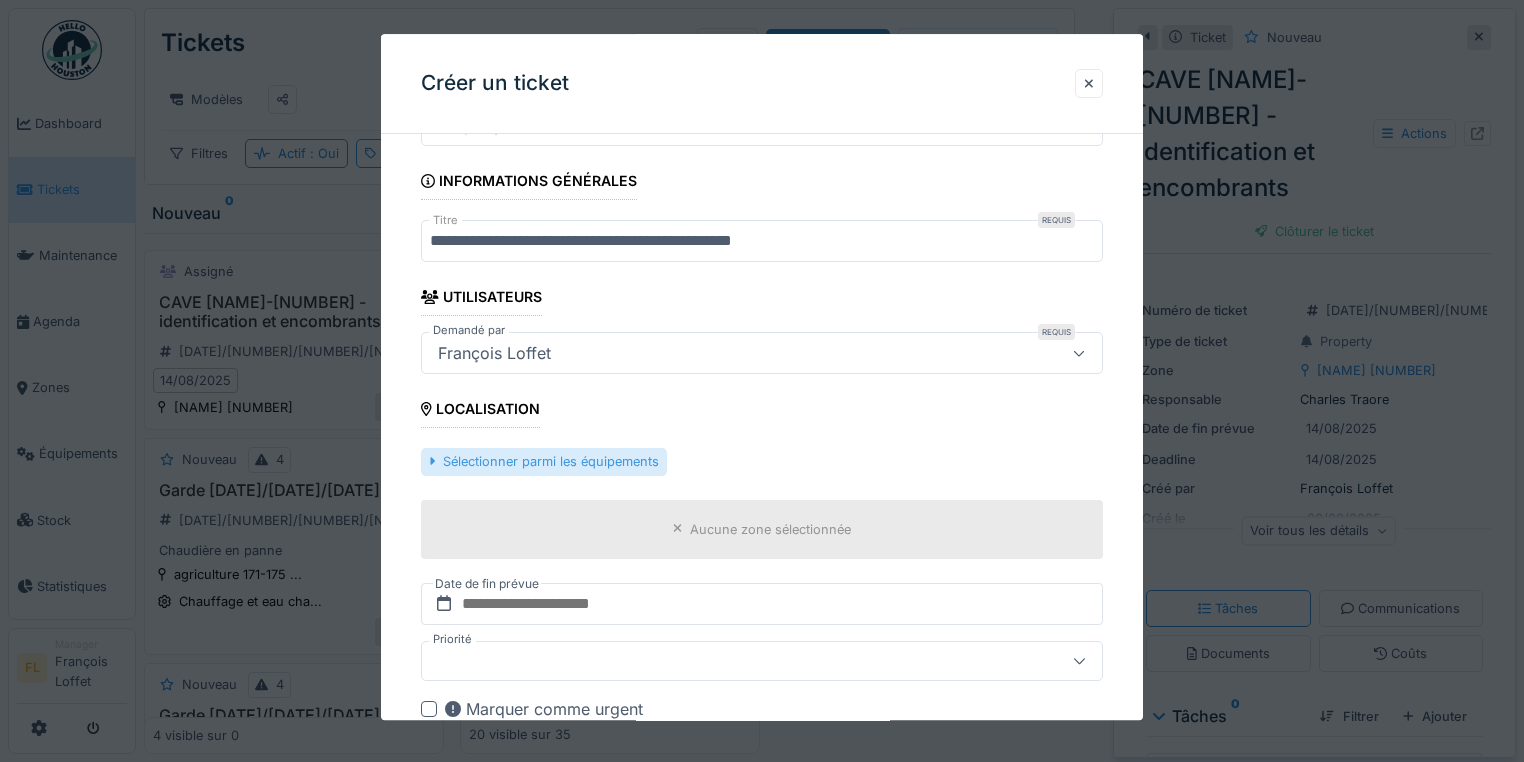 click on "Sélectionner parmi les équipements" at bounding box center [544, 462] 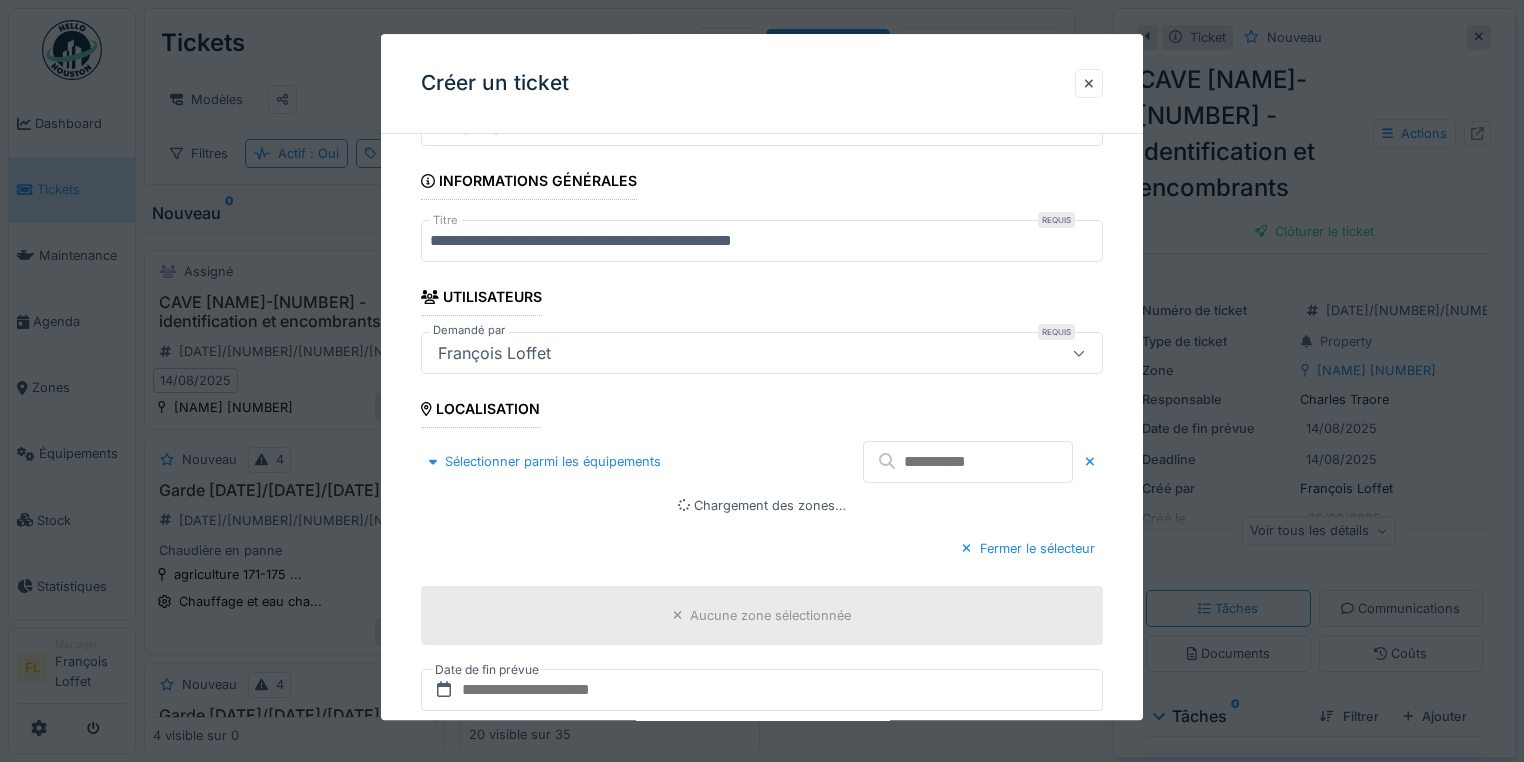 click at bounding box center (968, 462) 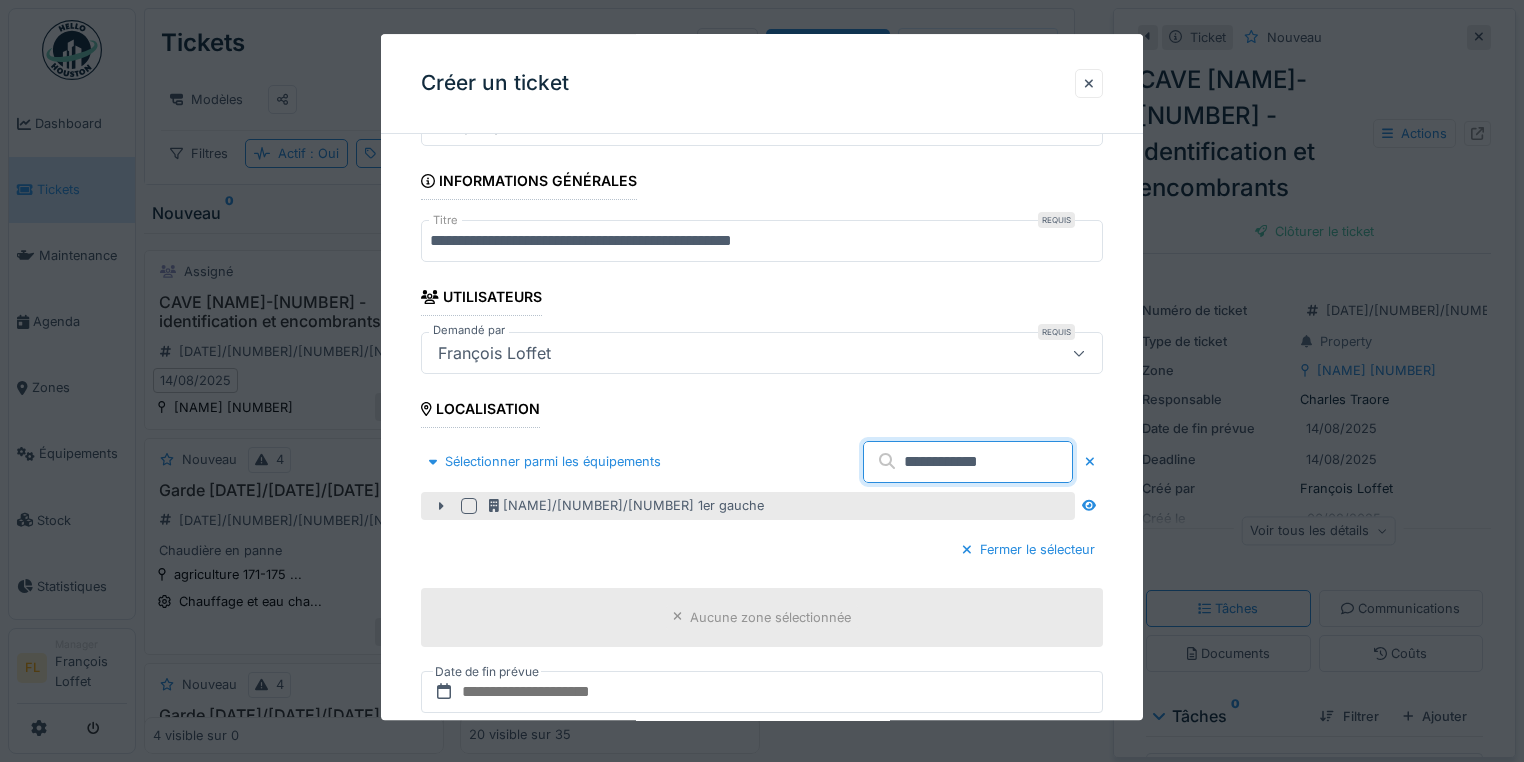 type on "**********" 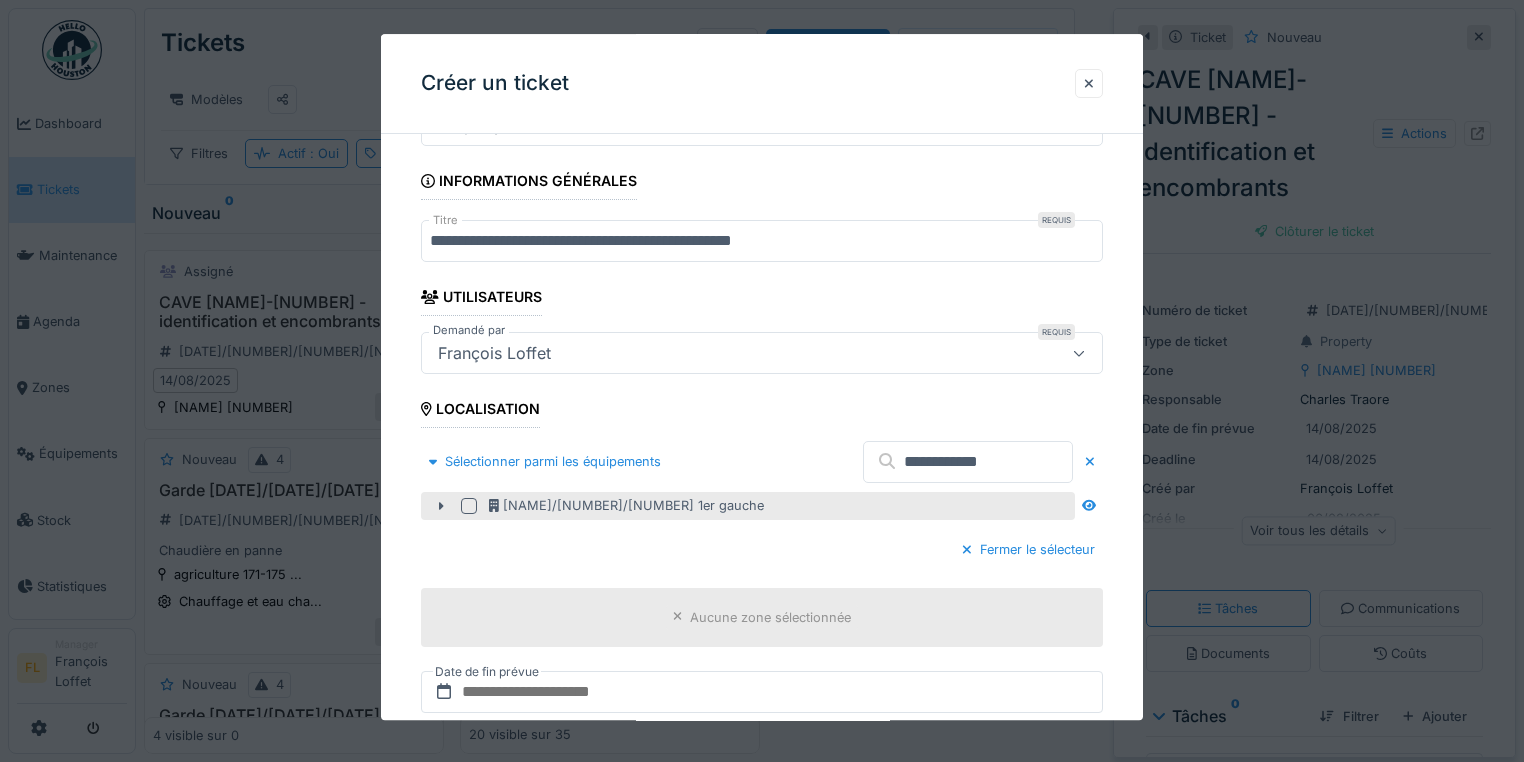 click at bounding box center [469, 506] 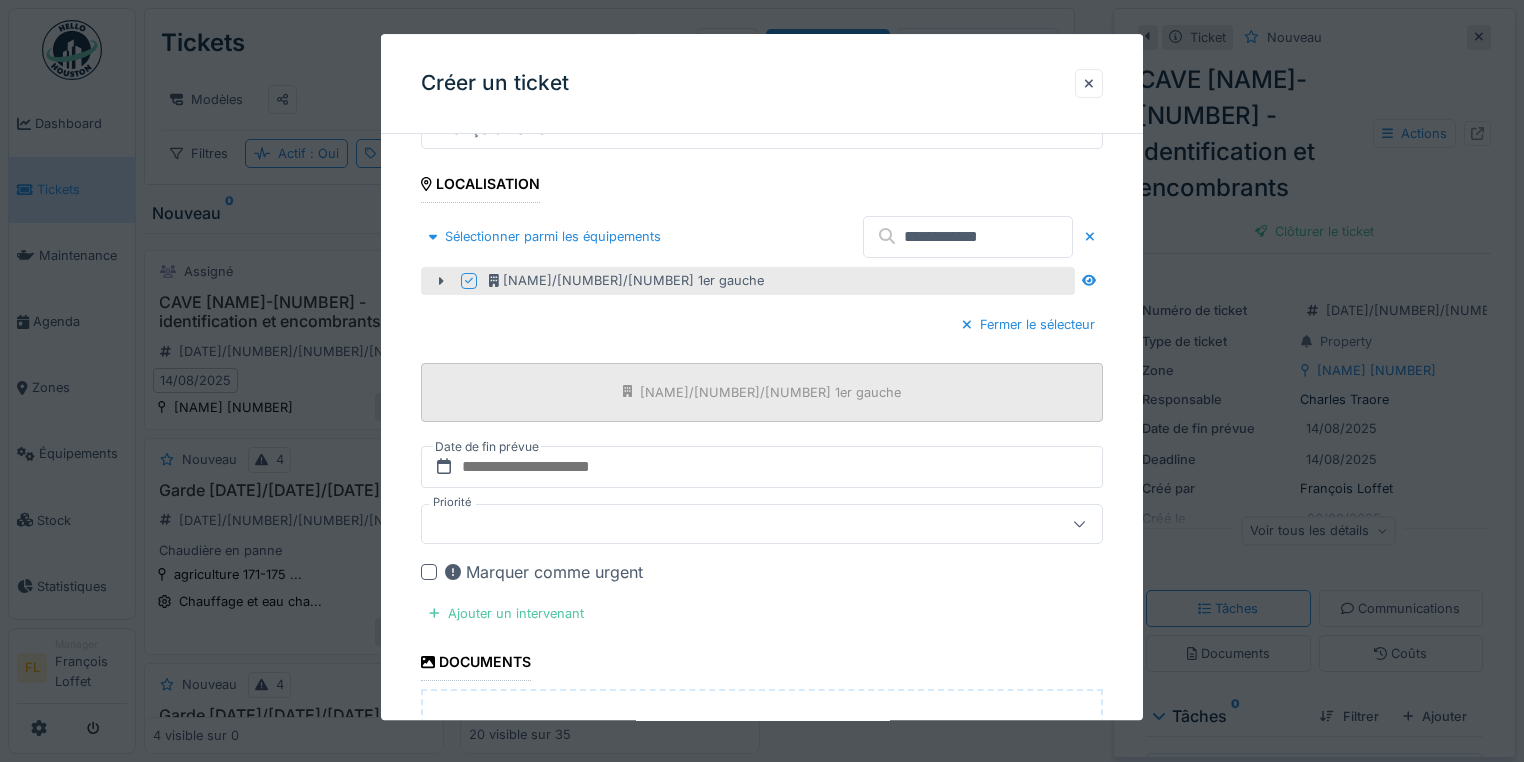scroll, scrollTop: 400, scrollLeft: 0, axis: vertical 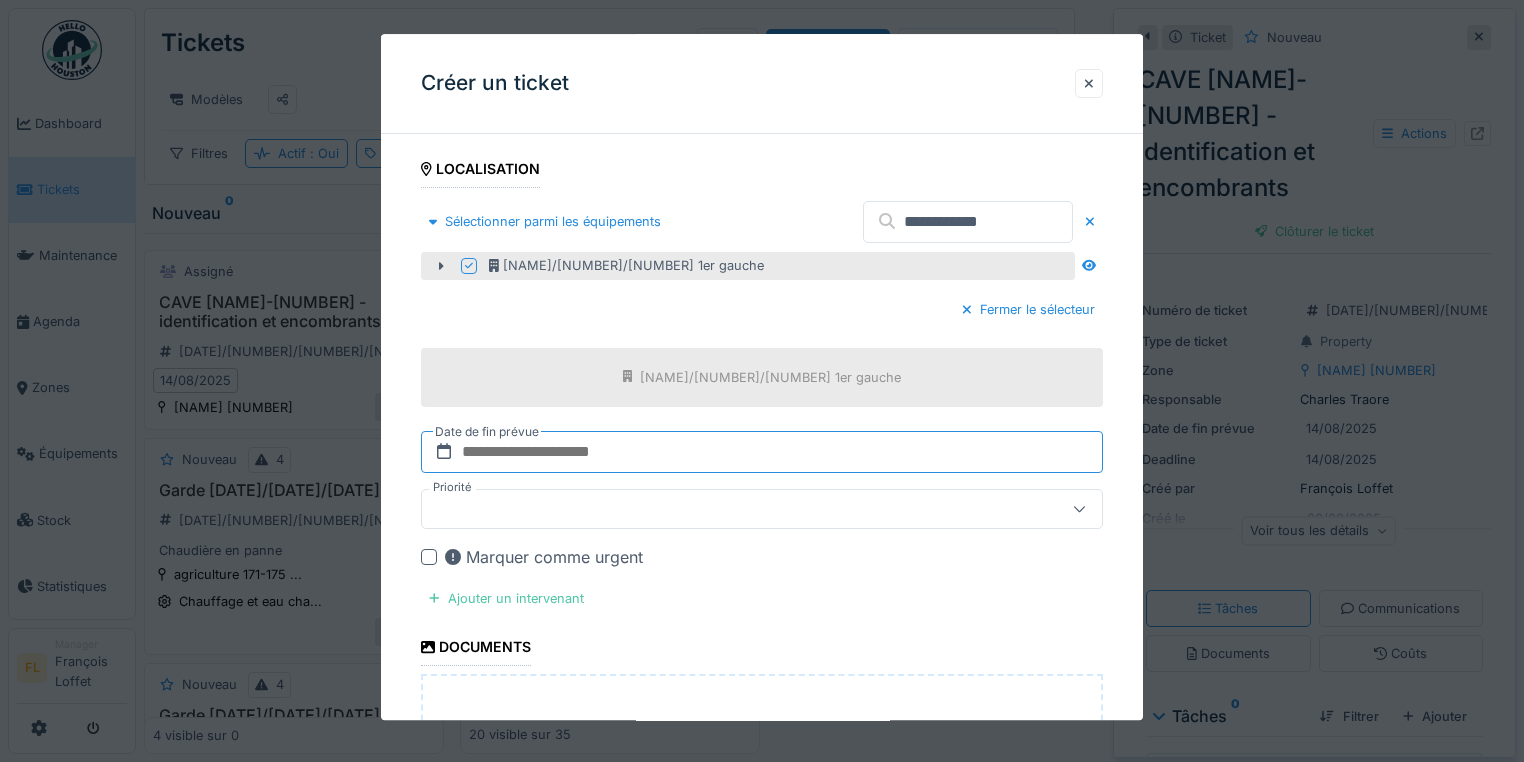 click at bounding box center (762, 452) 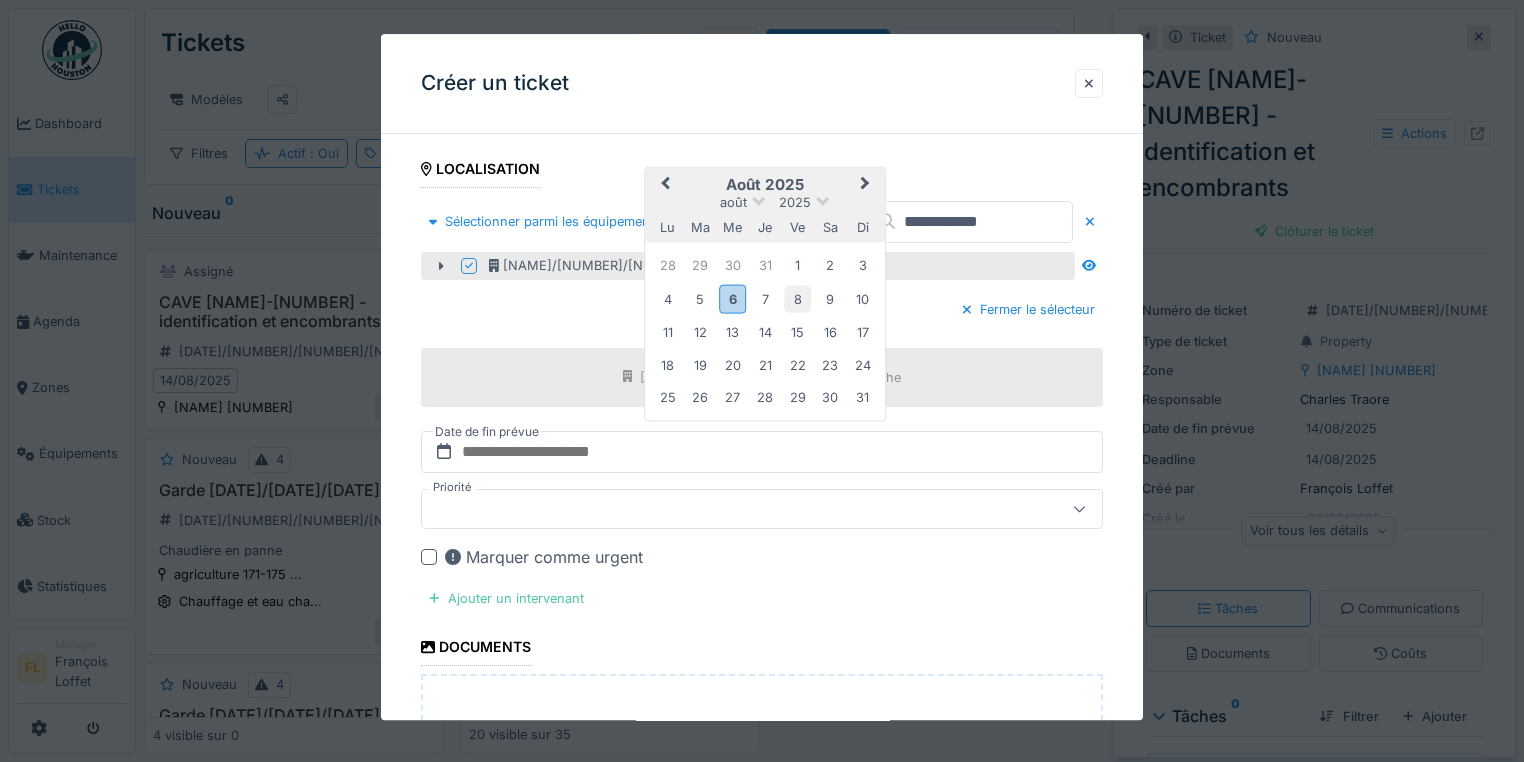 click on "8" at bounding box center [797, 299] 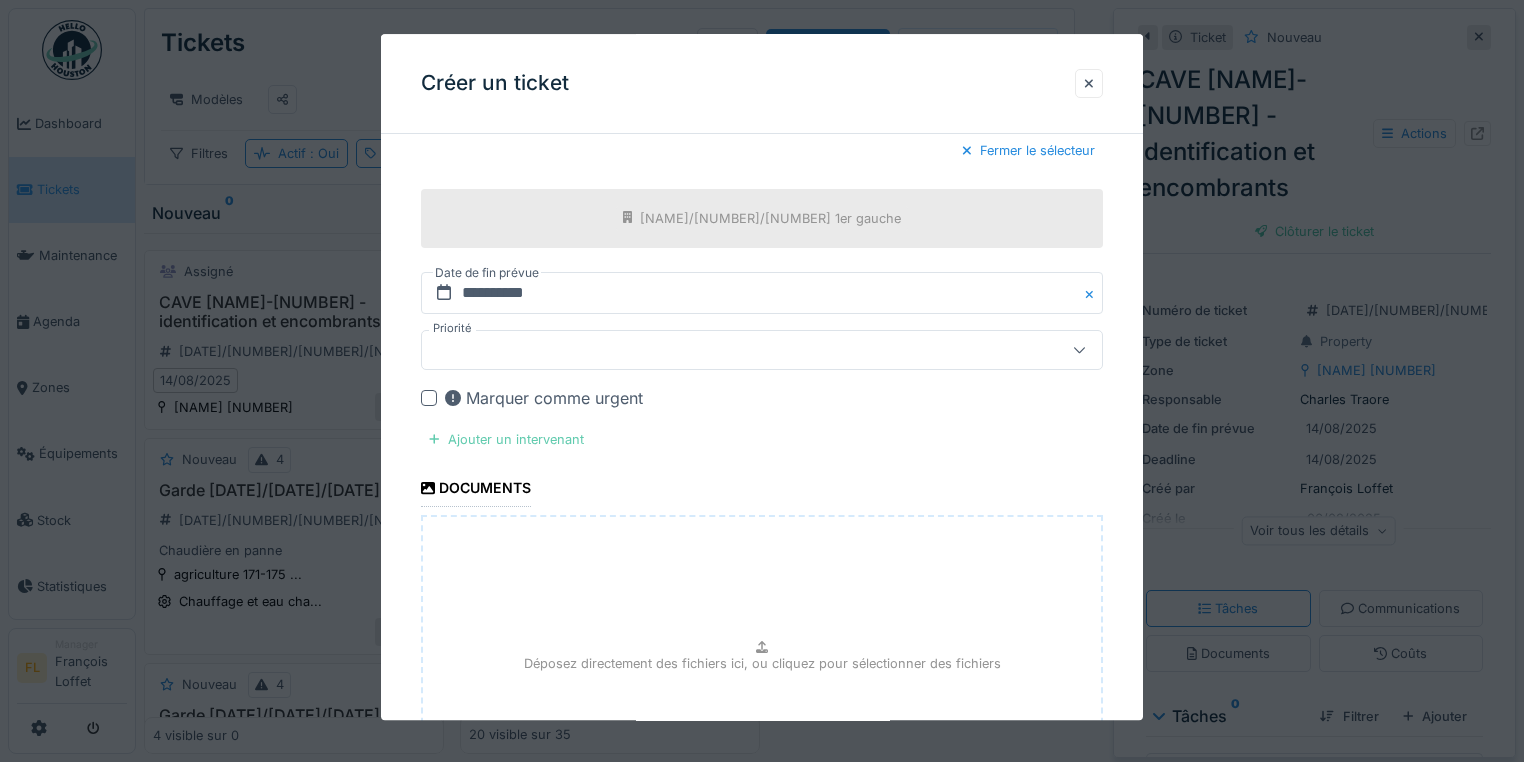 scroll, scrollTop: 560, scrollLeft: 0, axis: vertical 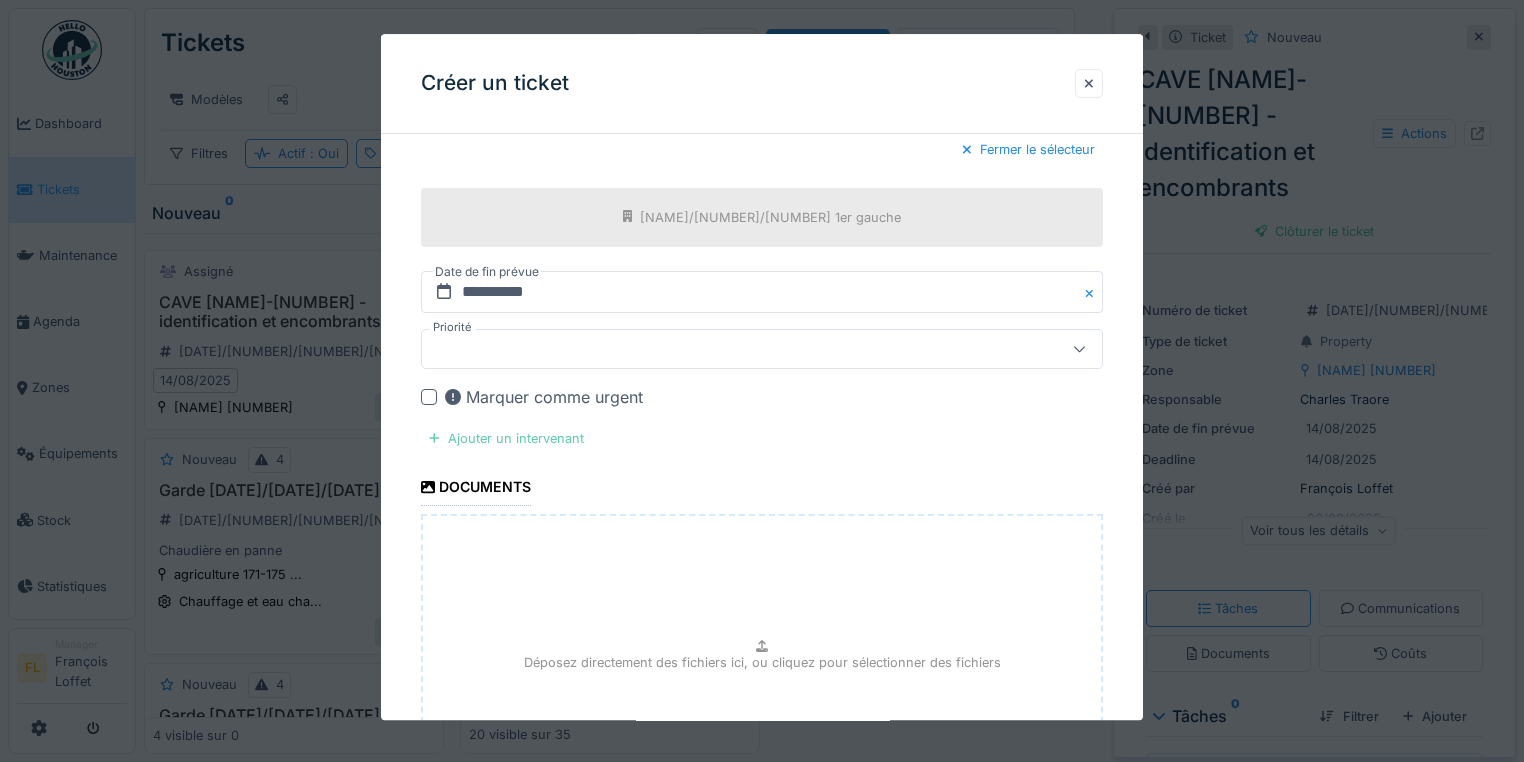 drag, startPoint x: 440, startPoint y: 436, endPoint x: 472, endPoint y: 439, distance: 32.140316 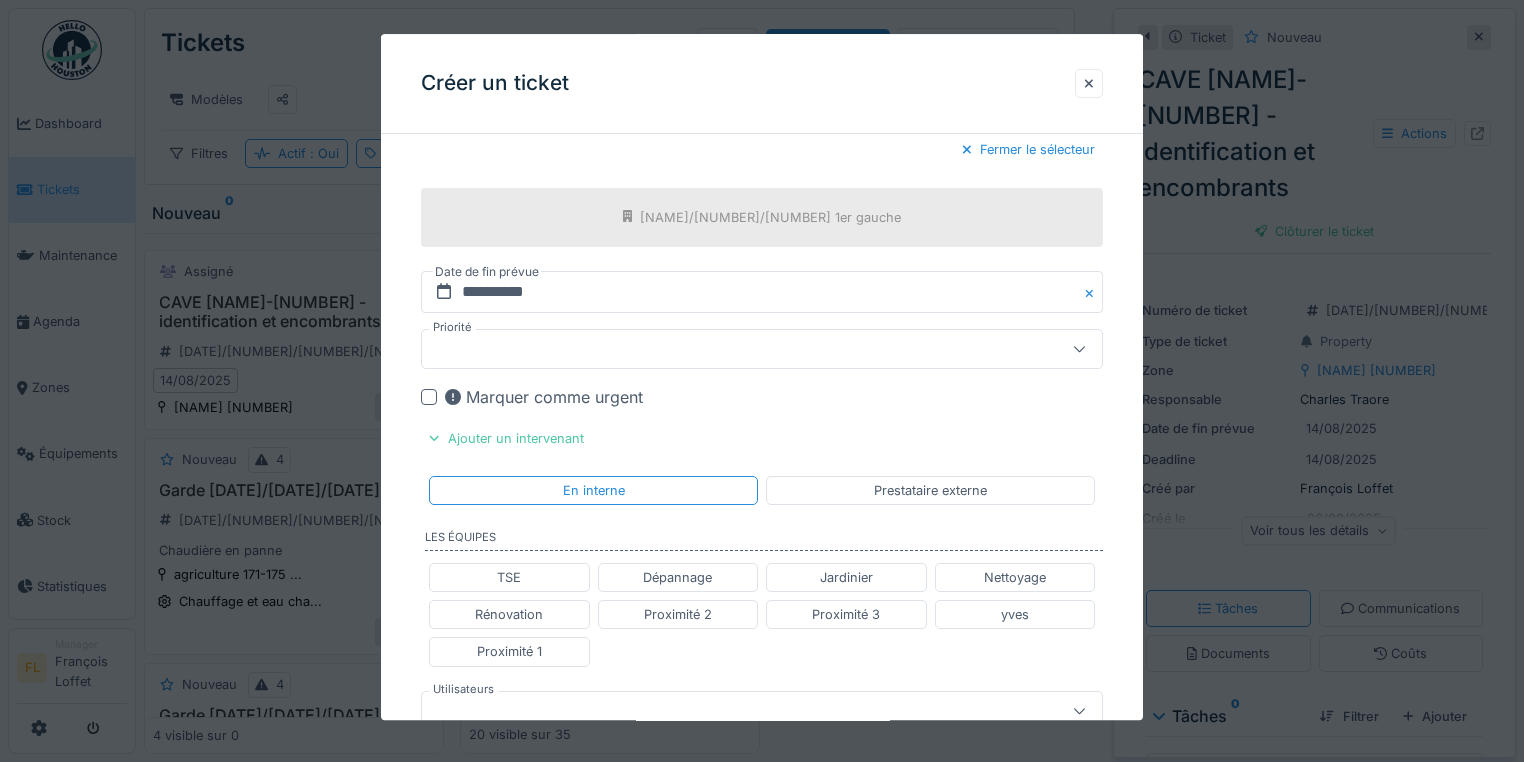 drag, startPoint x: 544, startPoint y: 644, endPoint x: 603, endPoint y: 588, distance: 81.34495 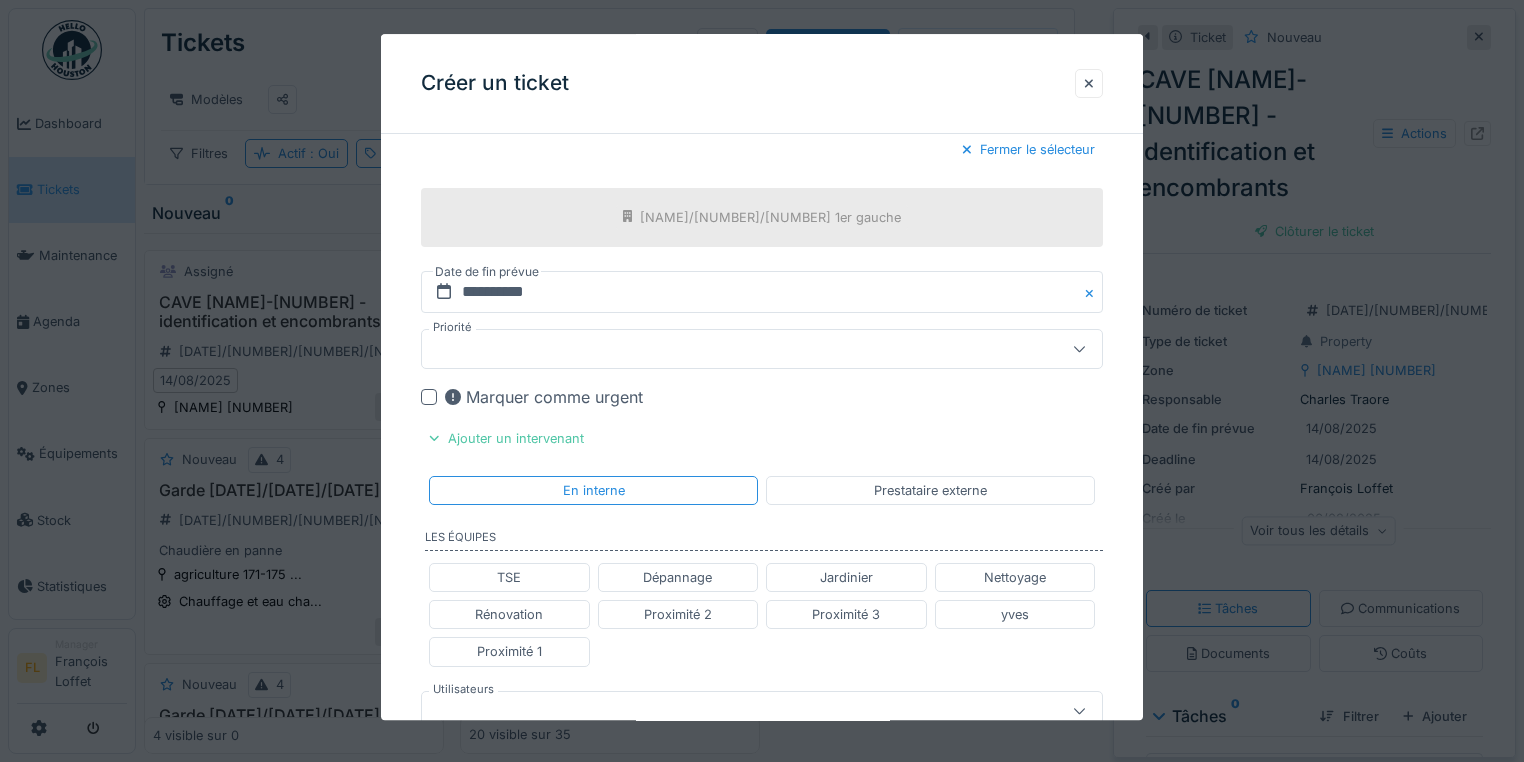 type on "**********" 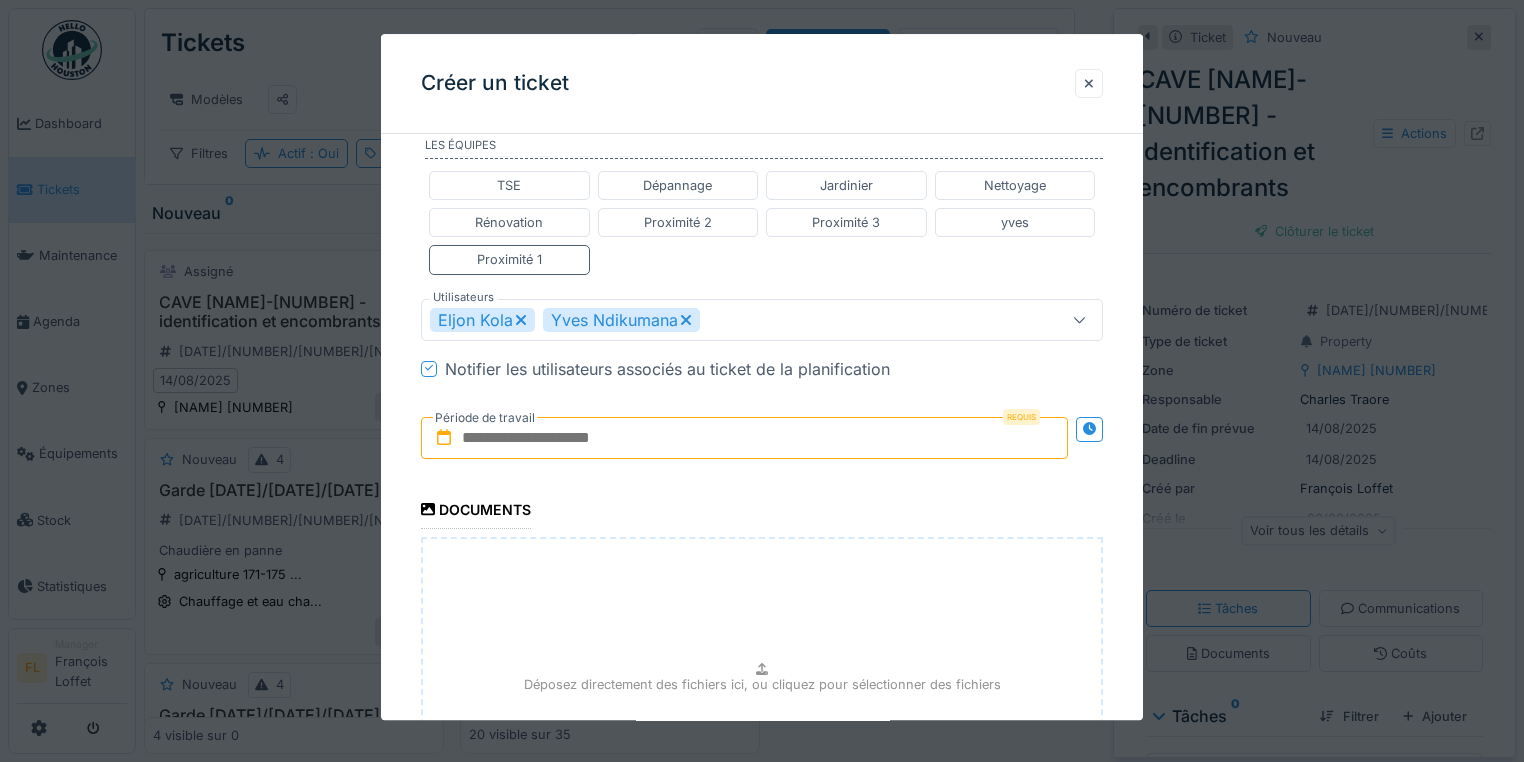 scroll, scrollTop: 960, scrollLeft: 0, axis: vertical 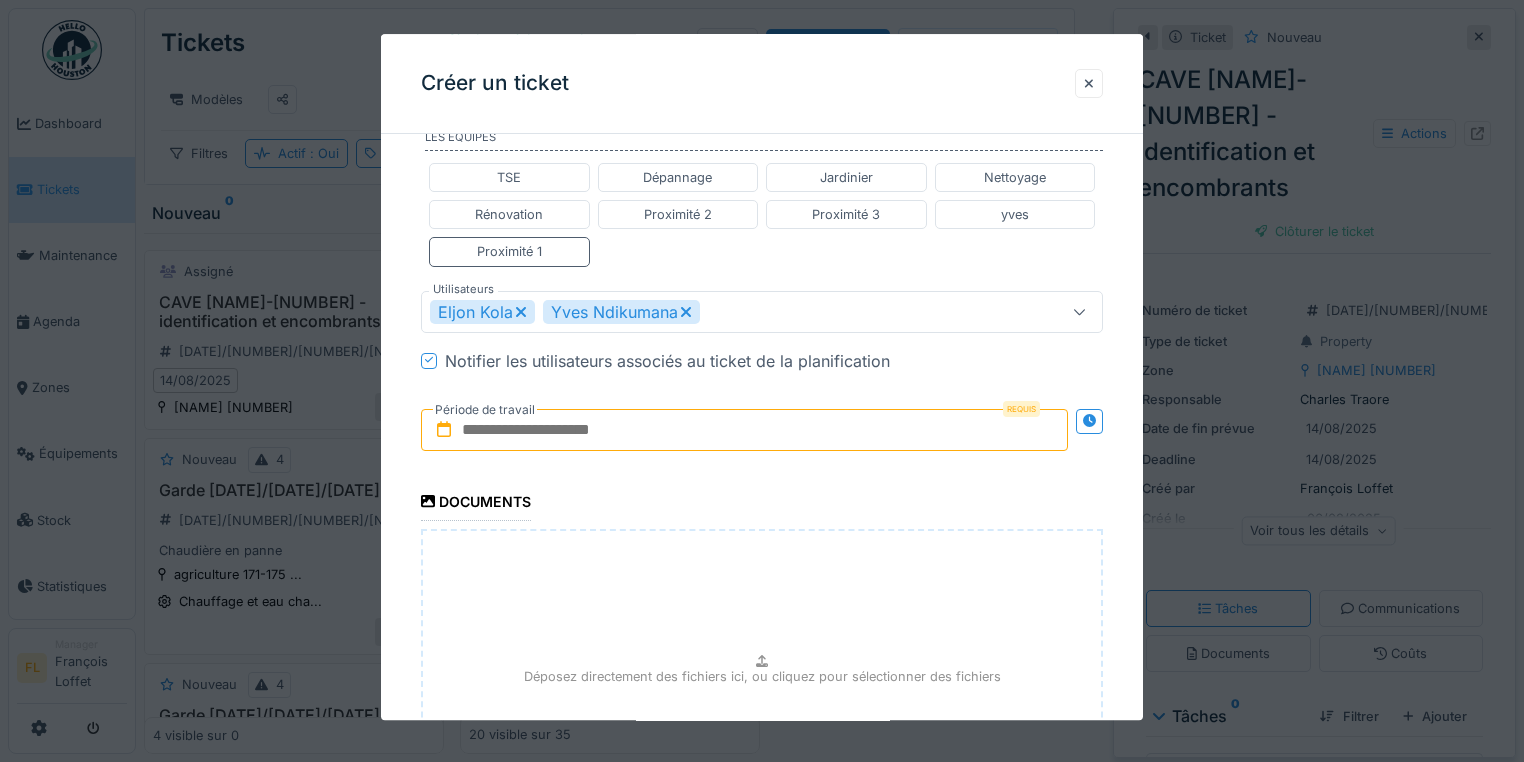 click at bounding box center (744, 430) 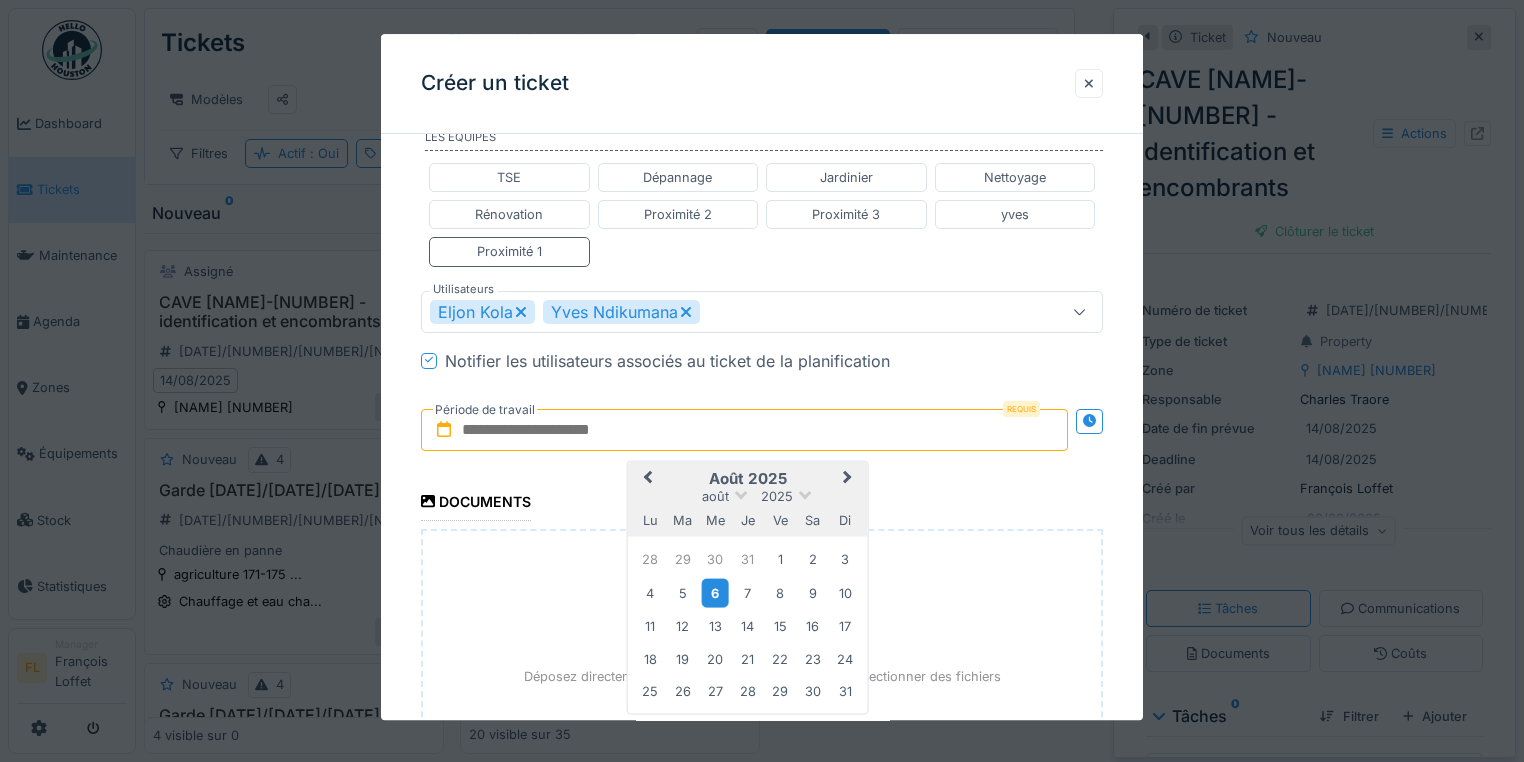 click on "6" at bounding box center (715, 593) 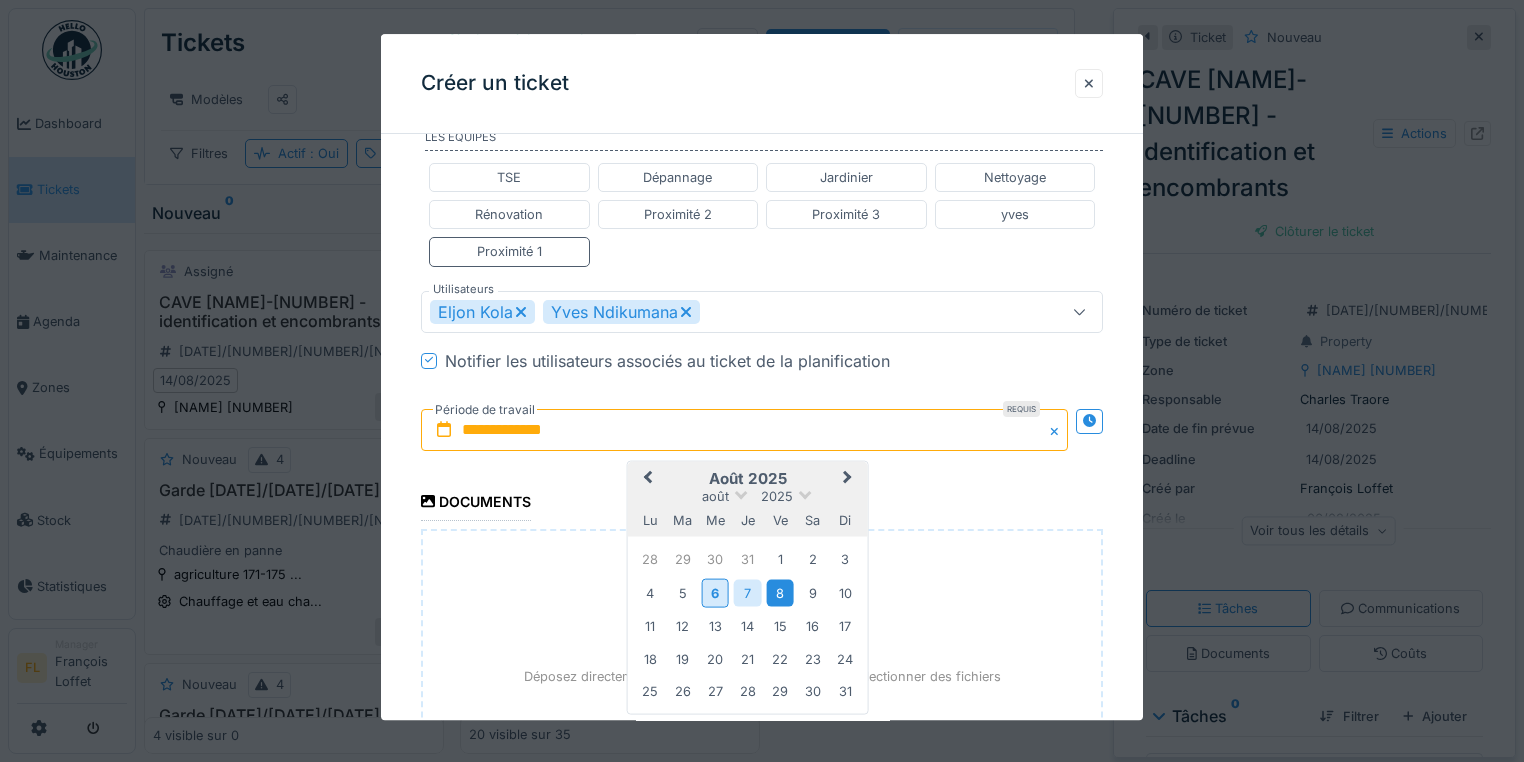 click on "8" at bounding box center [780, 593] 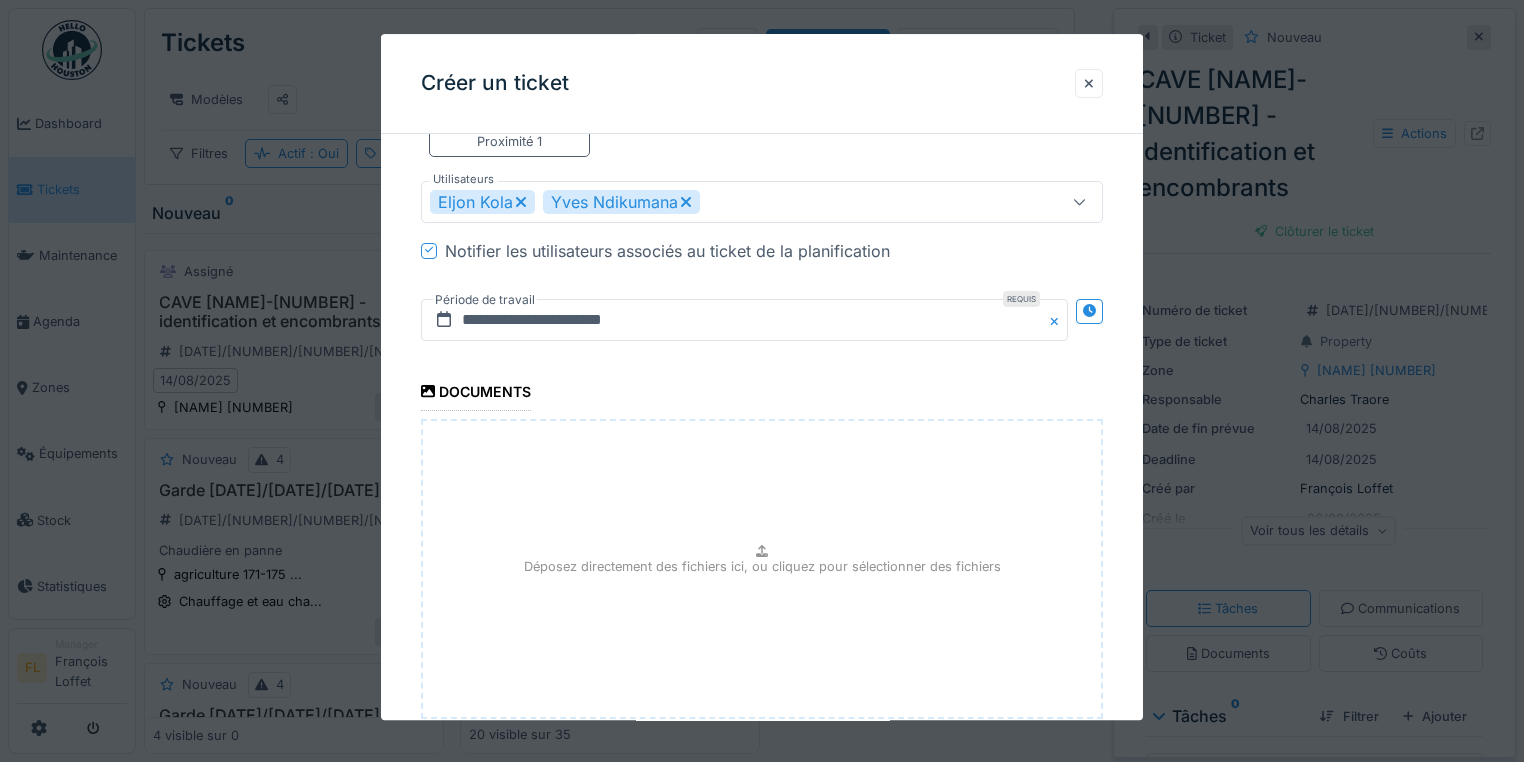 scroll, scrollTop: 1192, scrollLeft: 0, axis: vertical 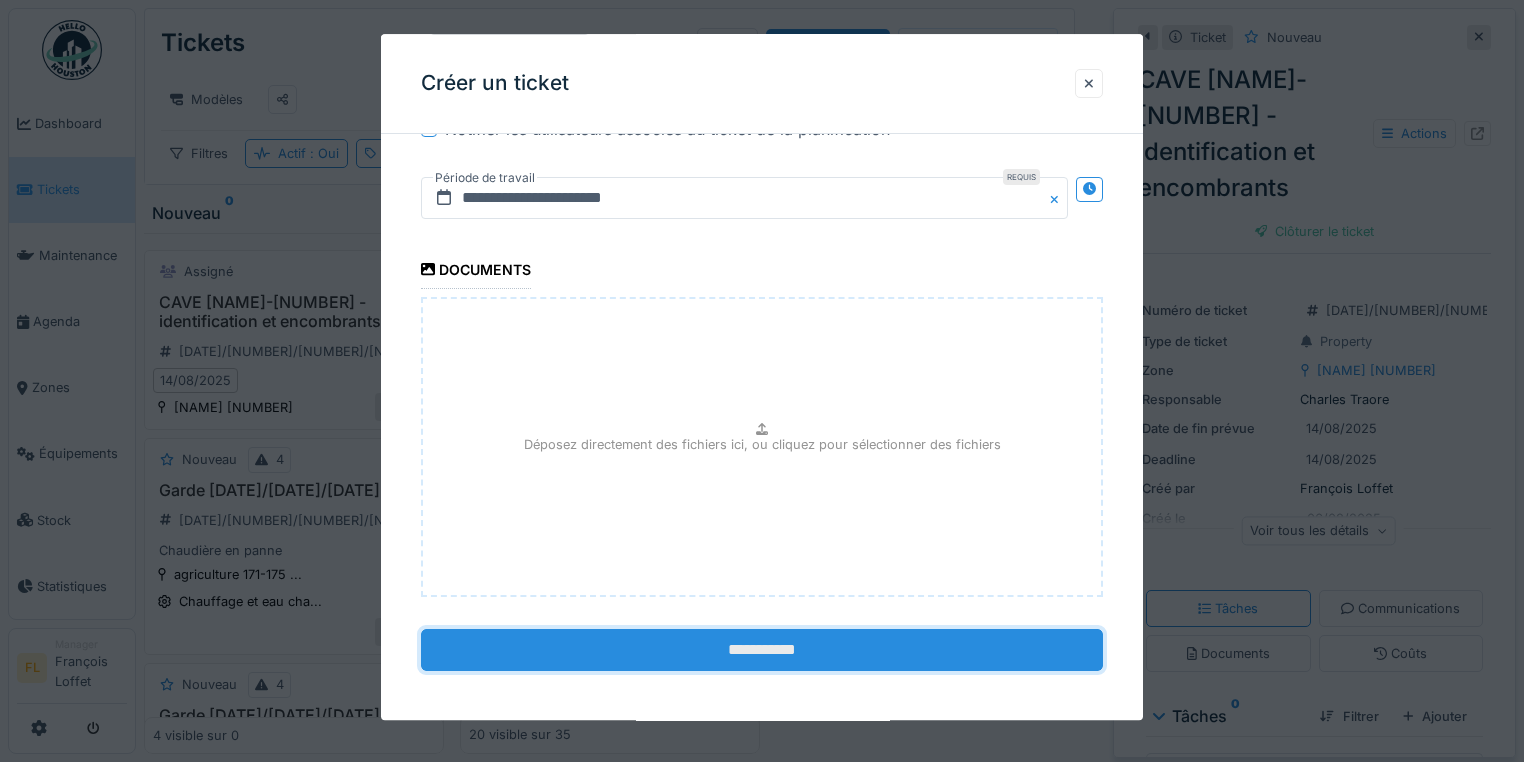 click on "**********" at bounding box center [762, 650] 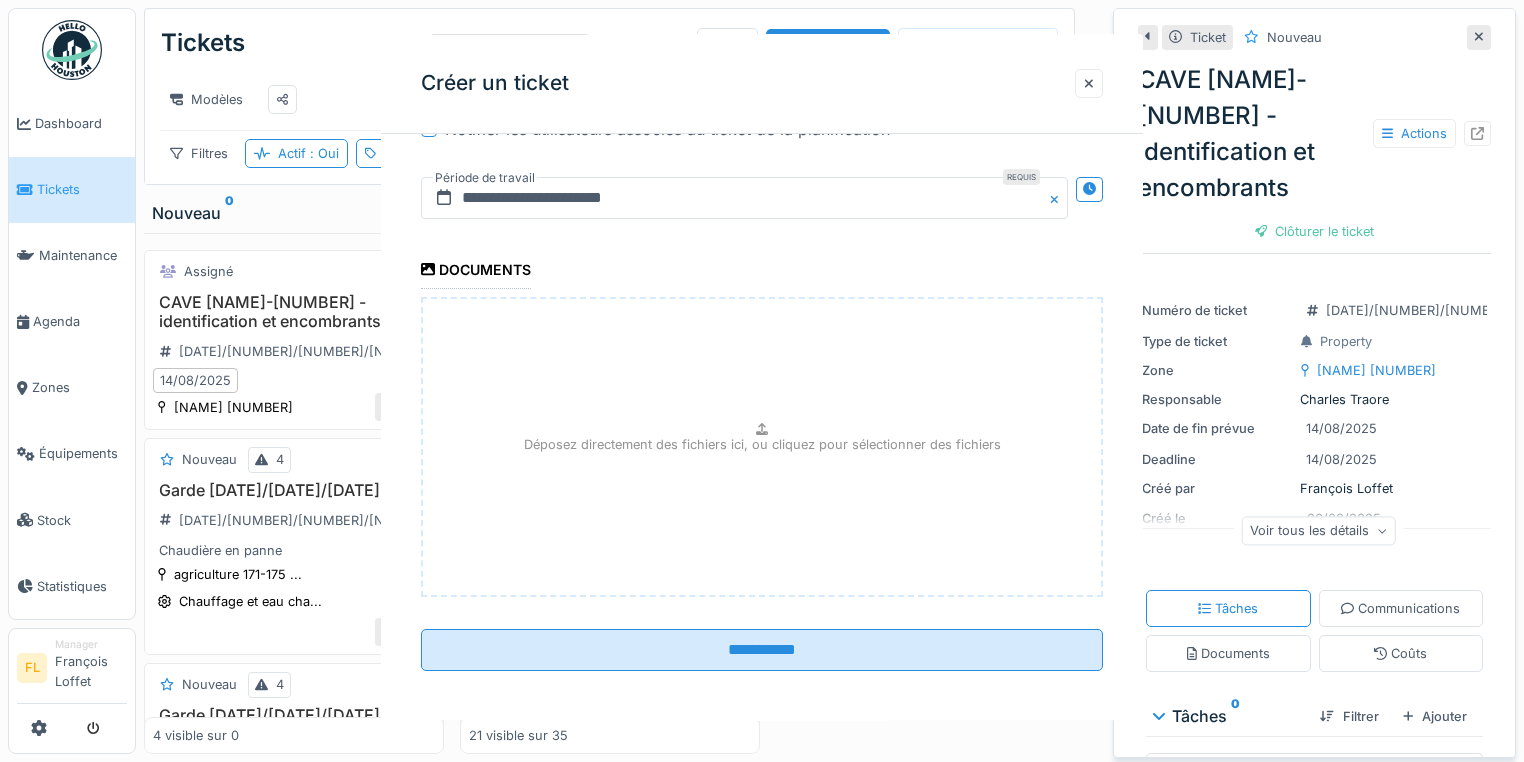 scroll, scrollTop: 0, scrollLeft: 0, axis: both 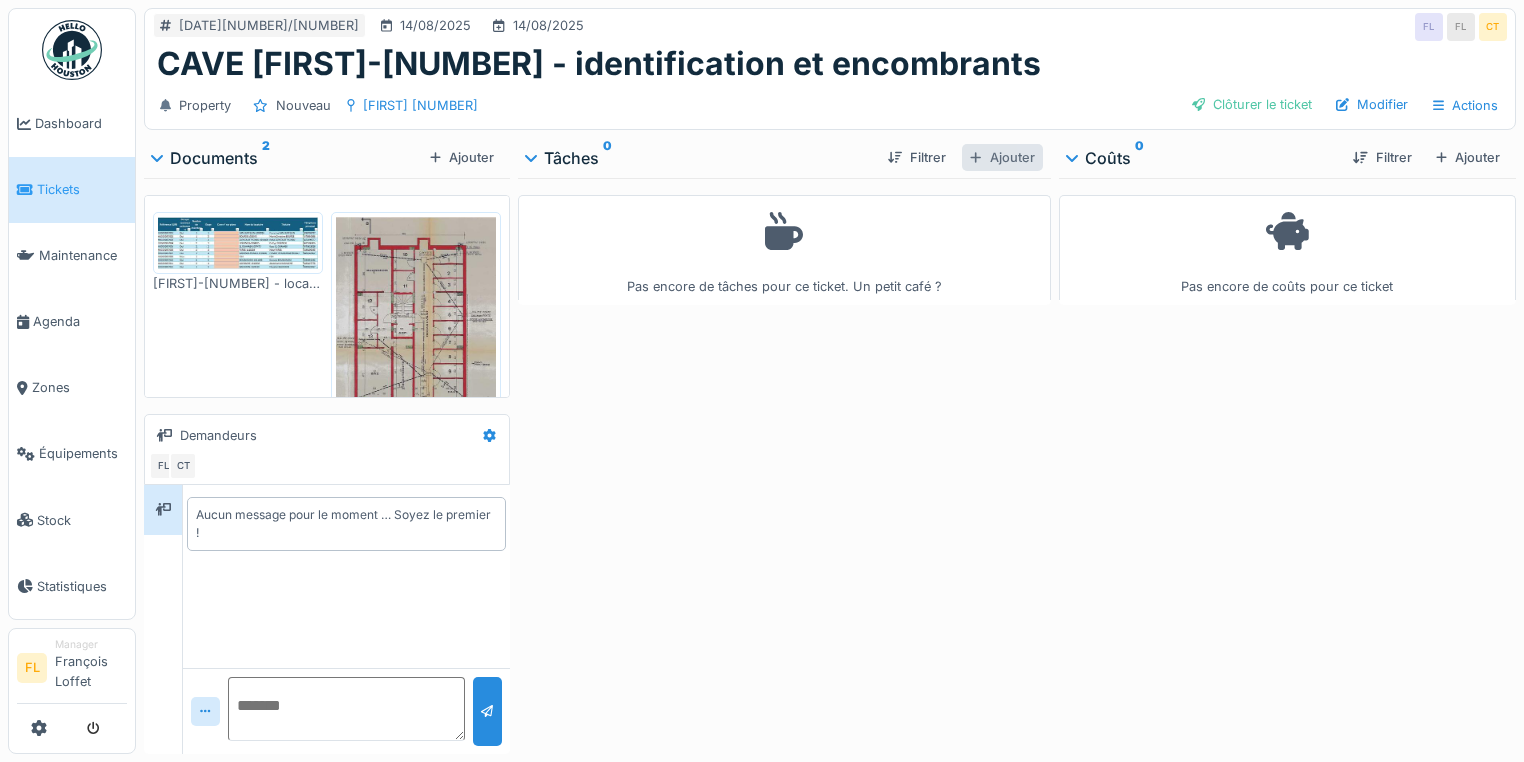 click on "Ajouter" at bounding box center [1002, 157] 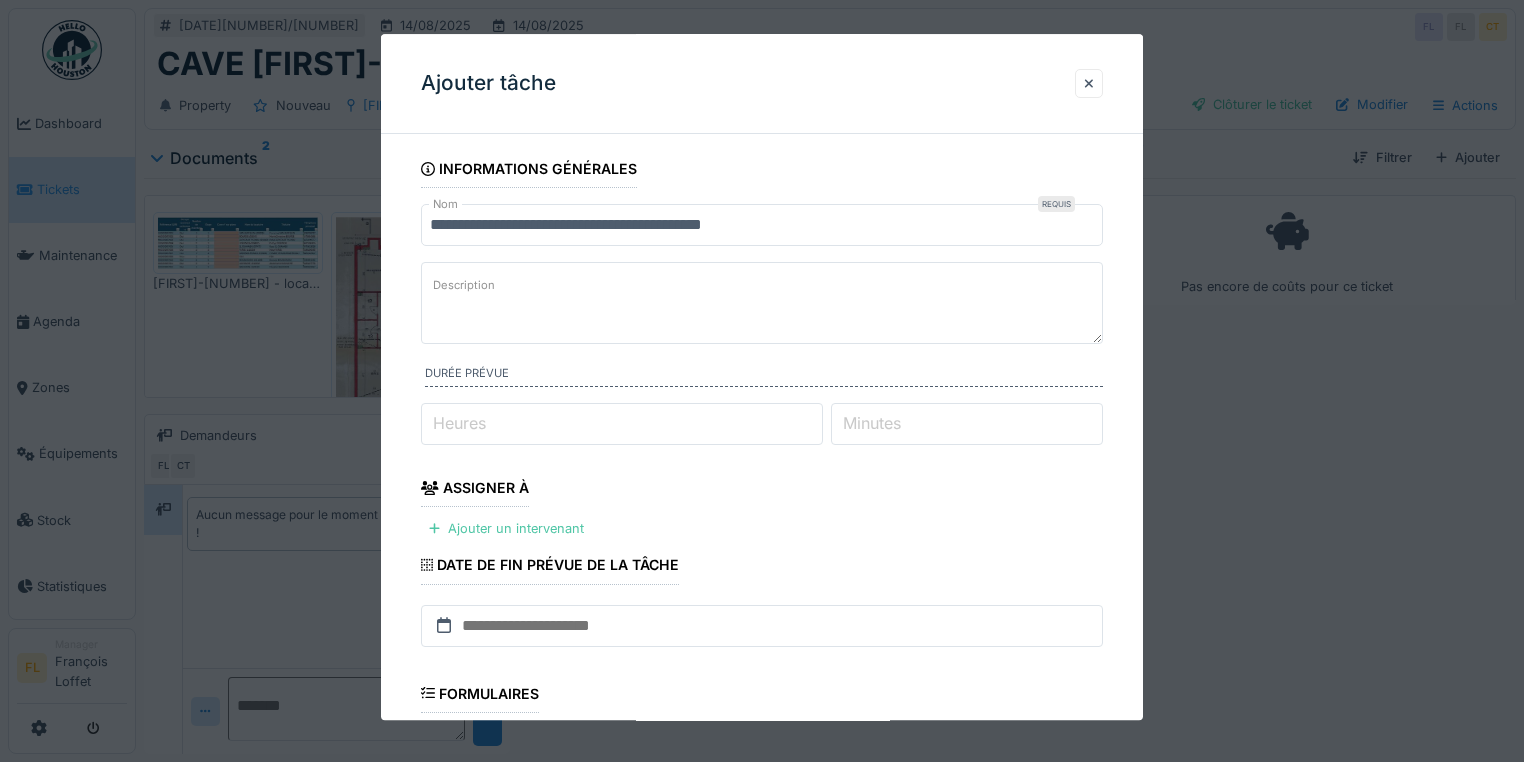 click on "Description" at bounding box center (762, 303) 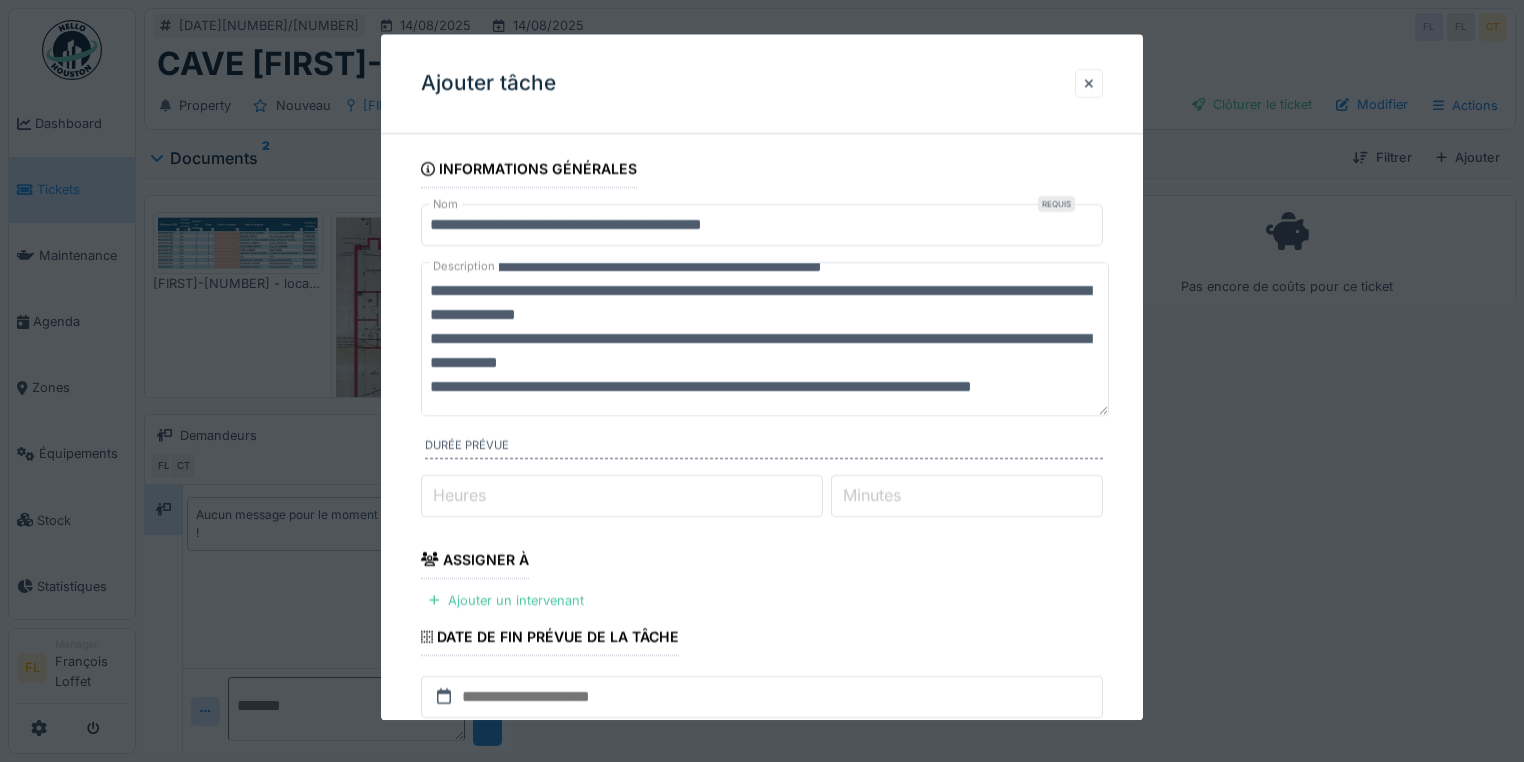 scroll, scrollTop: 126, scrollLeft: 0, axis: vertical 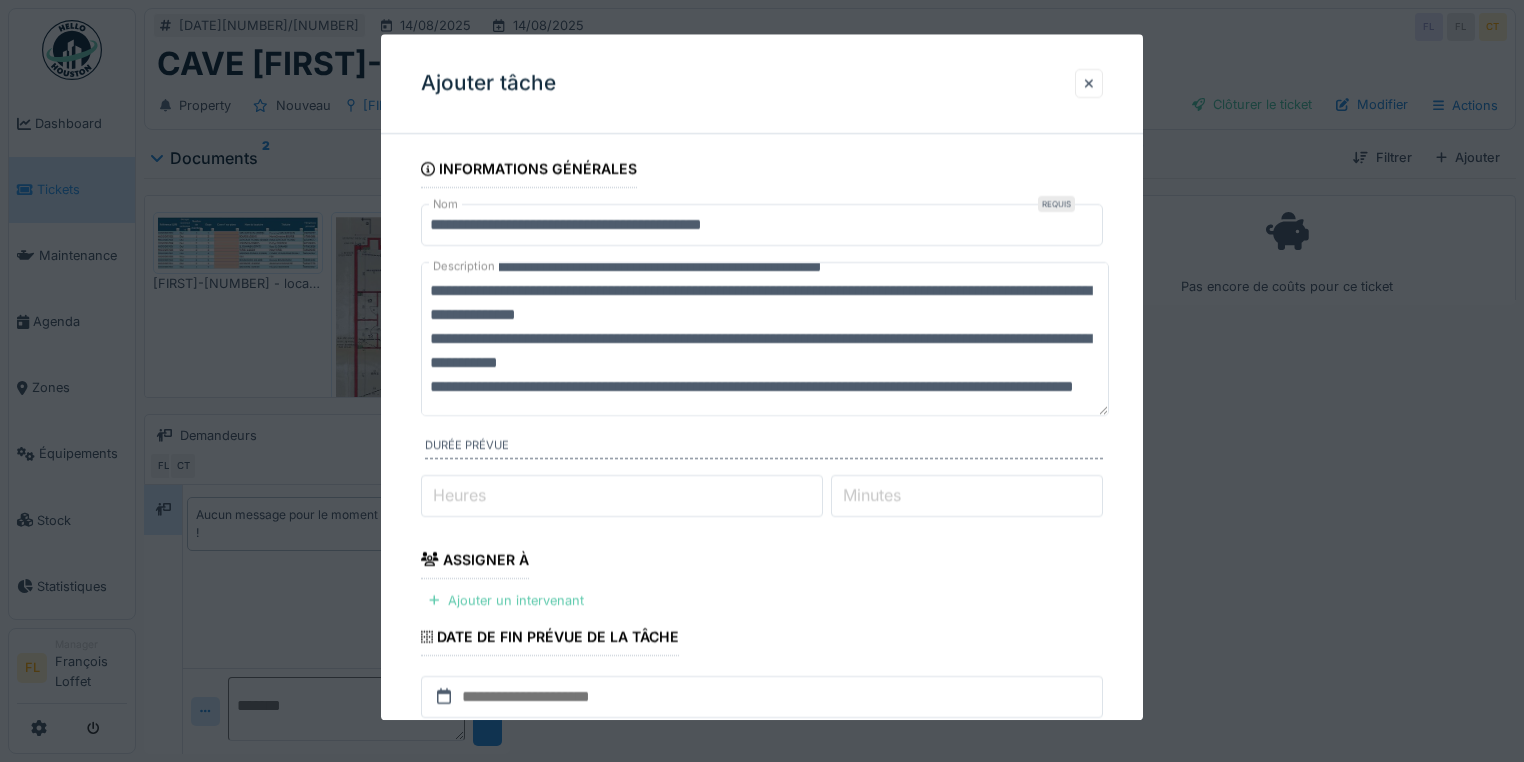 type on "**********" 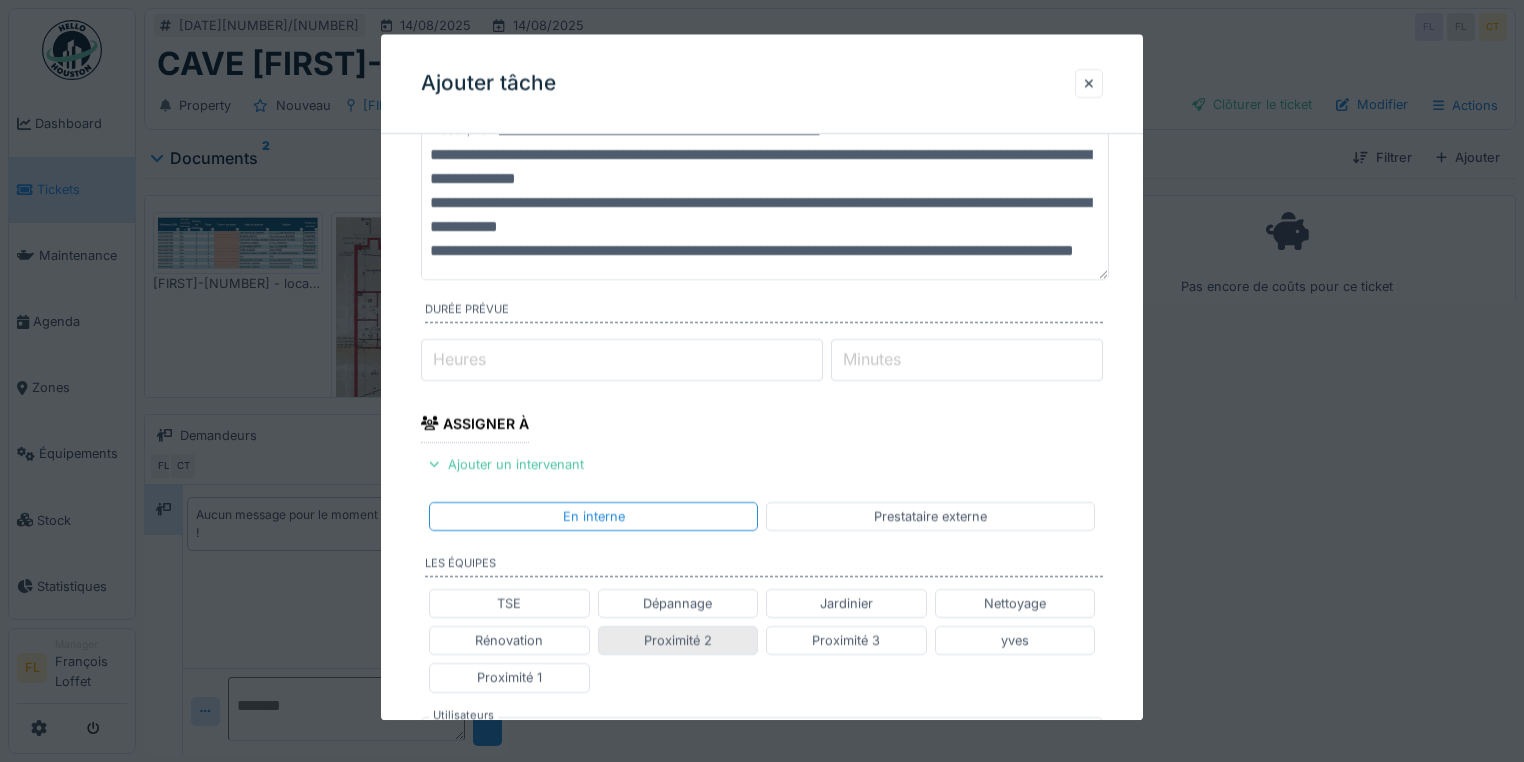 scroll, scrollTop: 160, scrollLeft: 0, axis: vertical 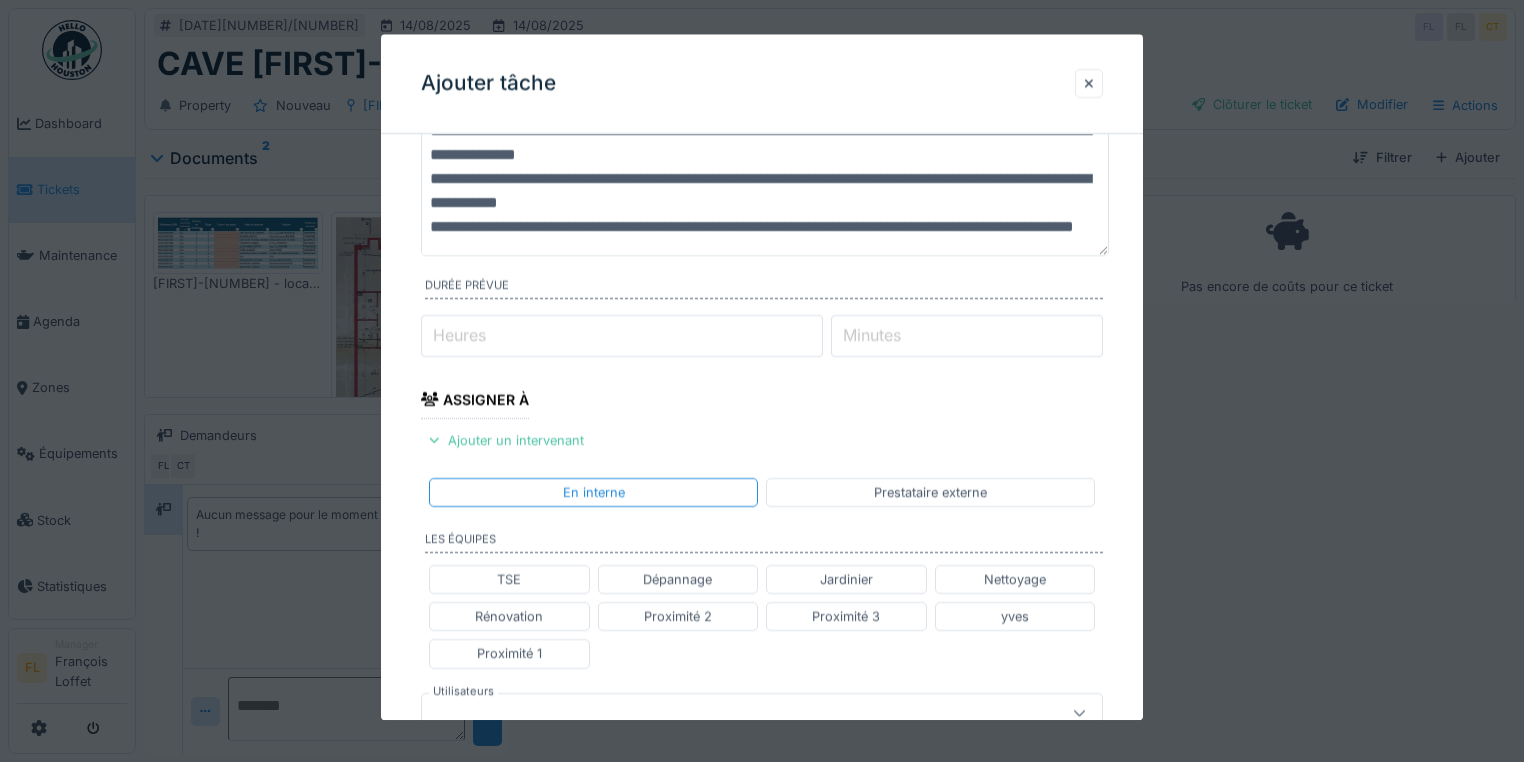 click on "Proximité 1" at bounding box center [509, 654] 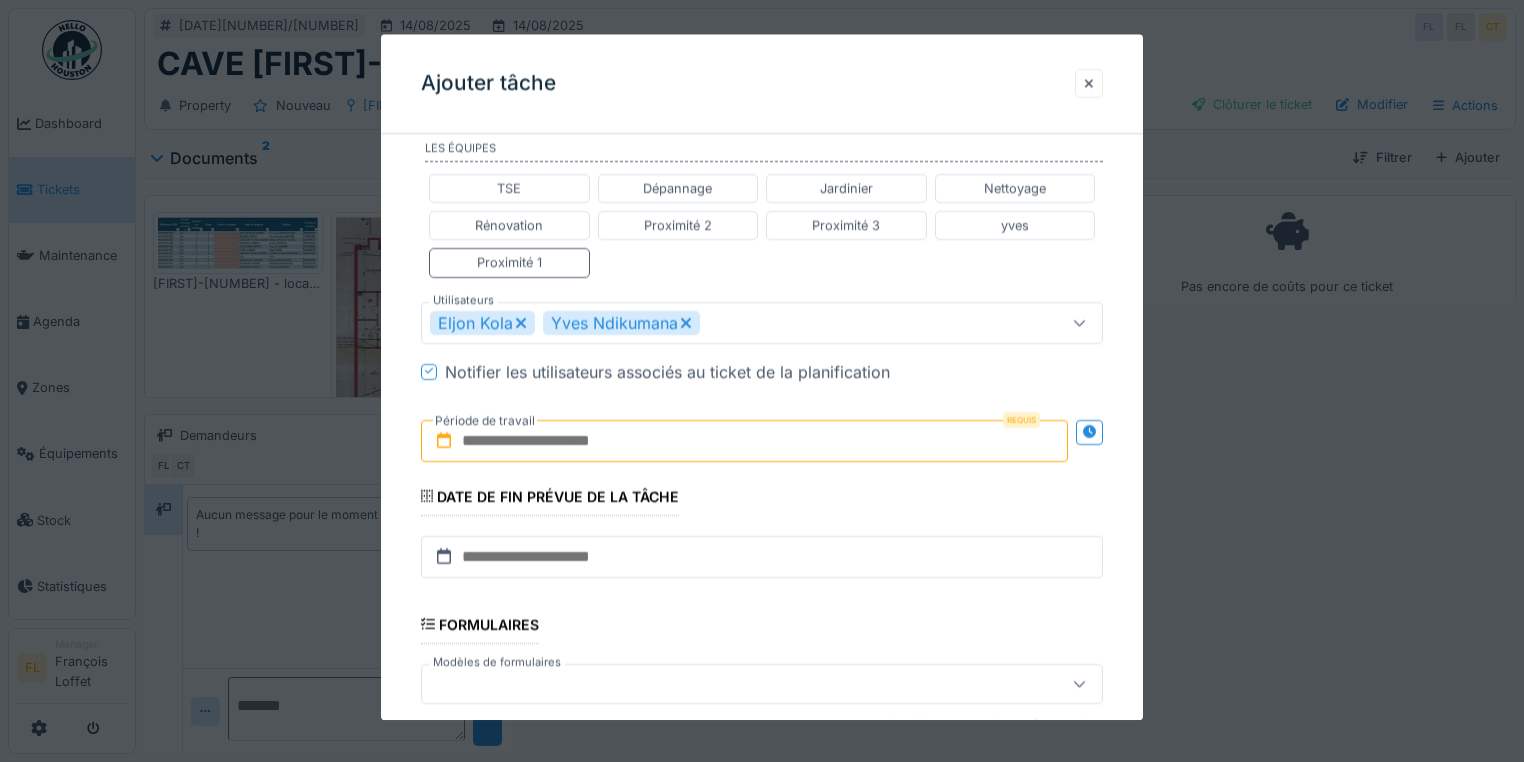 scroll, scrollTop: 560, scrollLeft: 0, axis: vertical 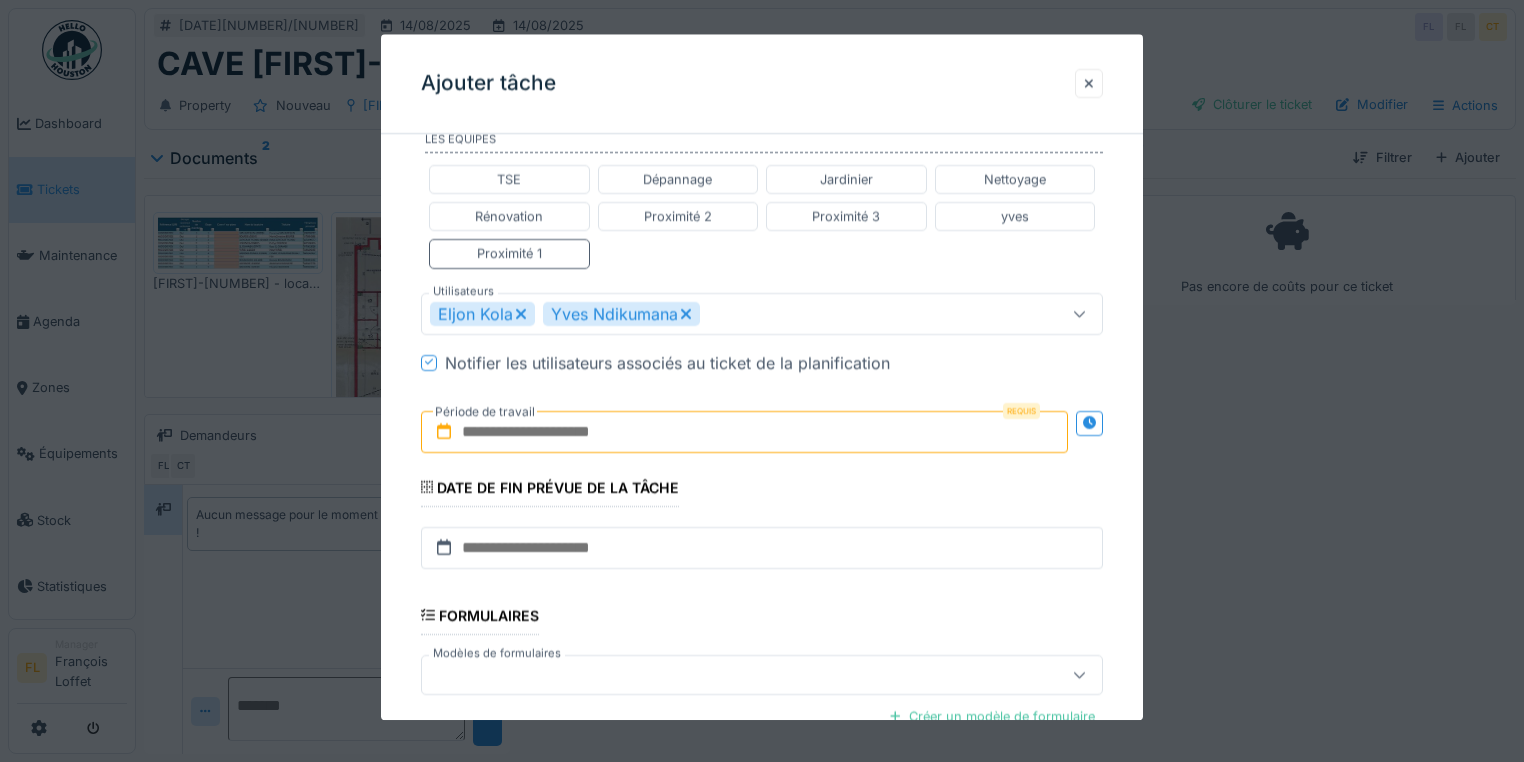 click at bounding box center (744, 432) 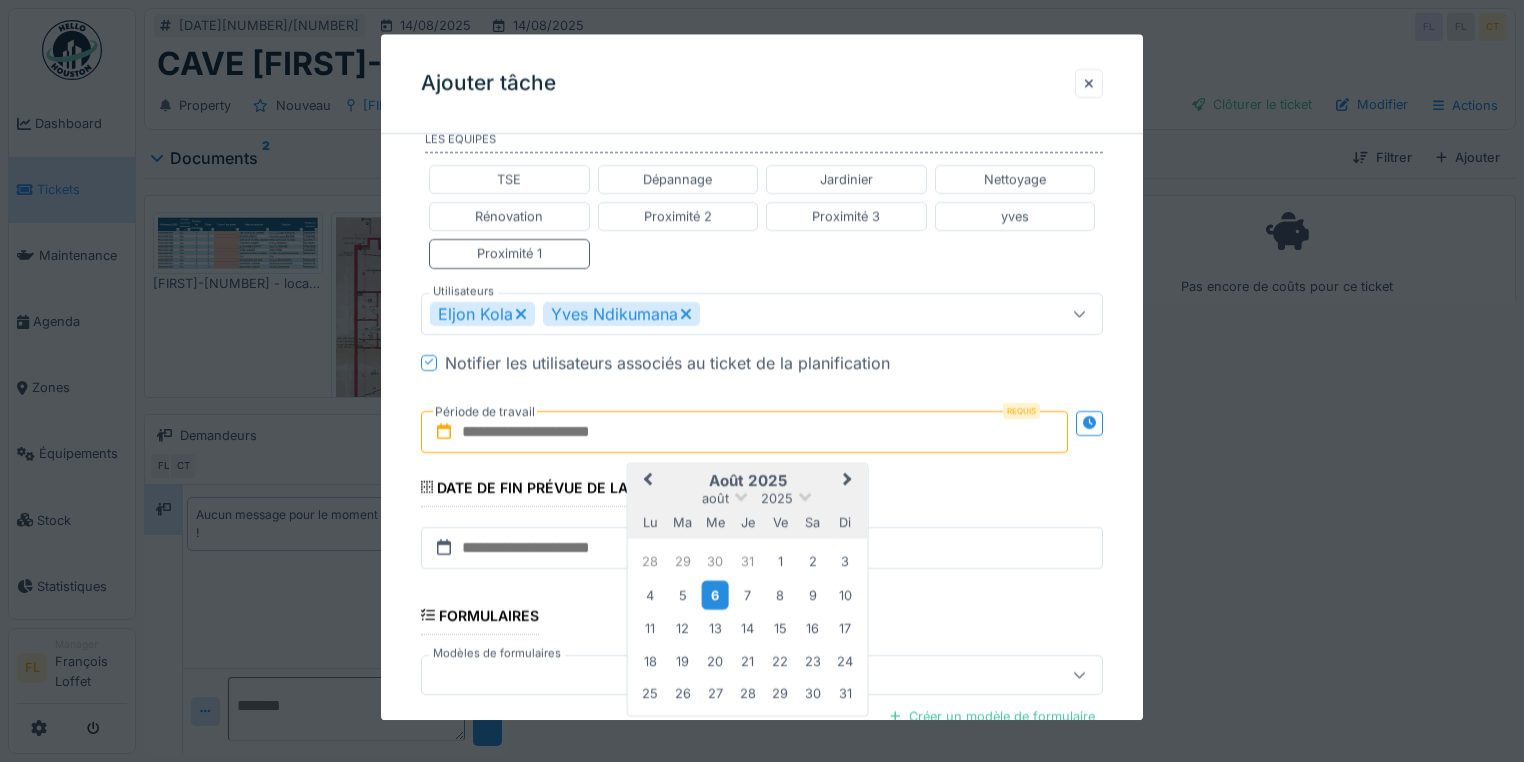 click on "6" at bounding box center (715, 595) 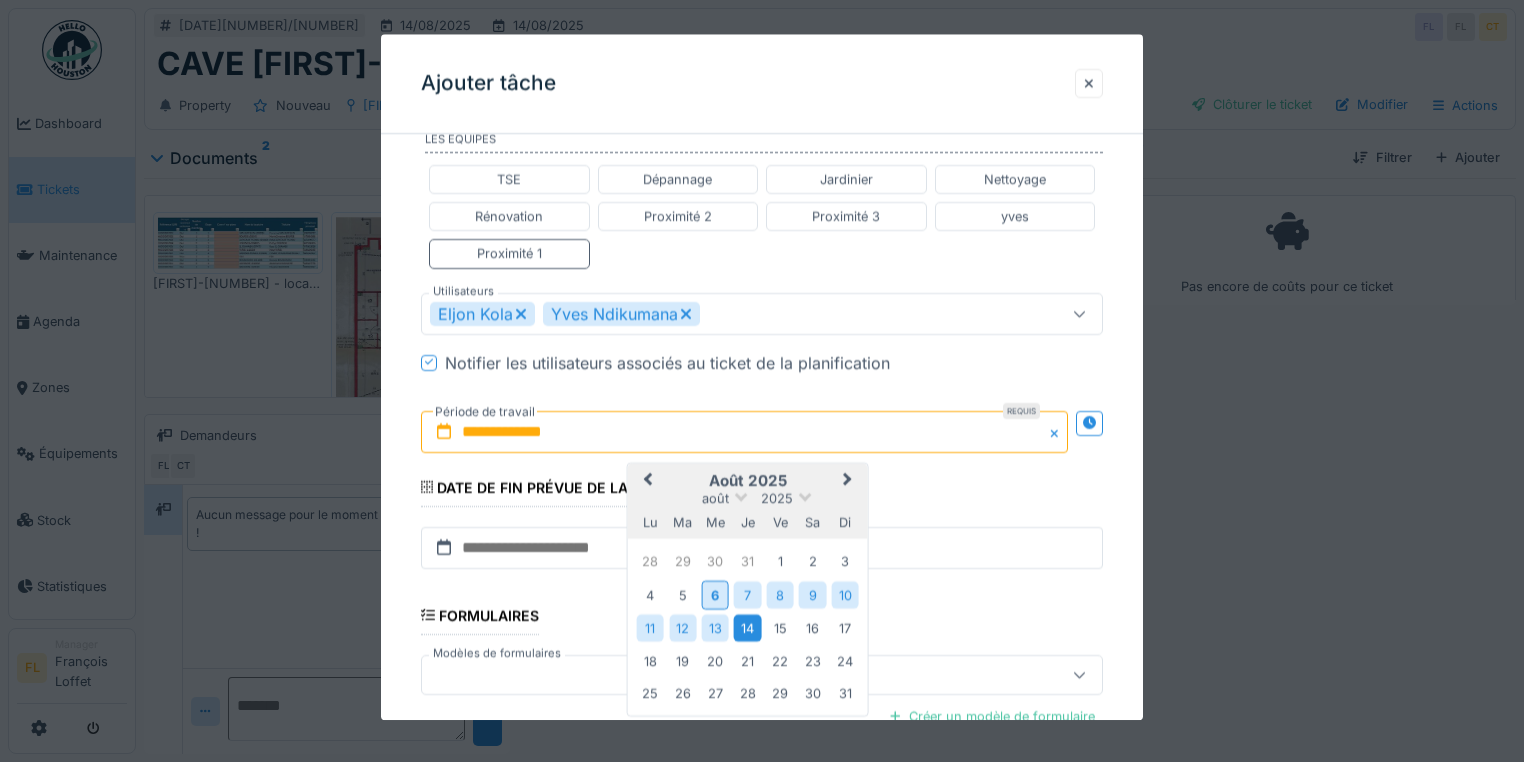click on "14" at bounding box center (747, 628) 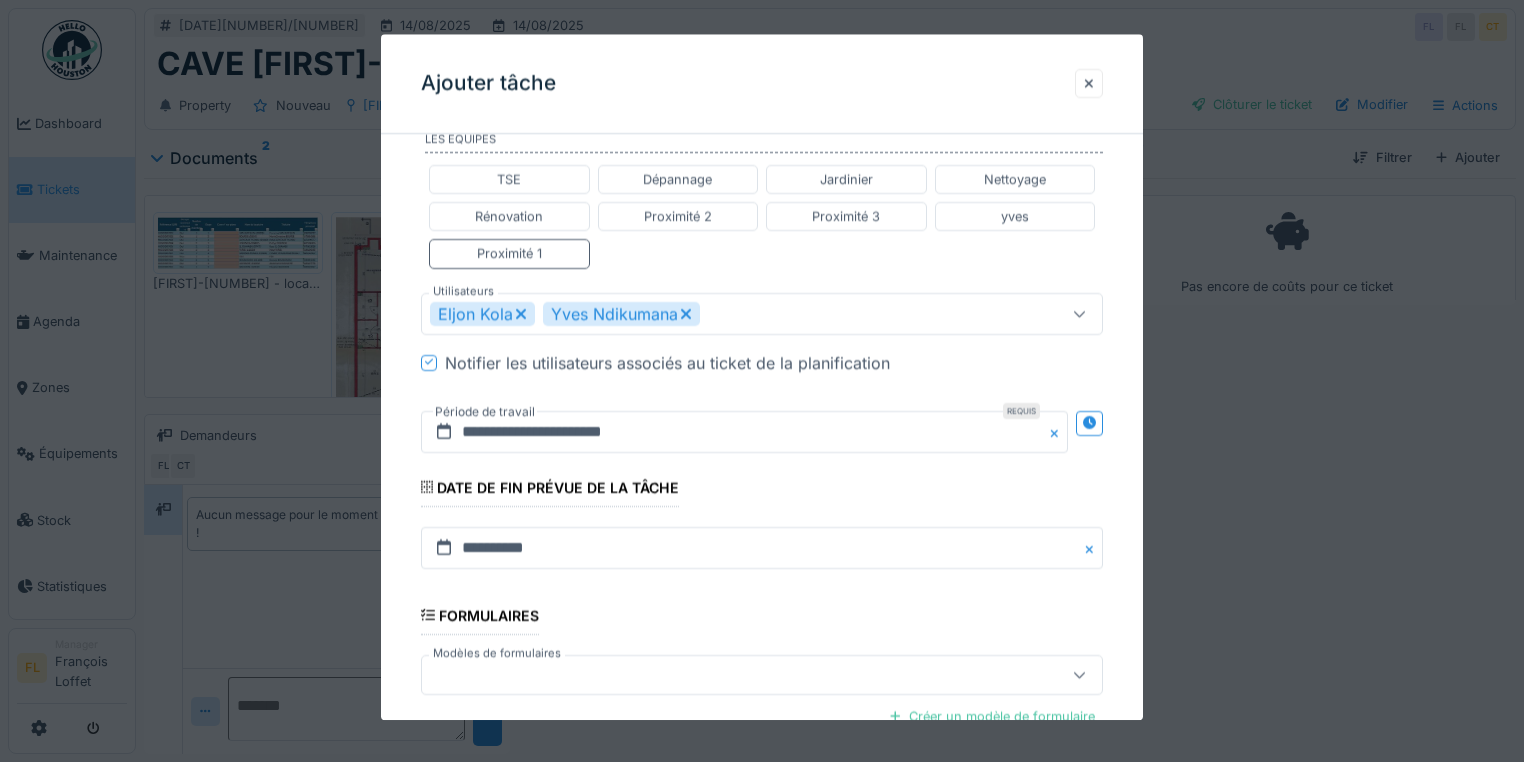 click on "**********" at bounding box center [762, 248] 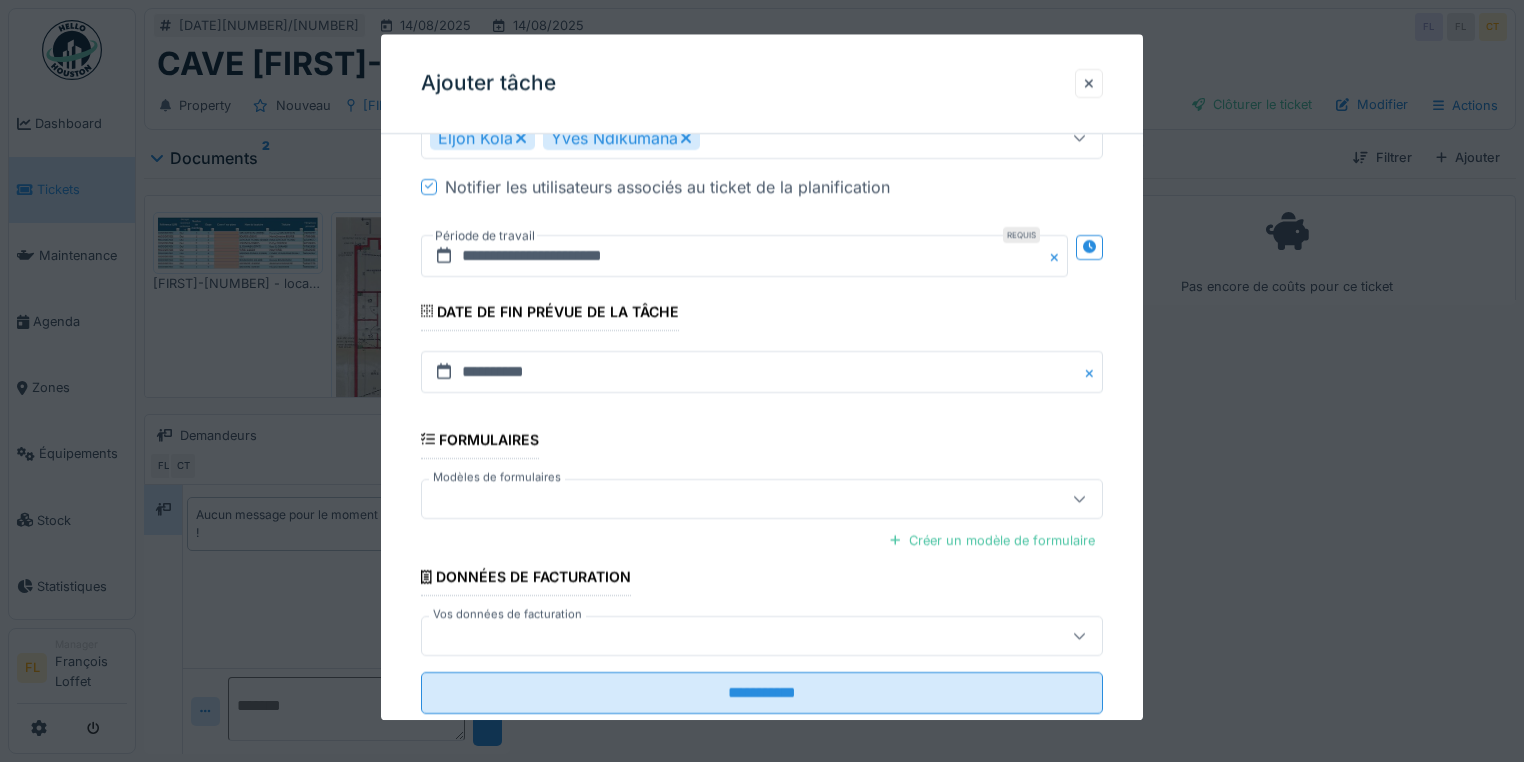 scroll, scrollTop: 780, scrollLeft: 0, axis: vertical 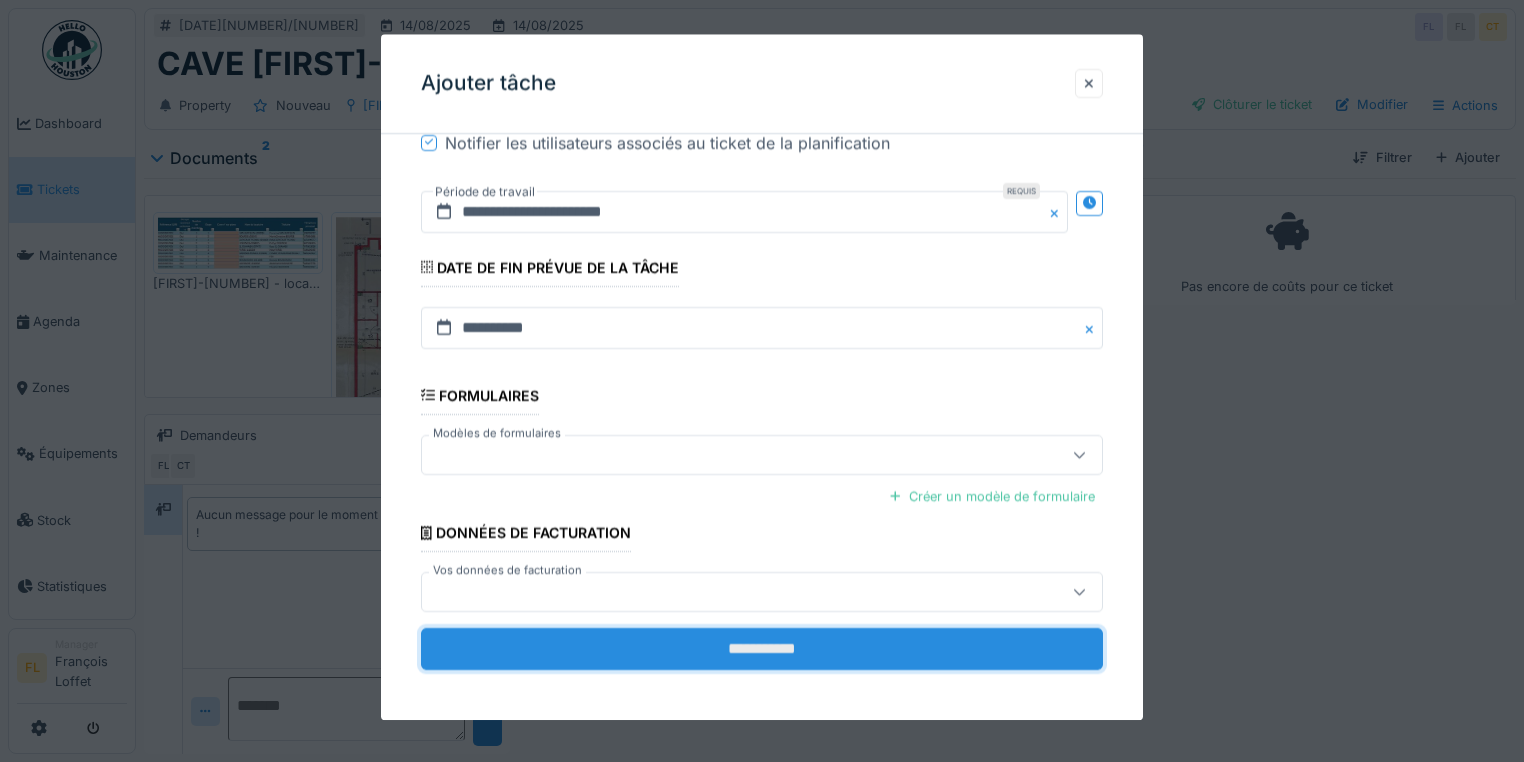 click on "**********" at bounding box center [762, 649] 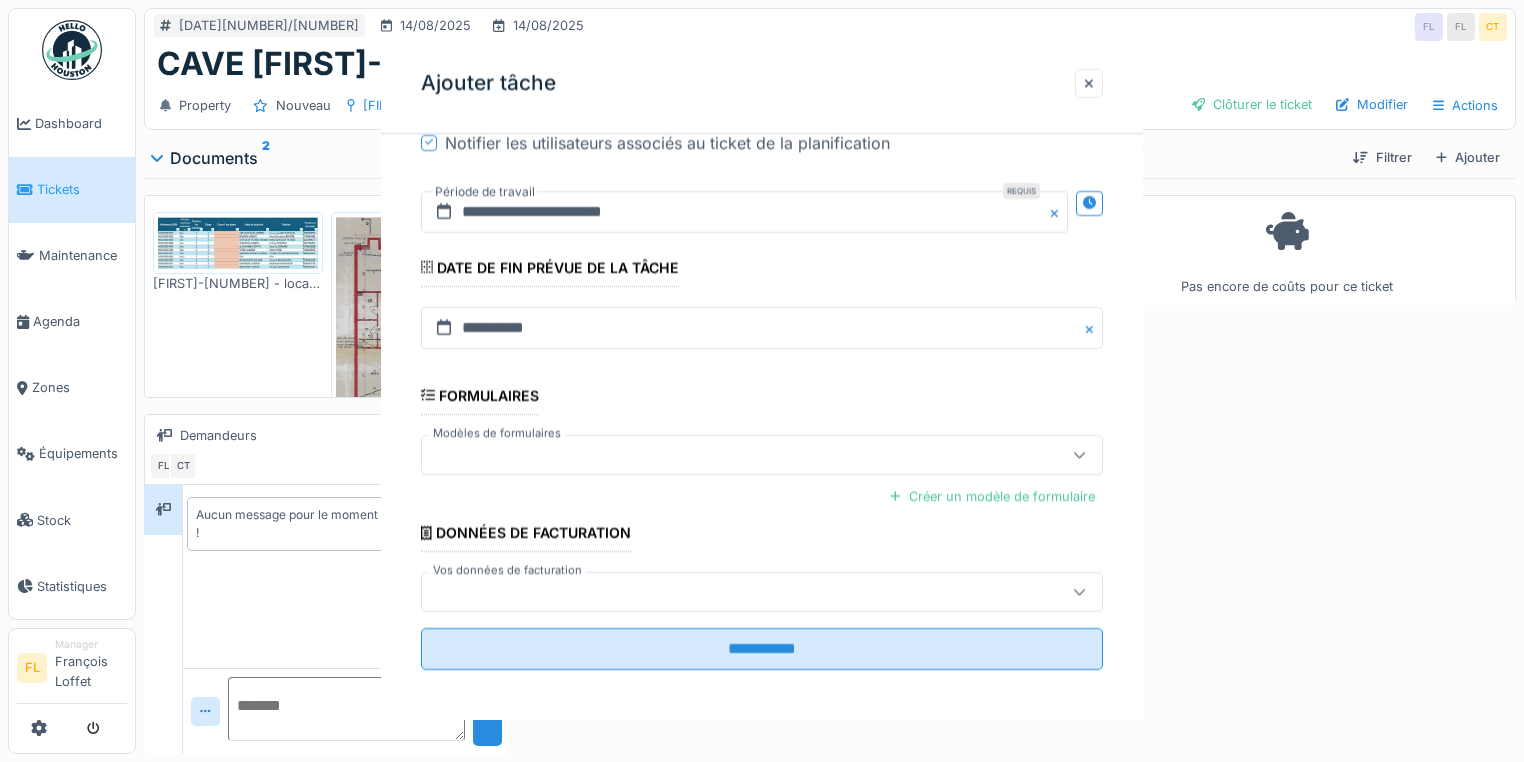 scroll, scrollTop: 0, scrollLeft: 0, axis: both 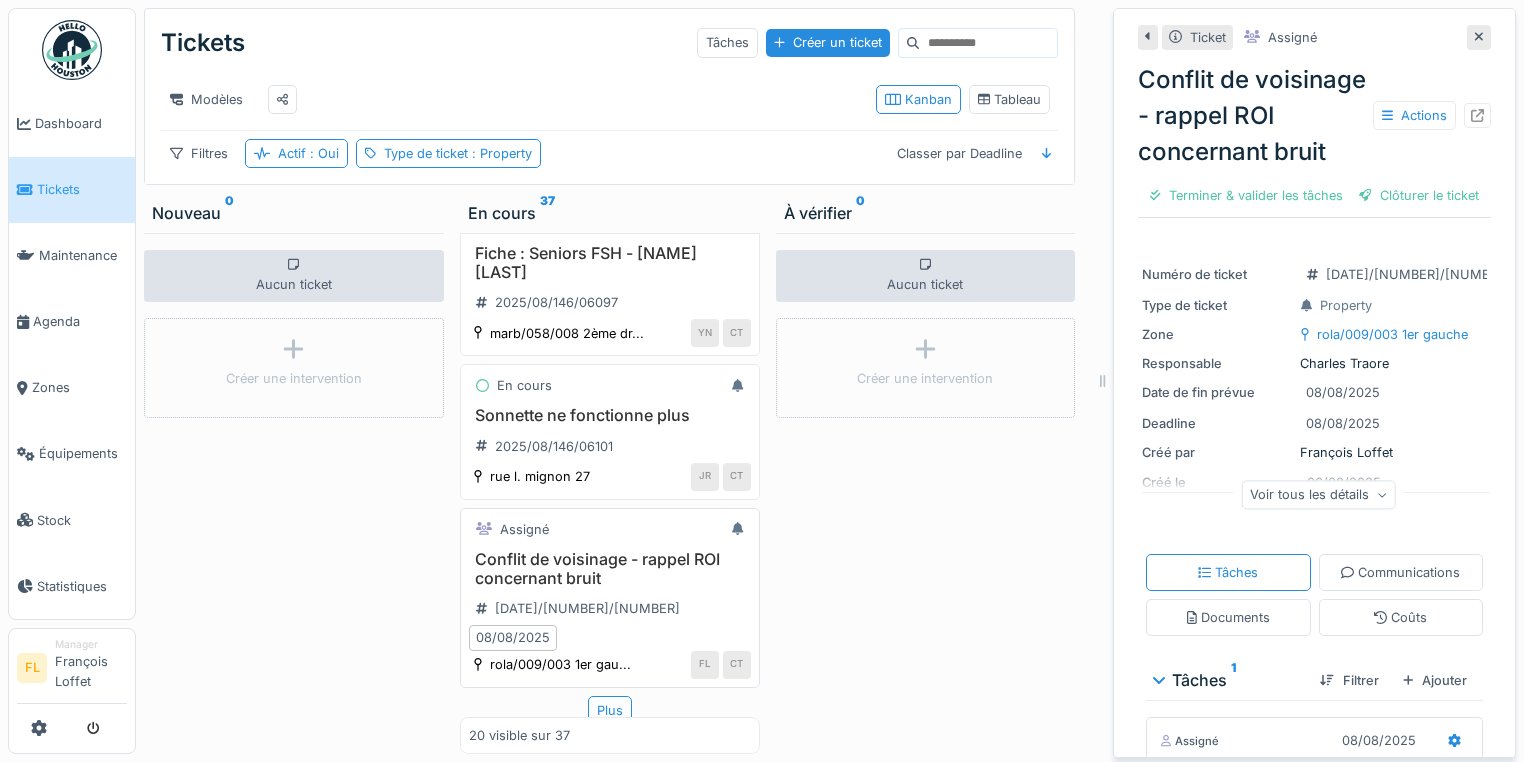 click on "Conflit de voisinage - rappel ROI concernant bruit" at bounding box center (610, 569) 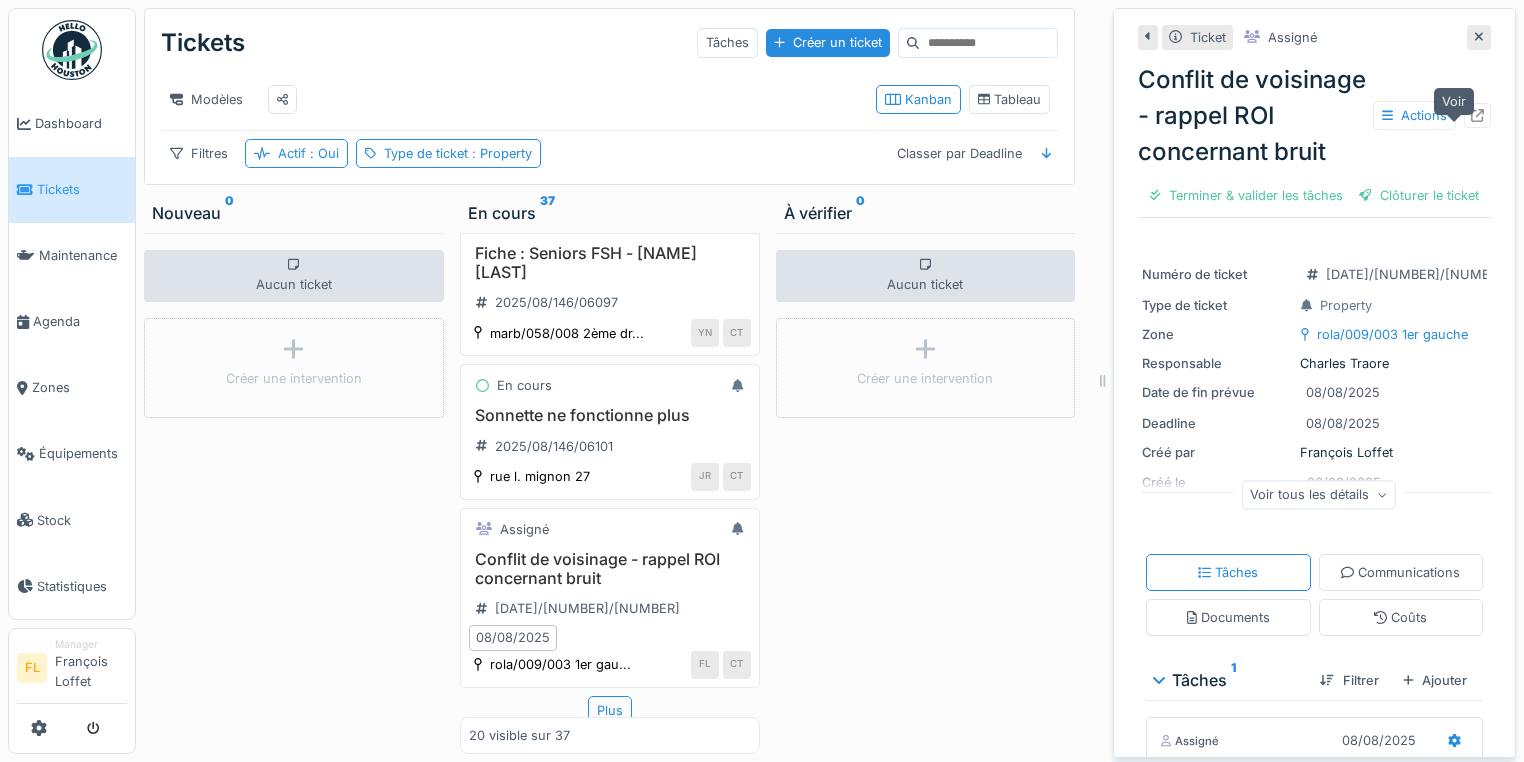 click 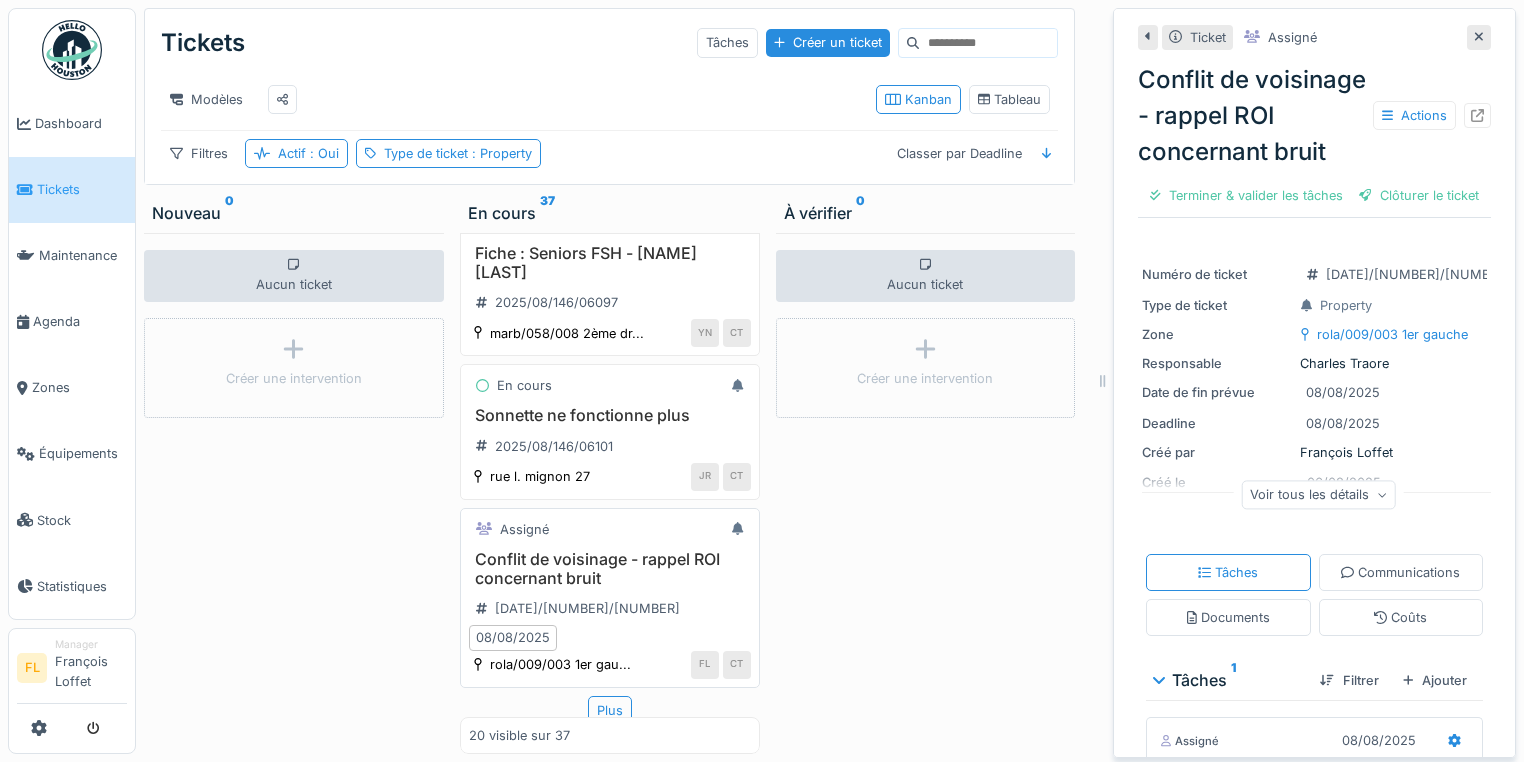click on "Conflit de voisinage - rappel ROI concernant bruit" at bounding box center [610, 569] 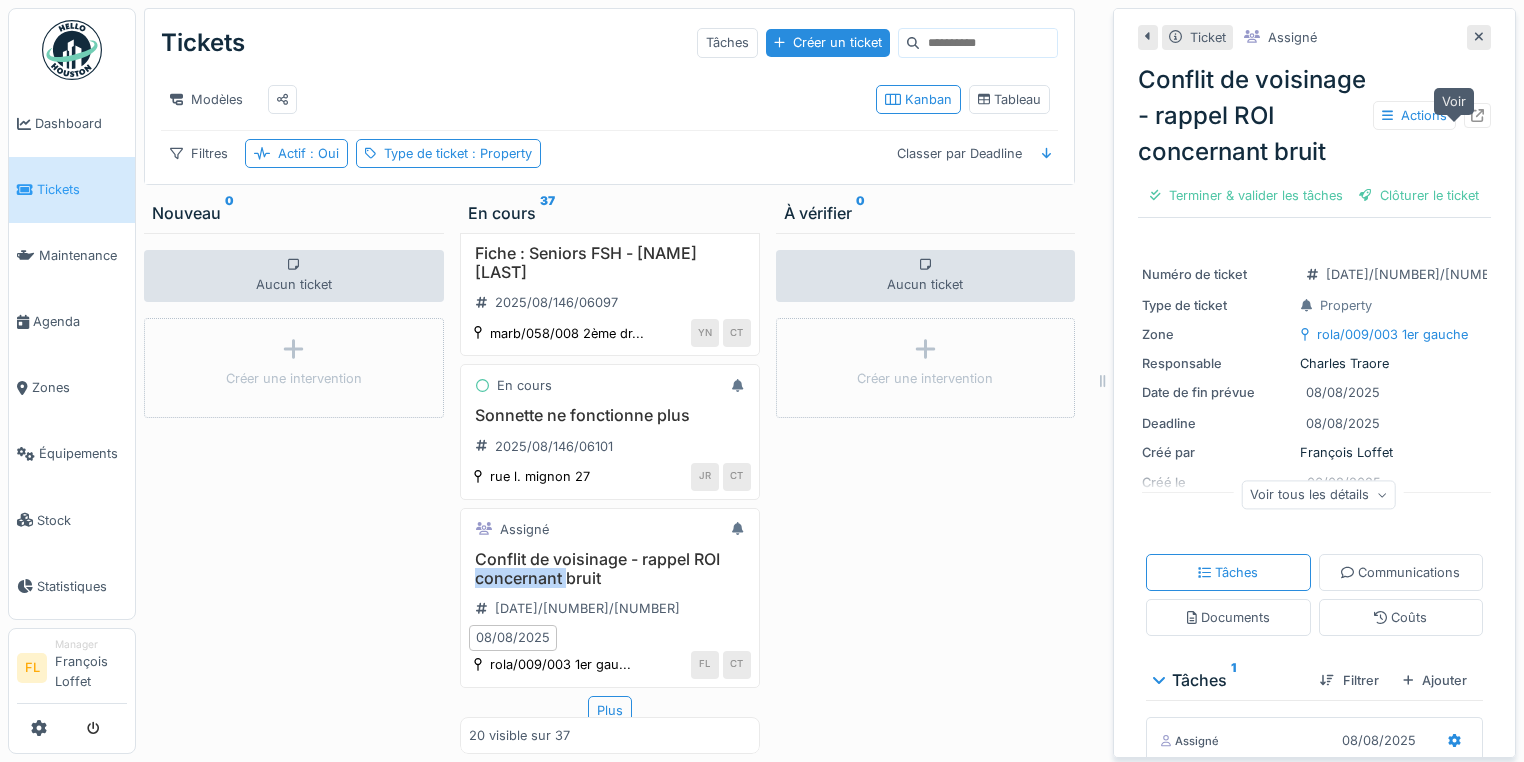 click 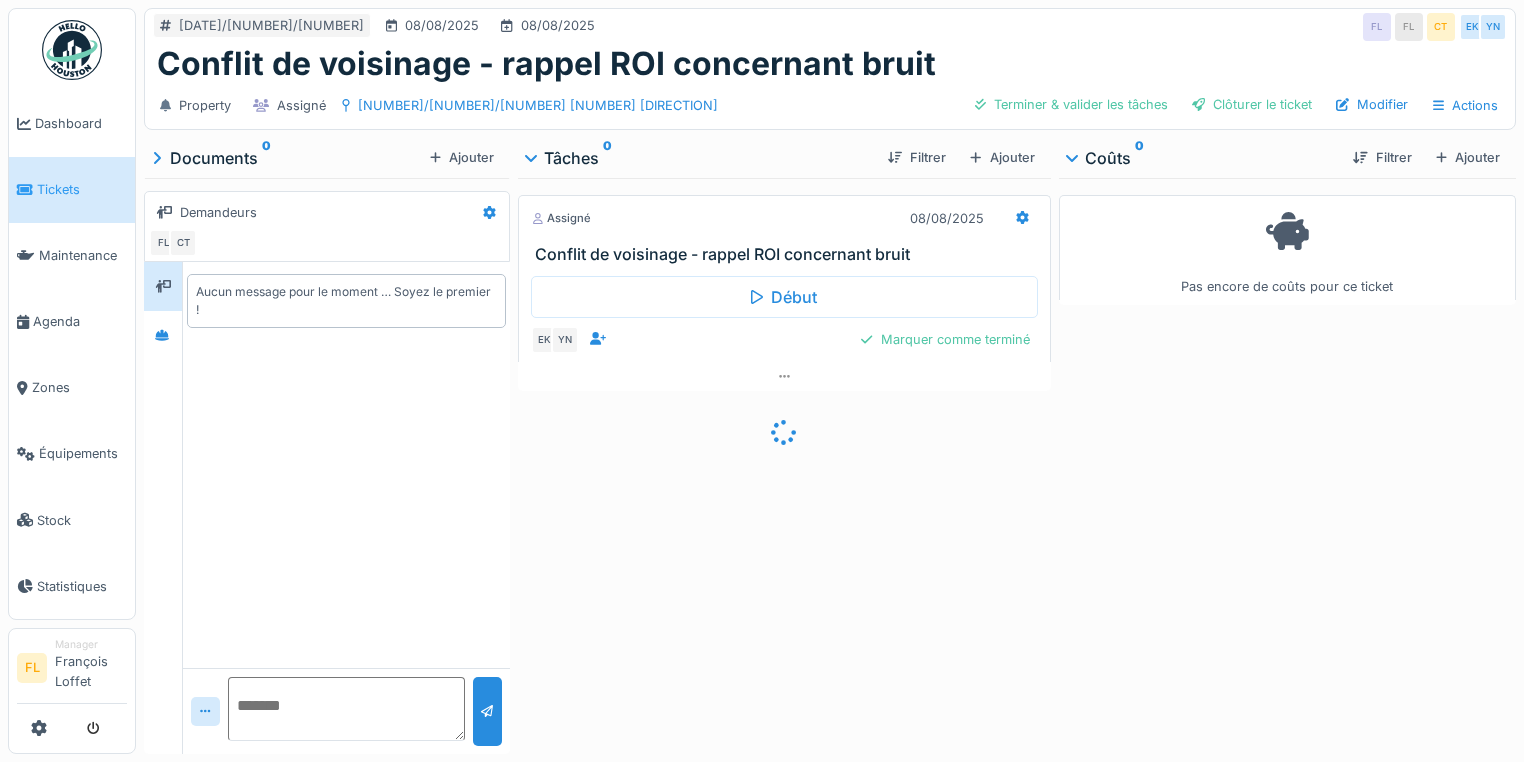 scroll, scrollTop: 0, scrollLeft: 0, axis: both 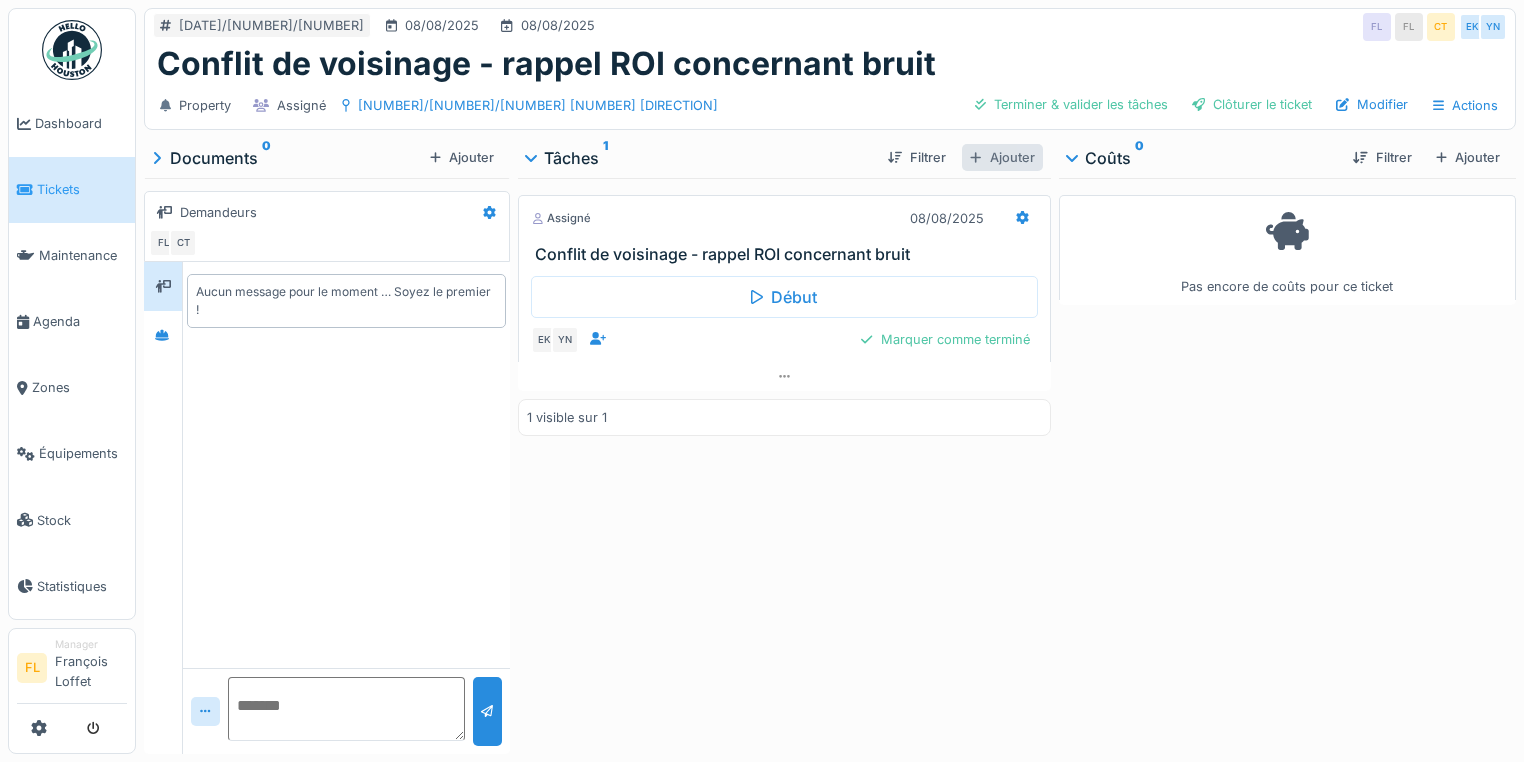 click on "Ajouter" at bounding box center [1002, 157] 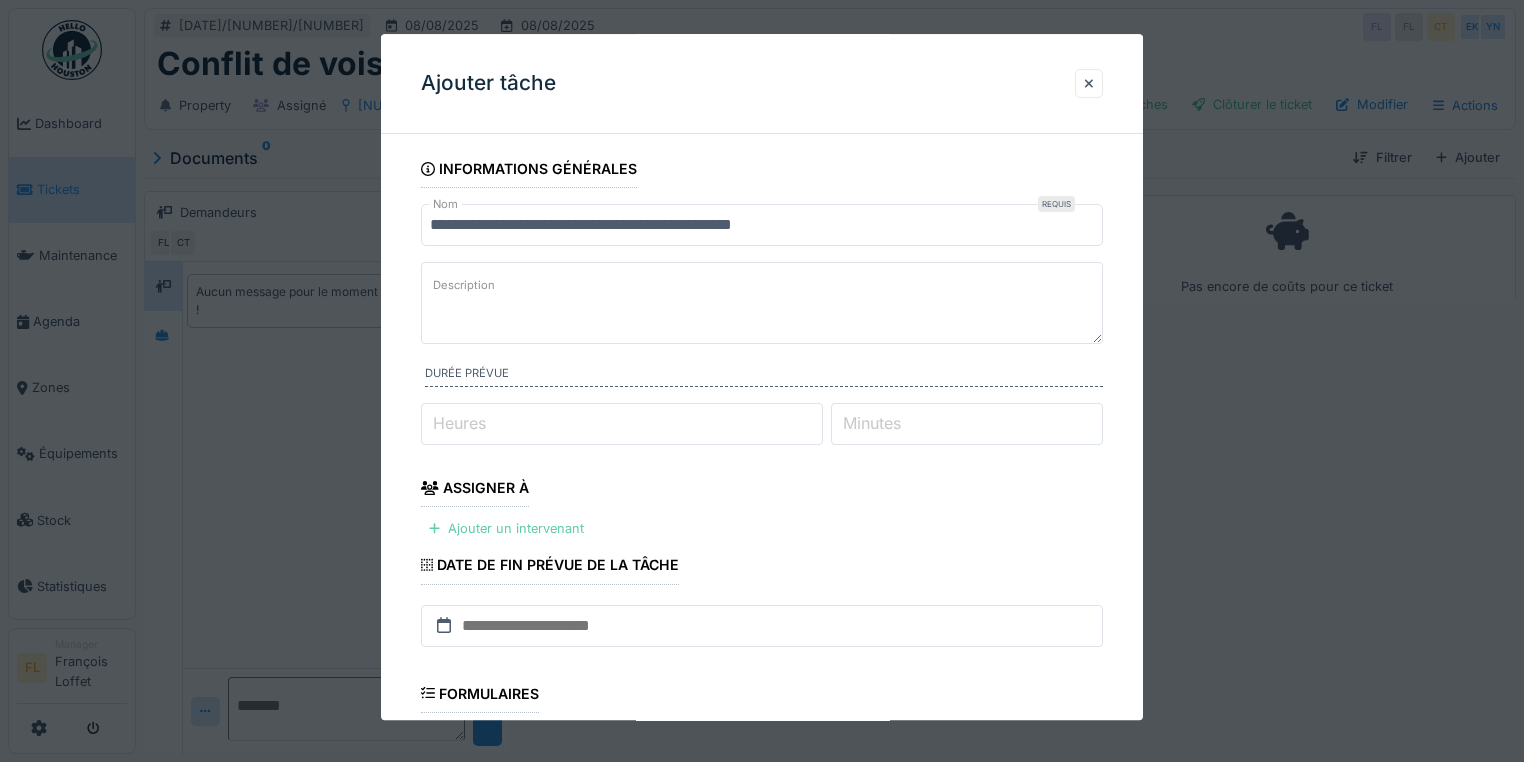 click on "Ajouter un intervenant" at bounding box center [506, 528] 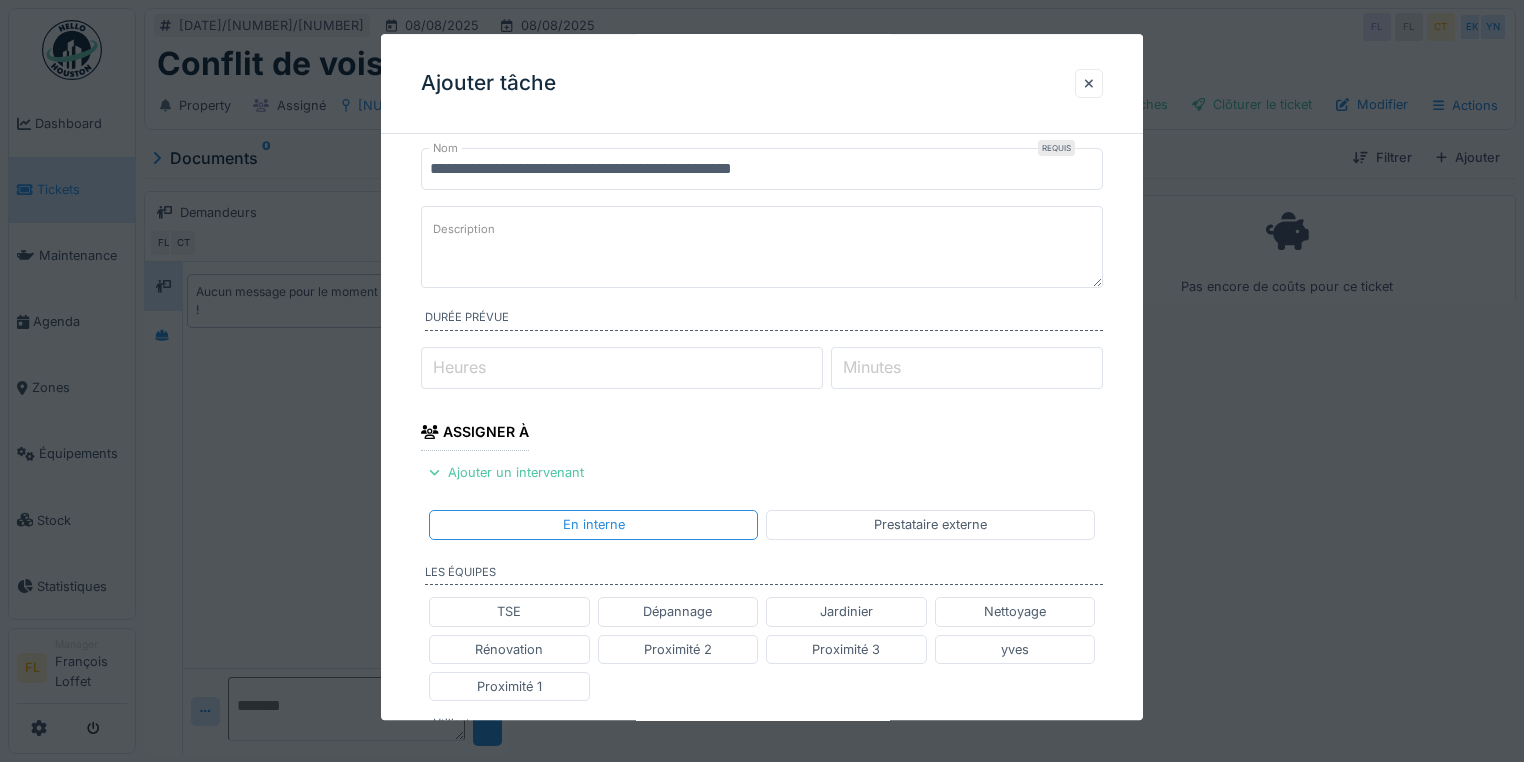 scroll, scrollTop: 80, scrollLeft: 0, axis: vertical 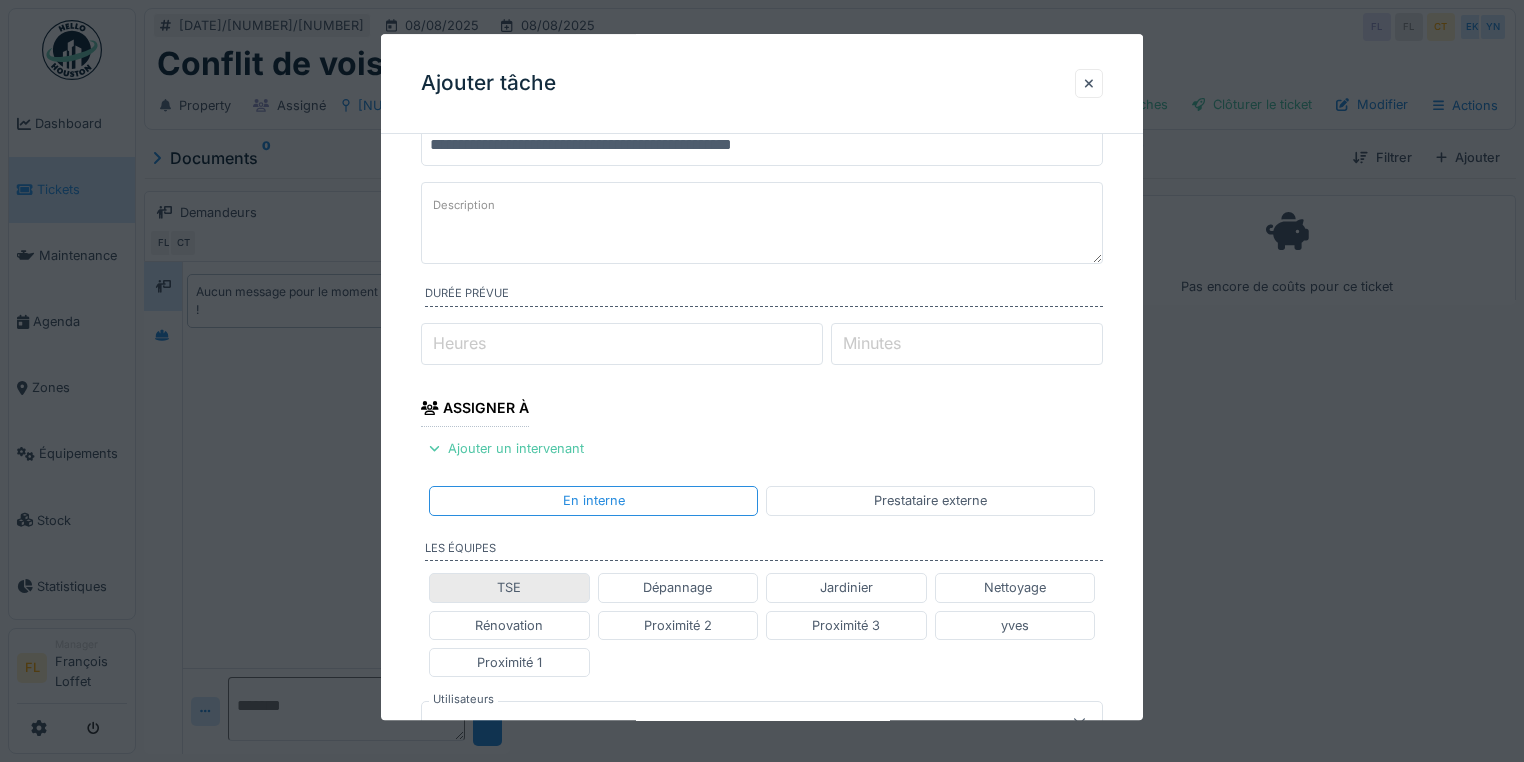 drag, startPoint x: 508, startPoint y: 669, endPoint x: 507, endPoint y: 588, distance: 81.00617 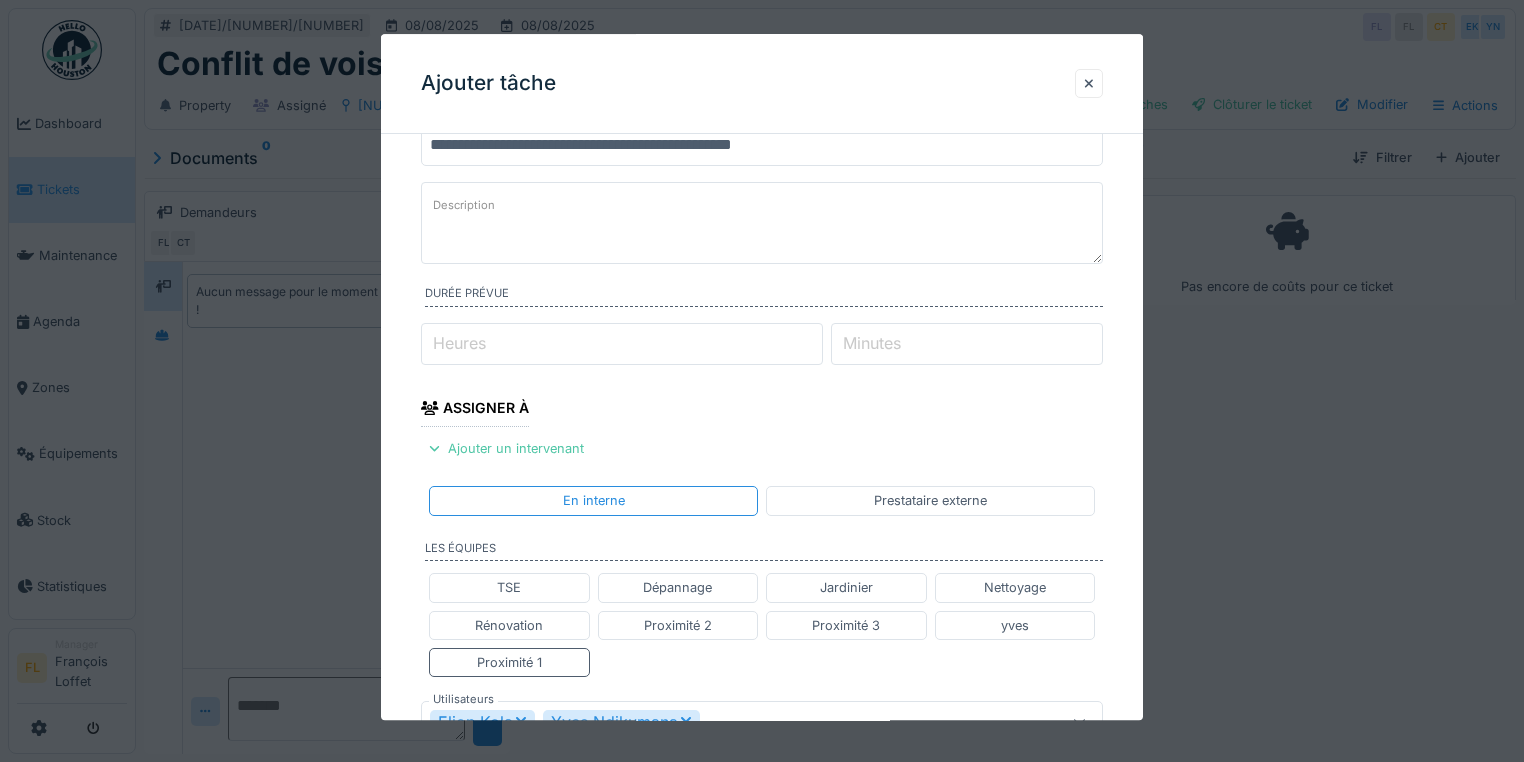 click on "Description" at bounding box center (762, 223) 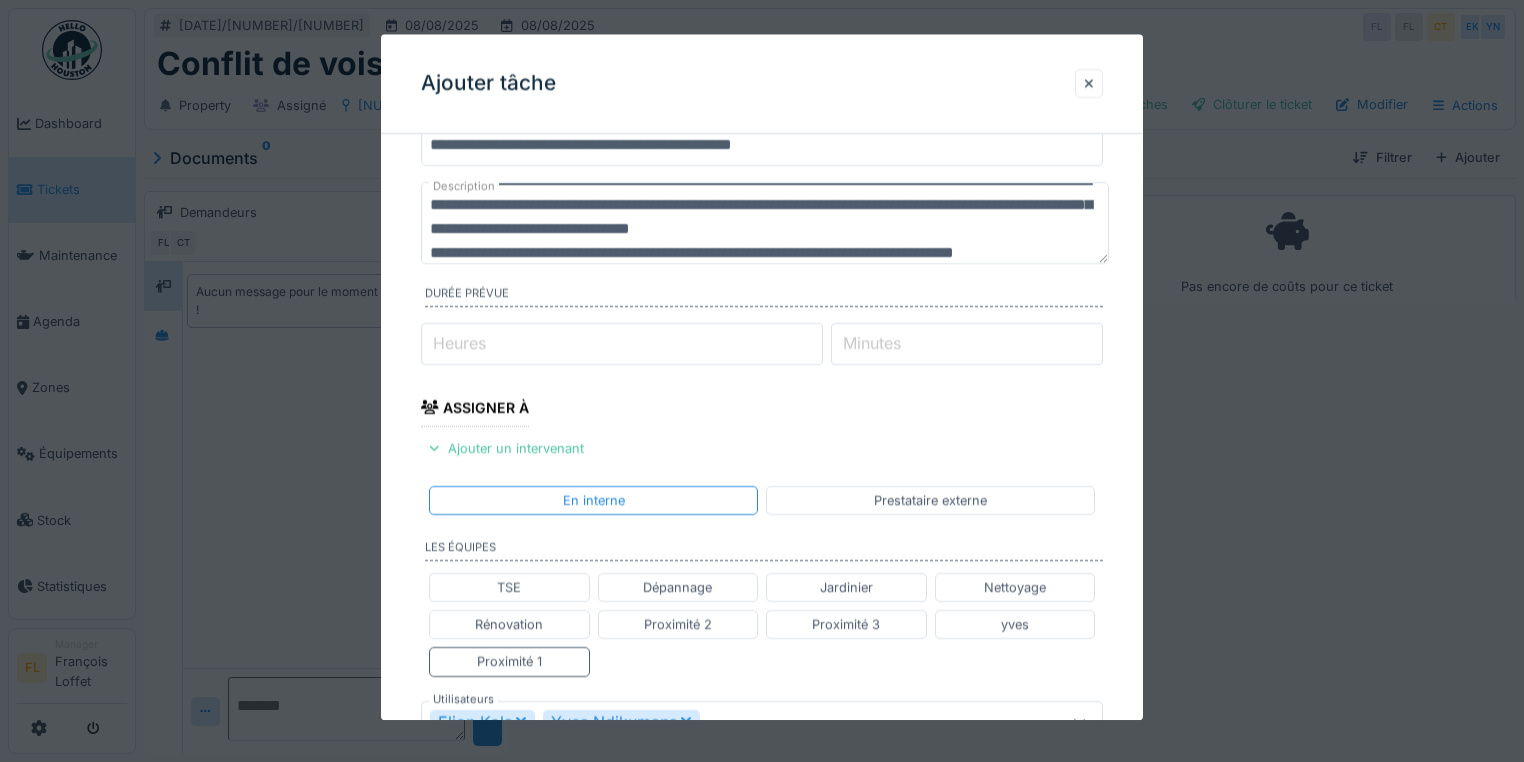 scroll, scrollTop: 54, scrollLeft: 0, axis: vertical 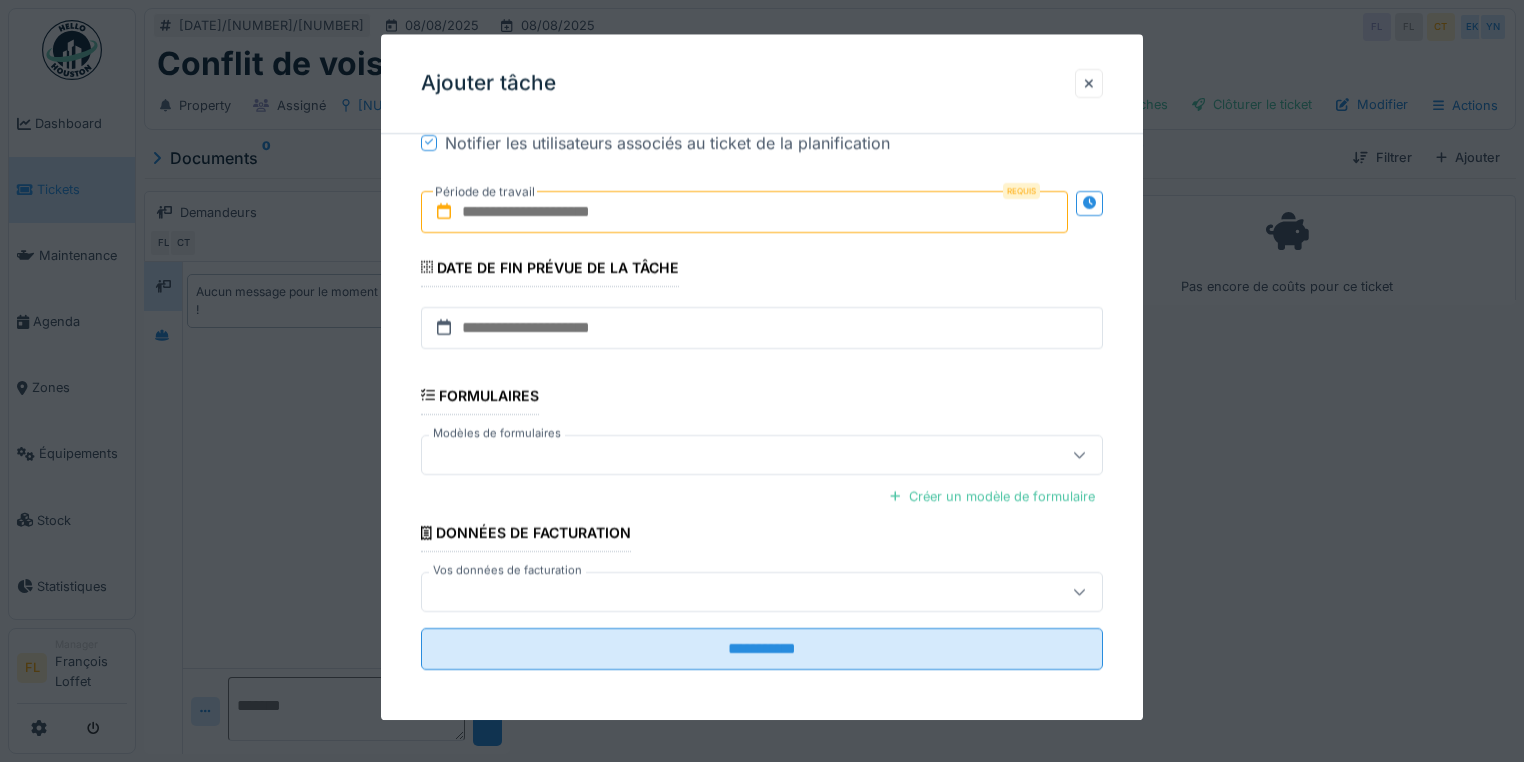 type on "**********" 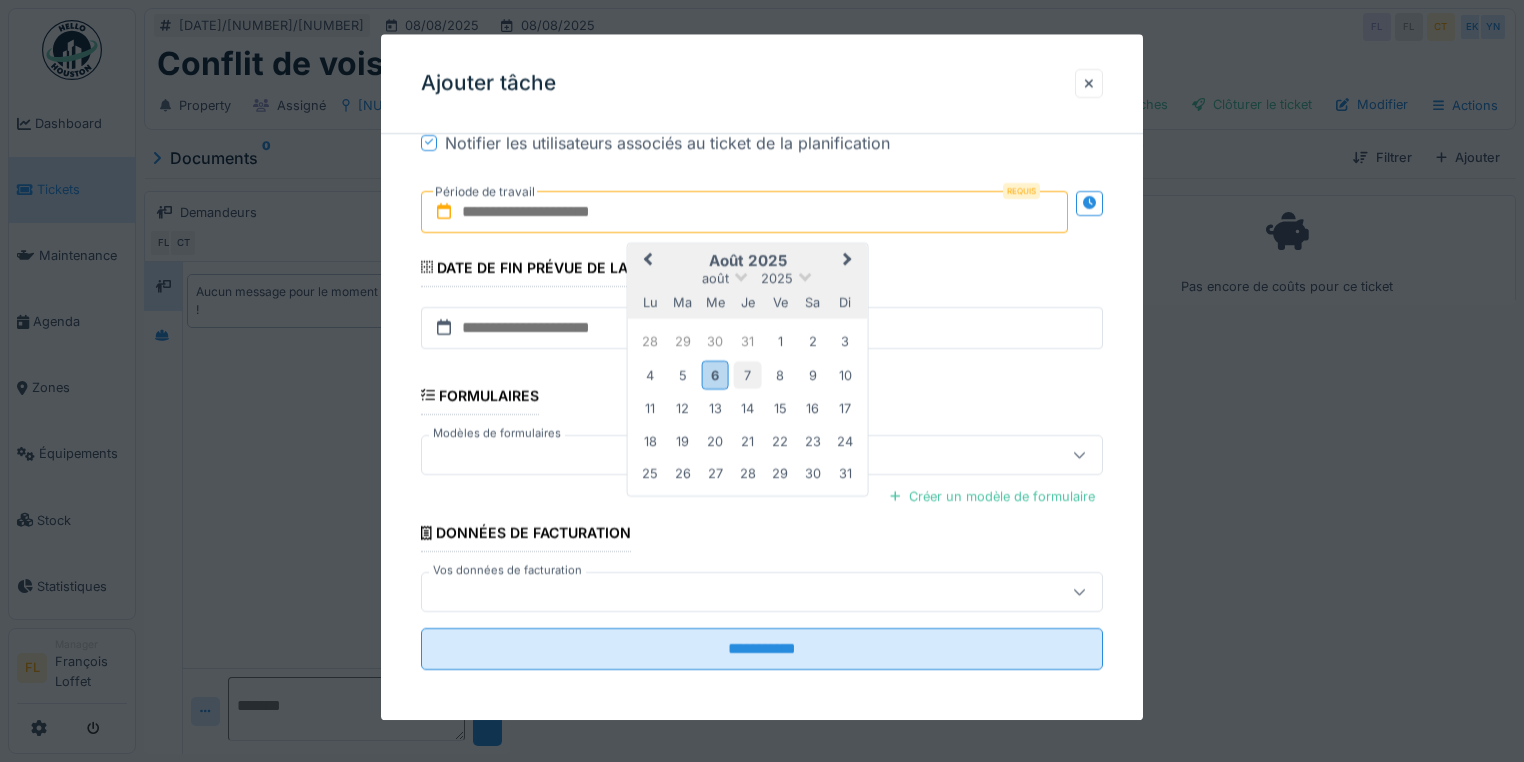 drag, startPoint x: 715, startPoint y: 366, endPoint x: 733, endPoint y: 368, distance: 18.110771 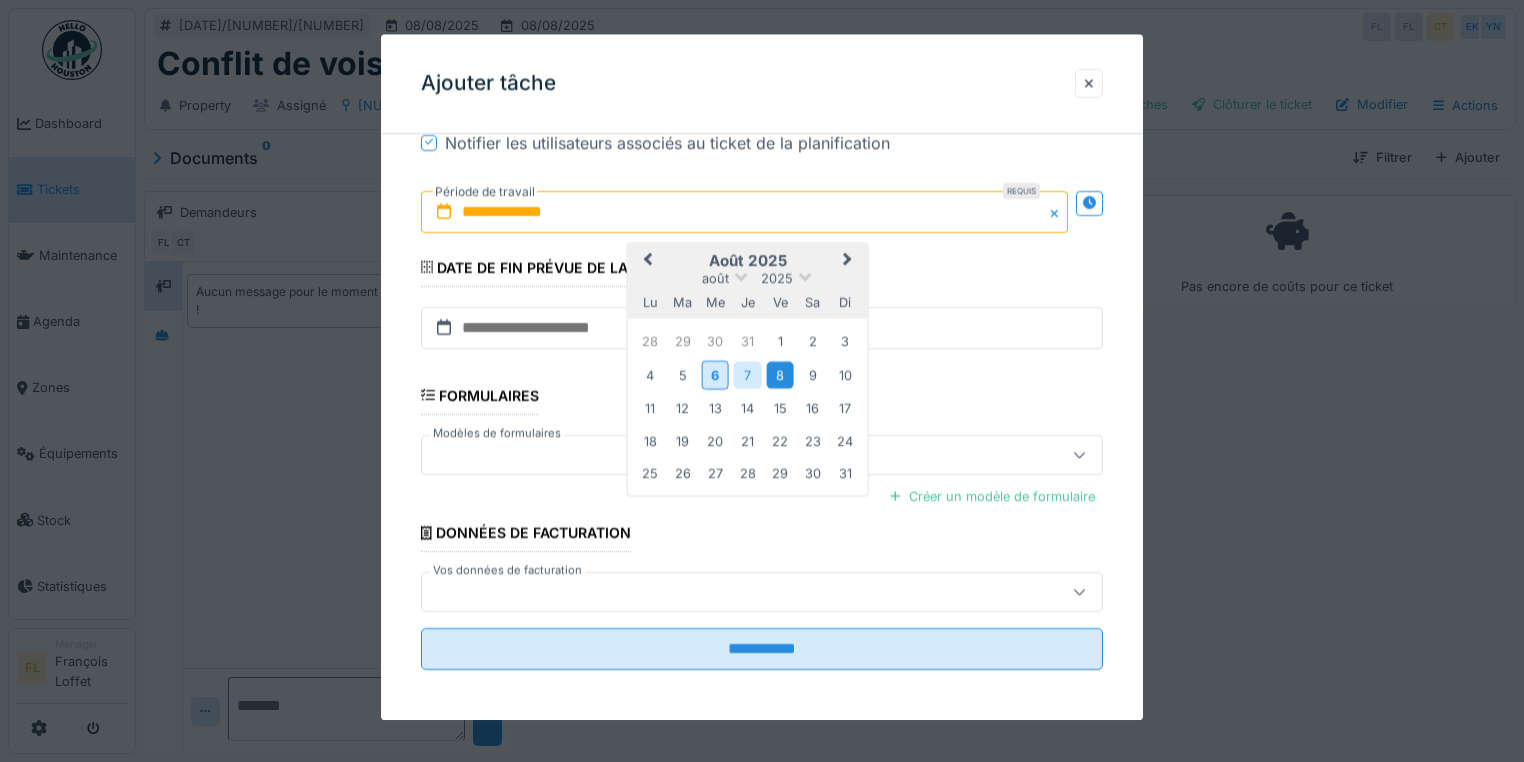 click on "8" at bounding box center [780, 375] 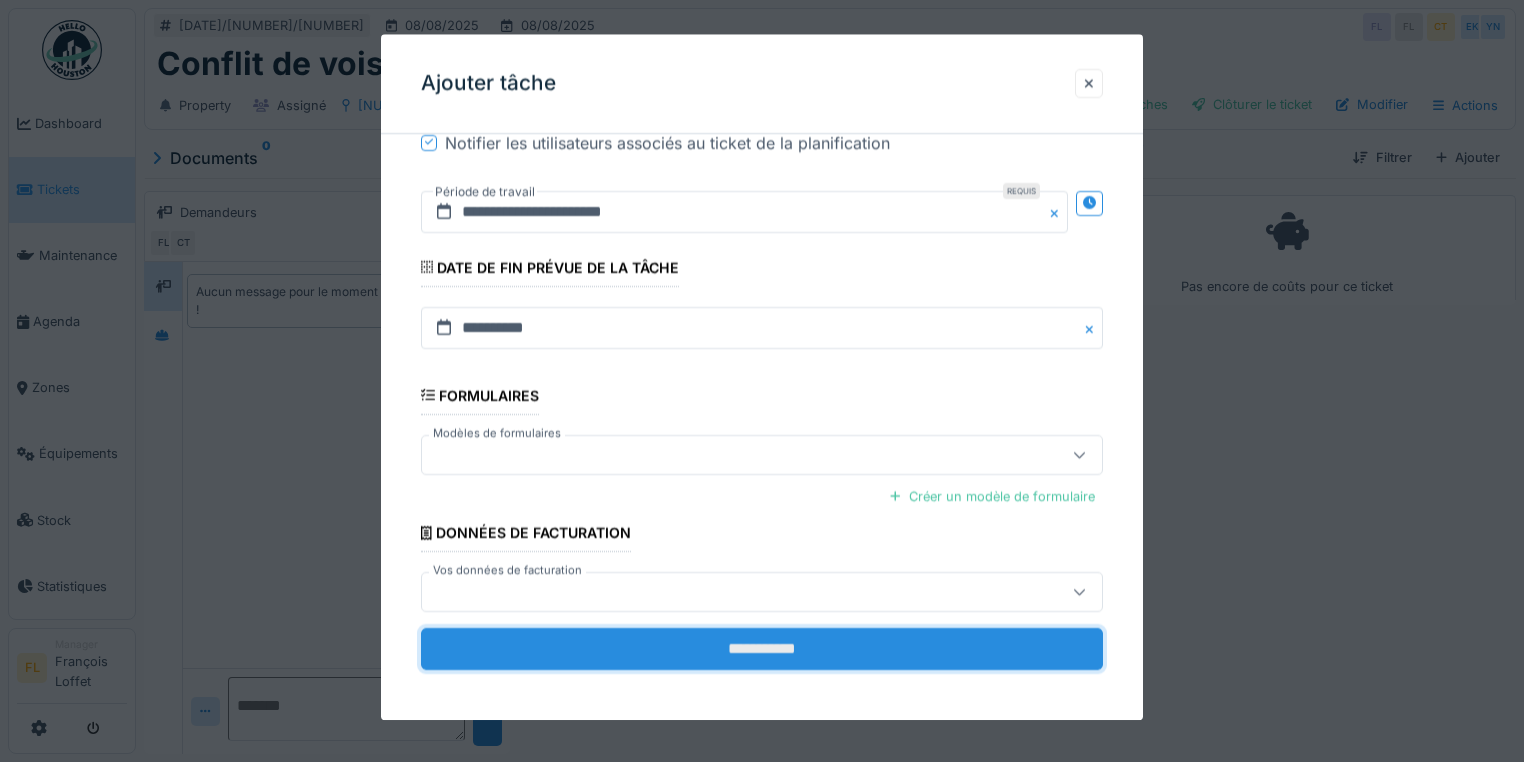click on "**********" at bounding box center [762, 649] 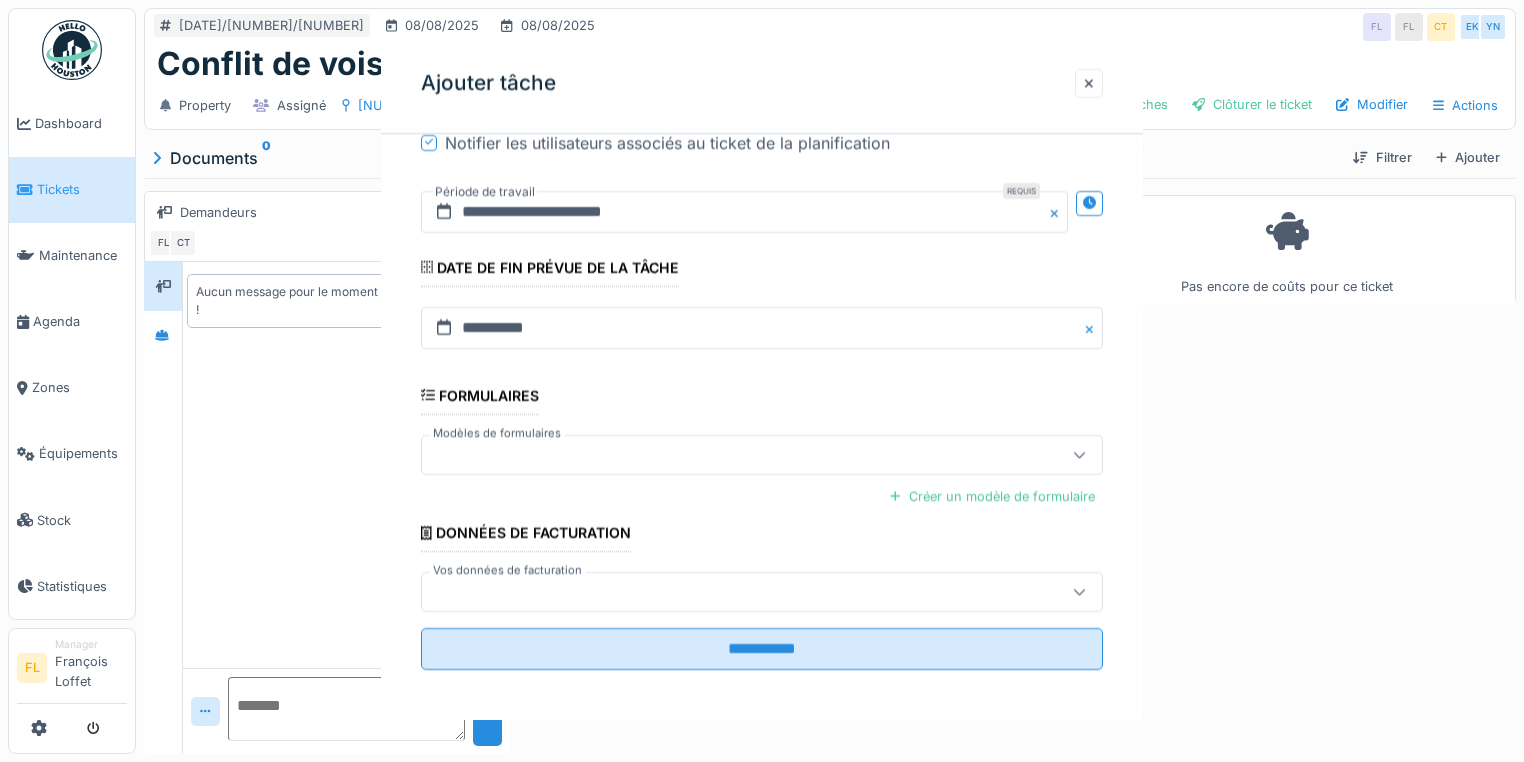 scroll, scrollTop: 0, scrollLeft: 0, axis: both 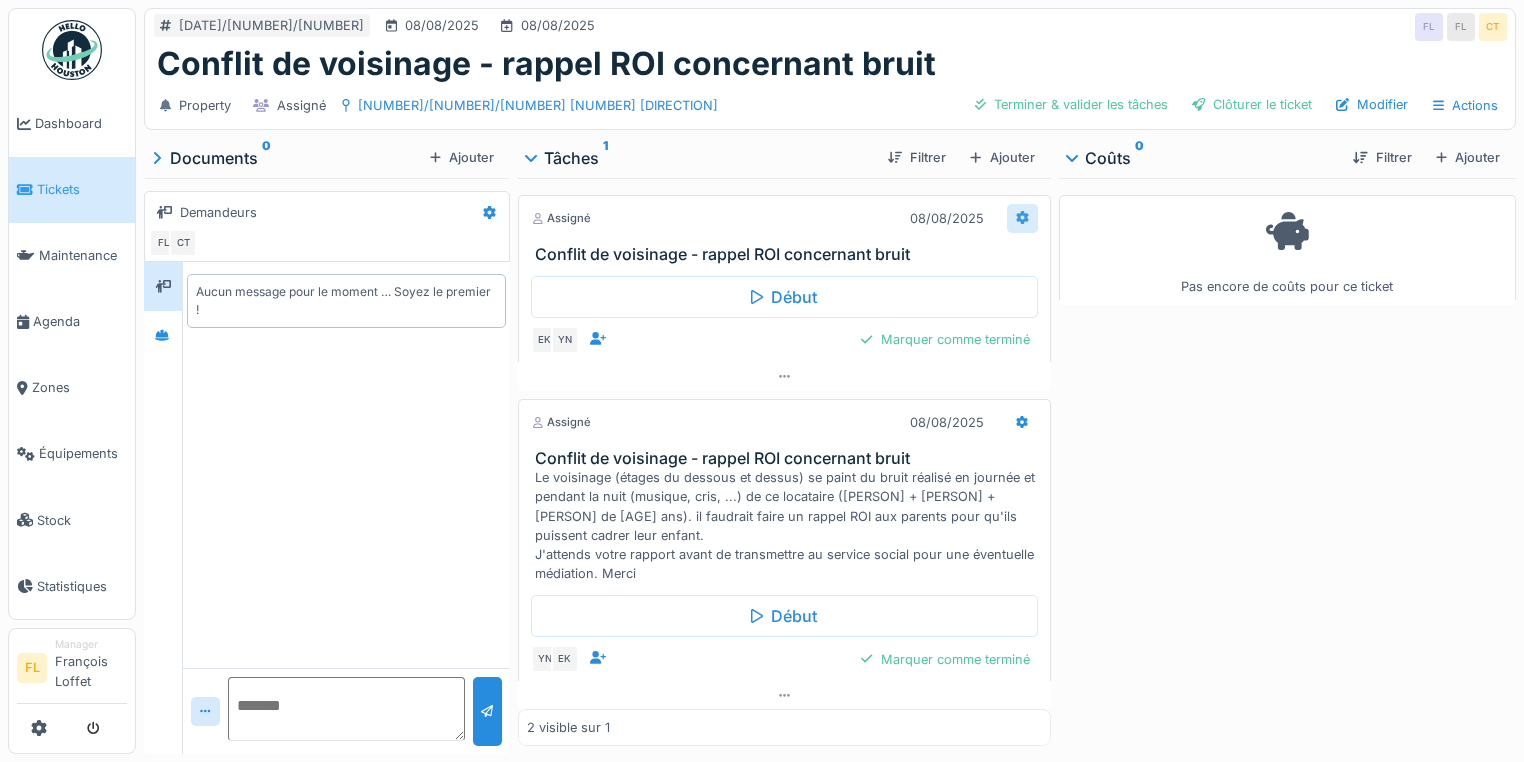 click 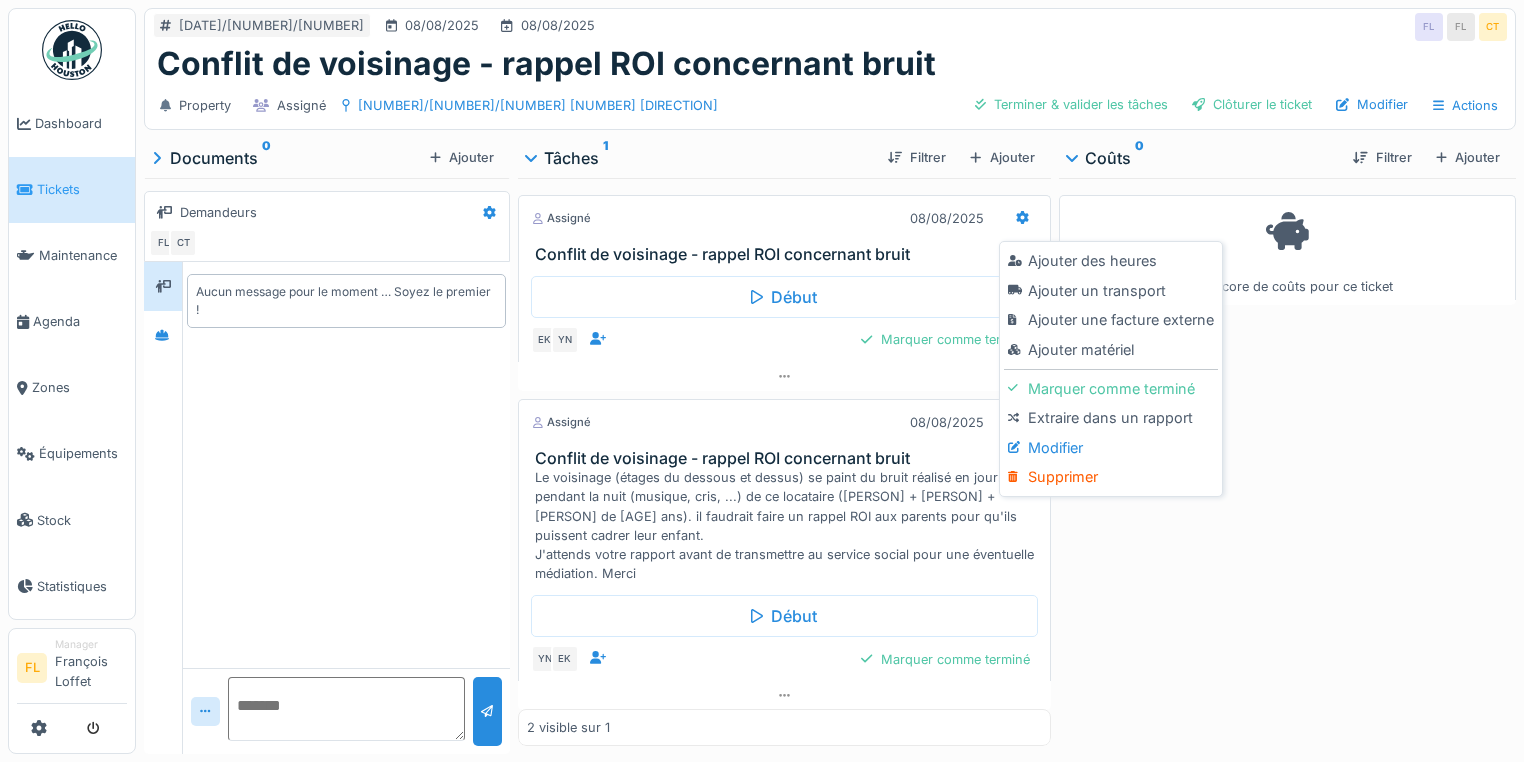 click on "Supprimer" at bounding box center (1110, 477) 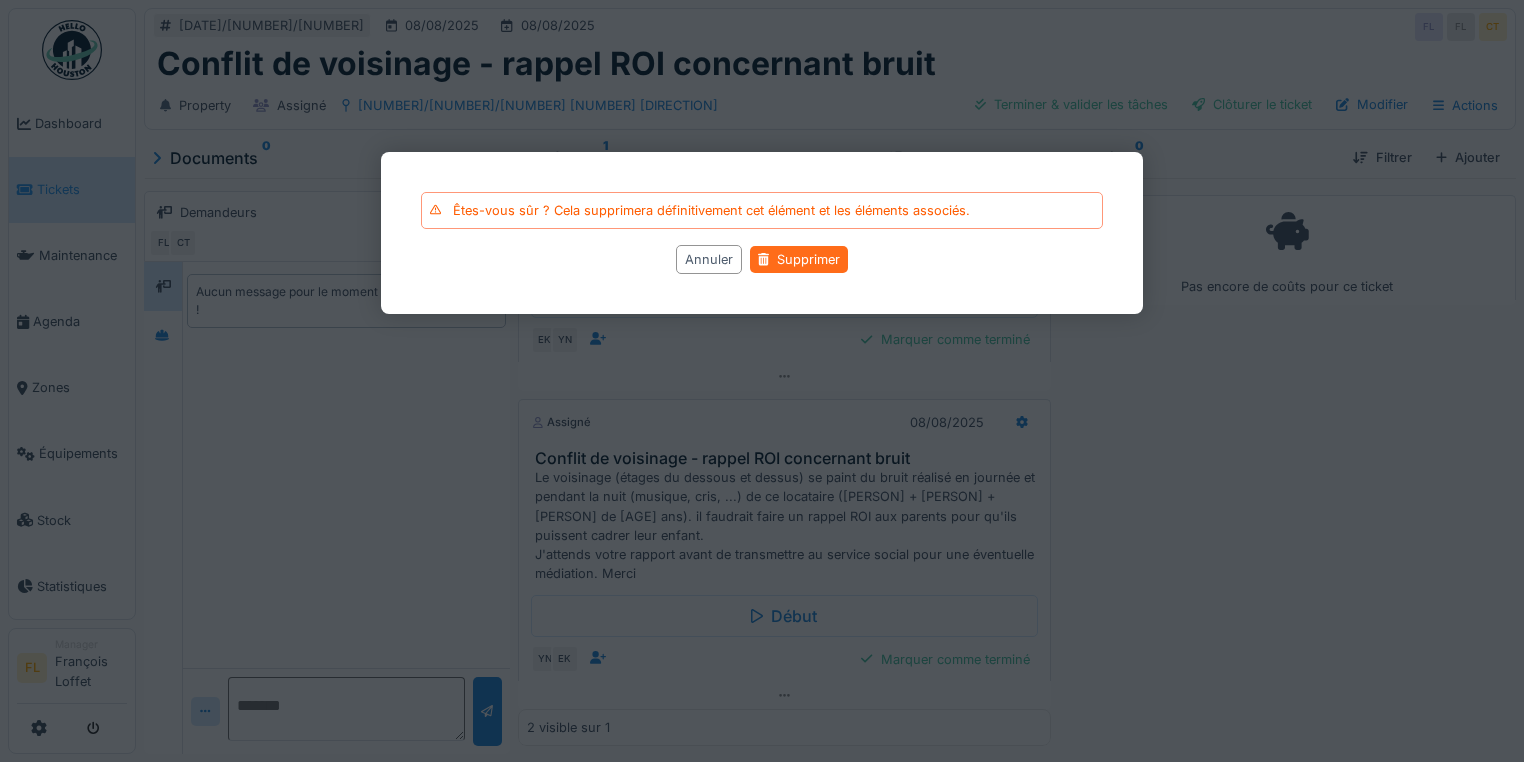 click on "Supprimer" at bounding box center (799, 260) 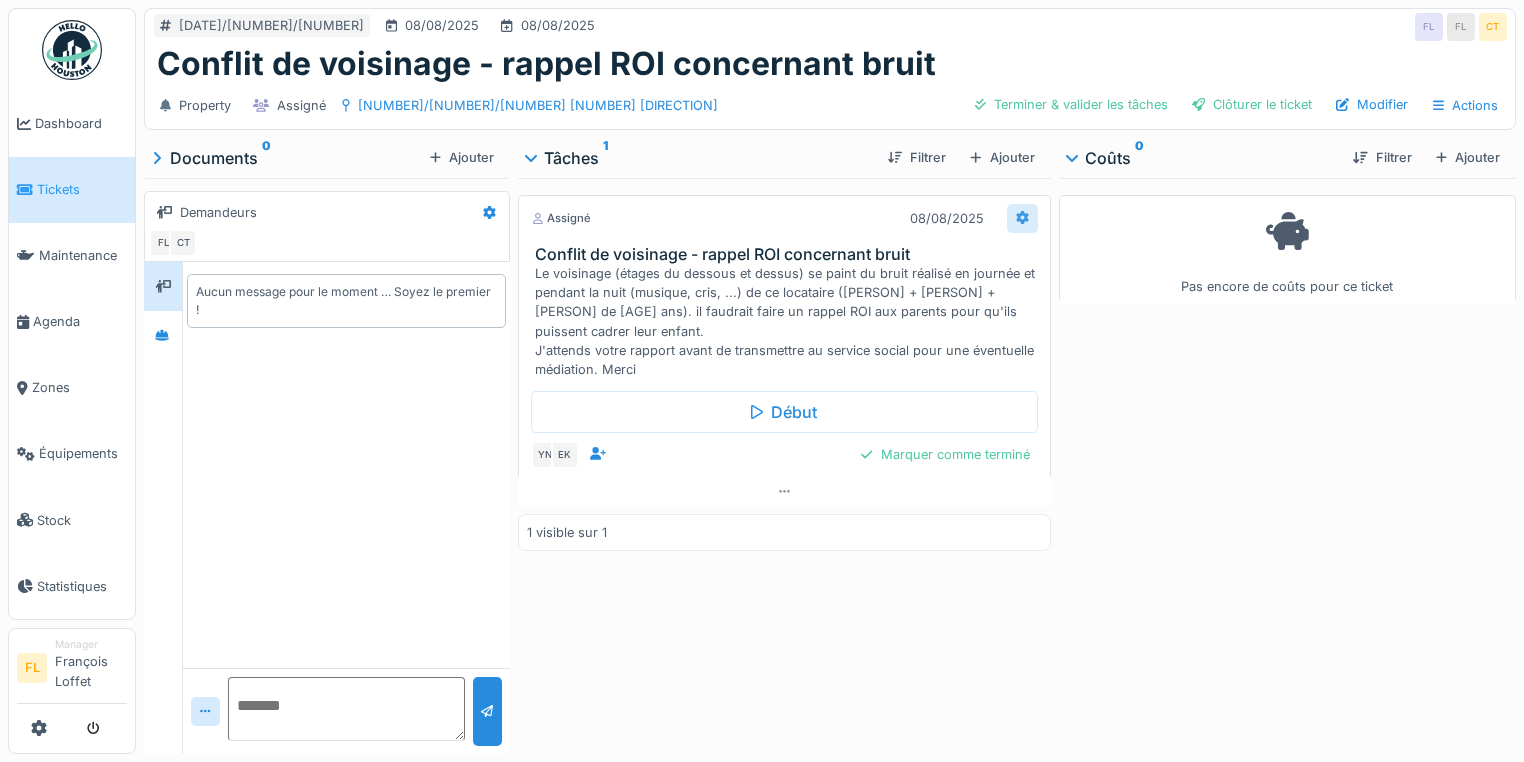 click 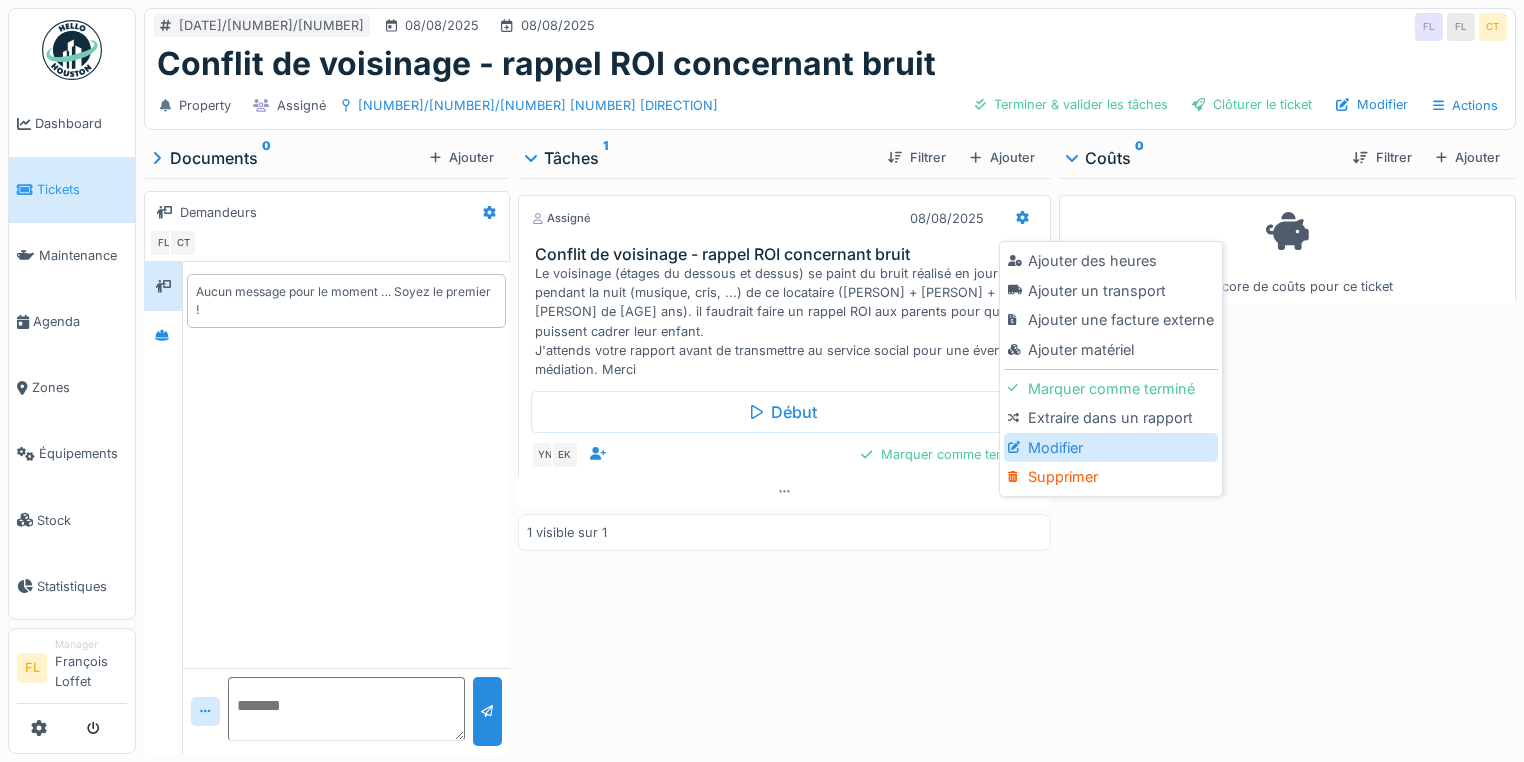 click on "Modifier" at bounding box center (1110, 448) 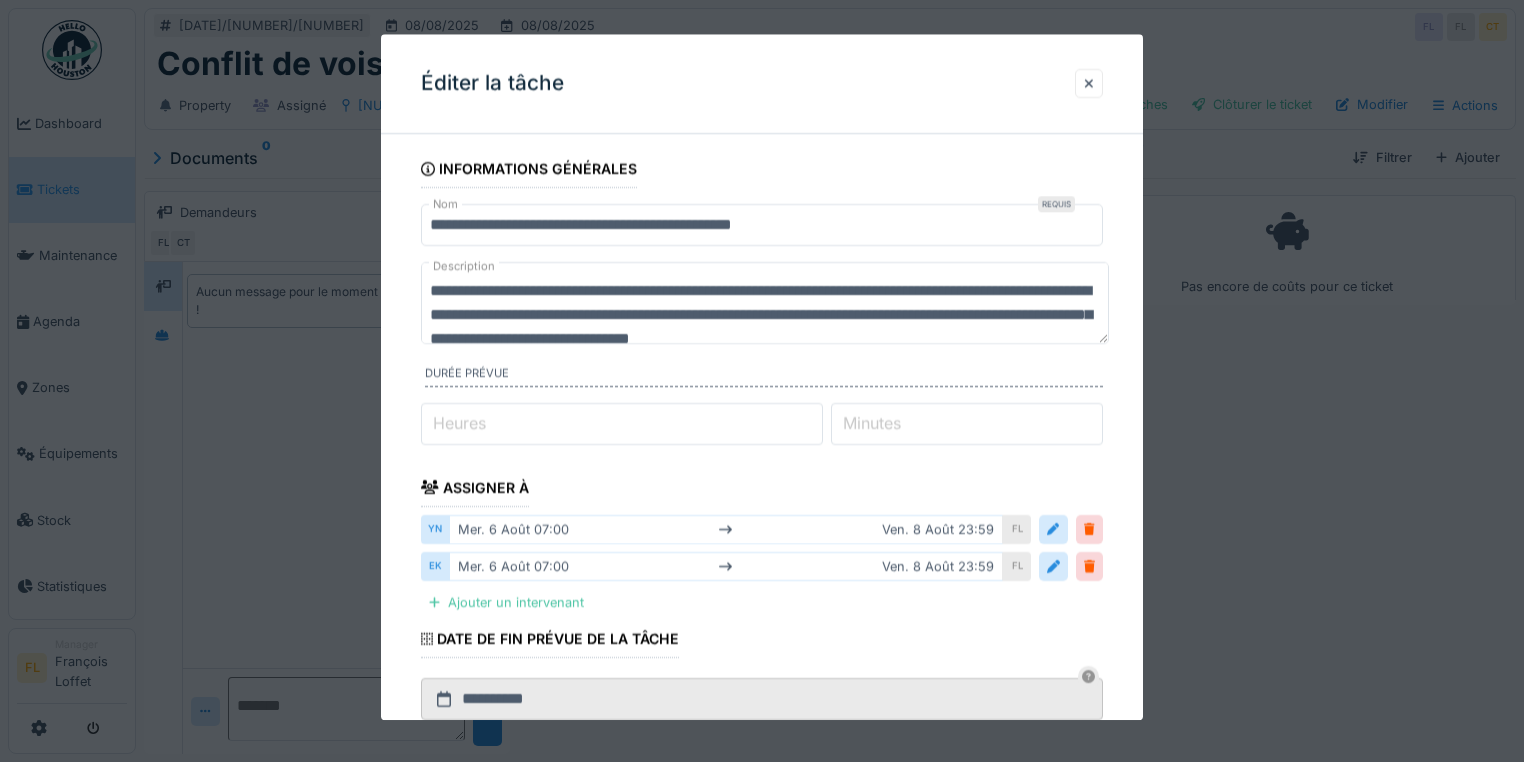 click on "**********" at bounding box center [765, 303] 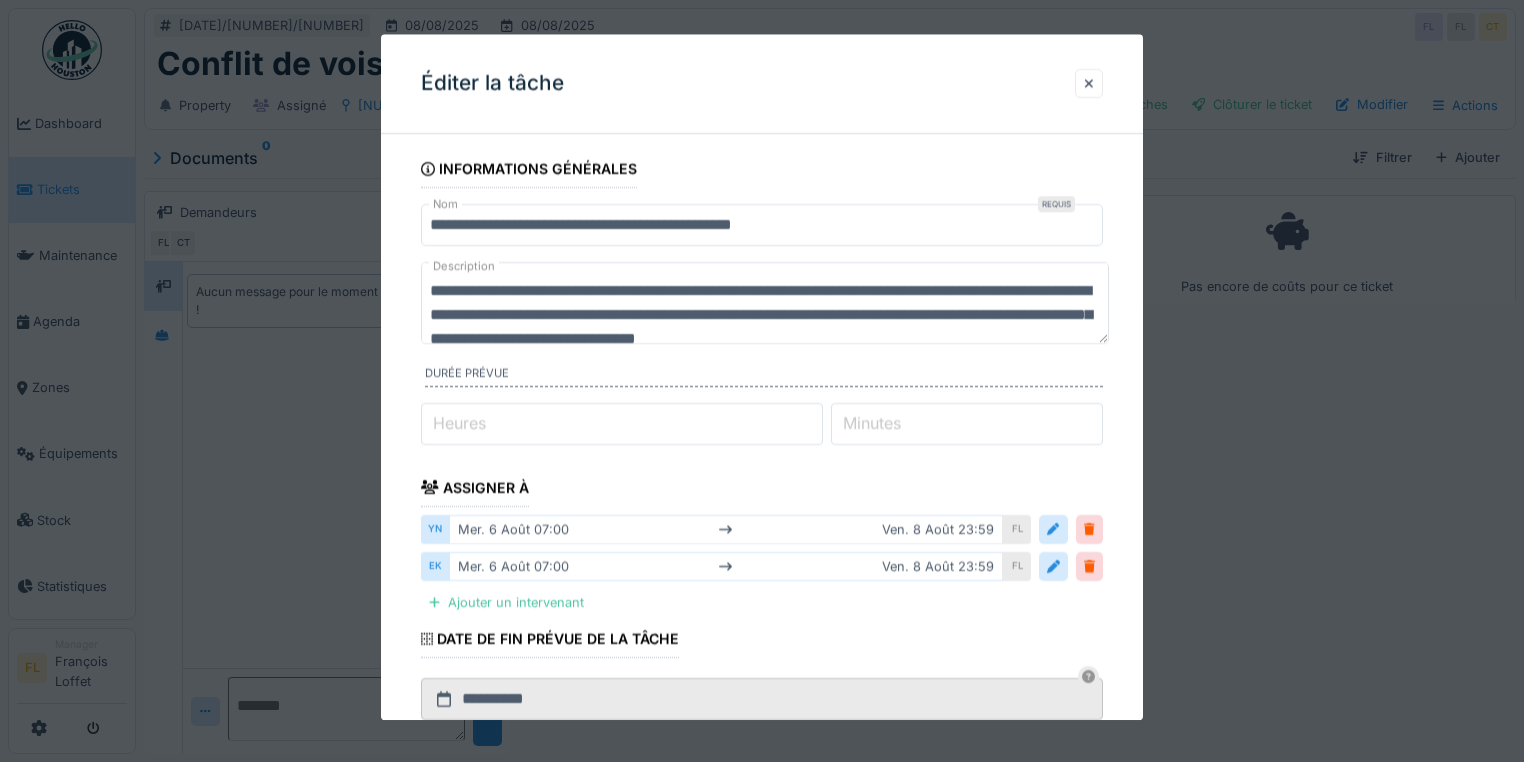 click on "**********" at bounding box center (765, 303) 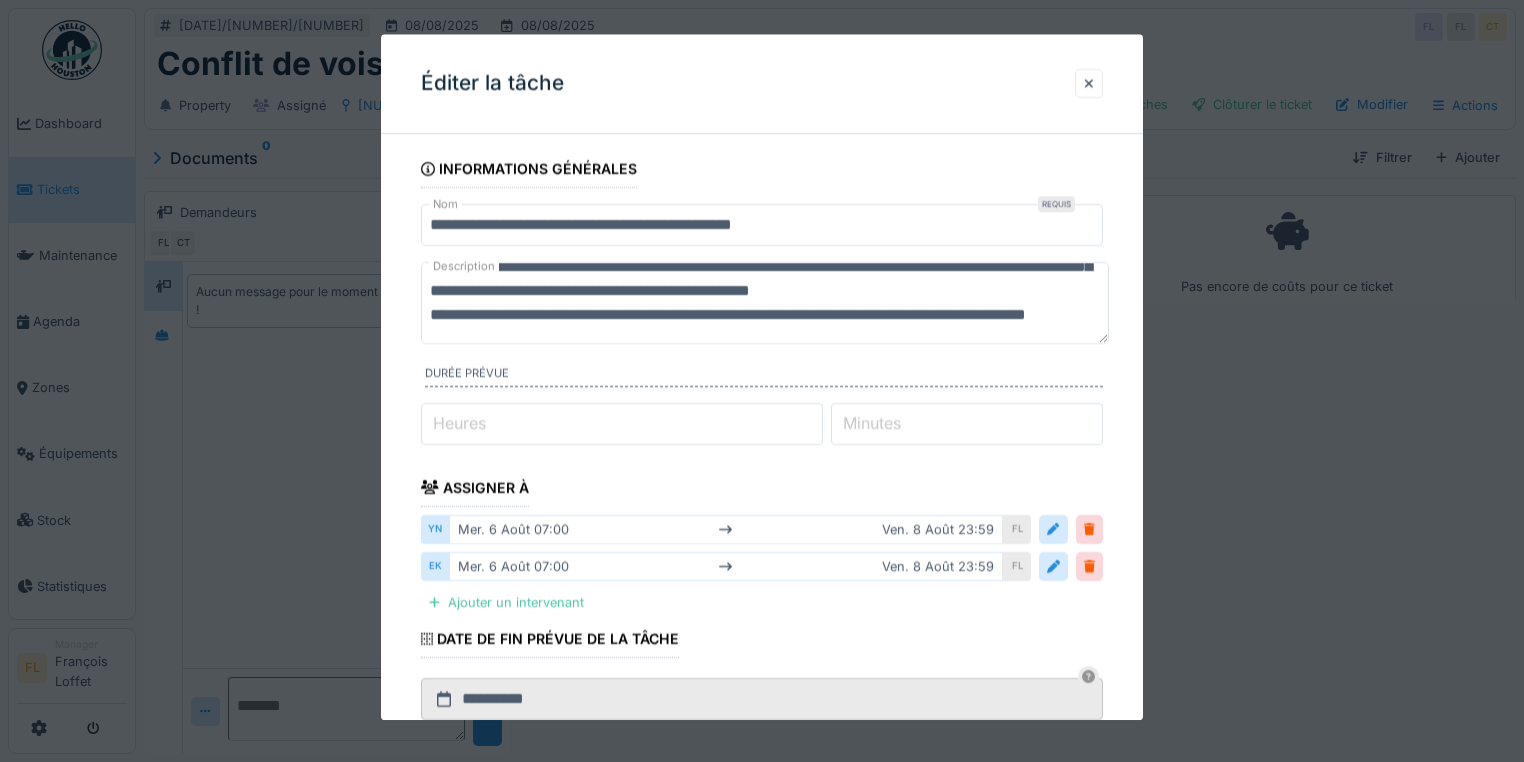 scroll, scrollTop: 96, scrollLeft: 0, axis: vertical 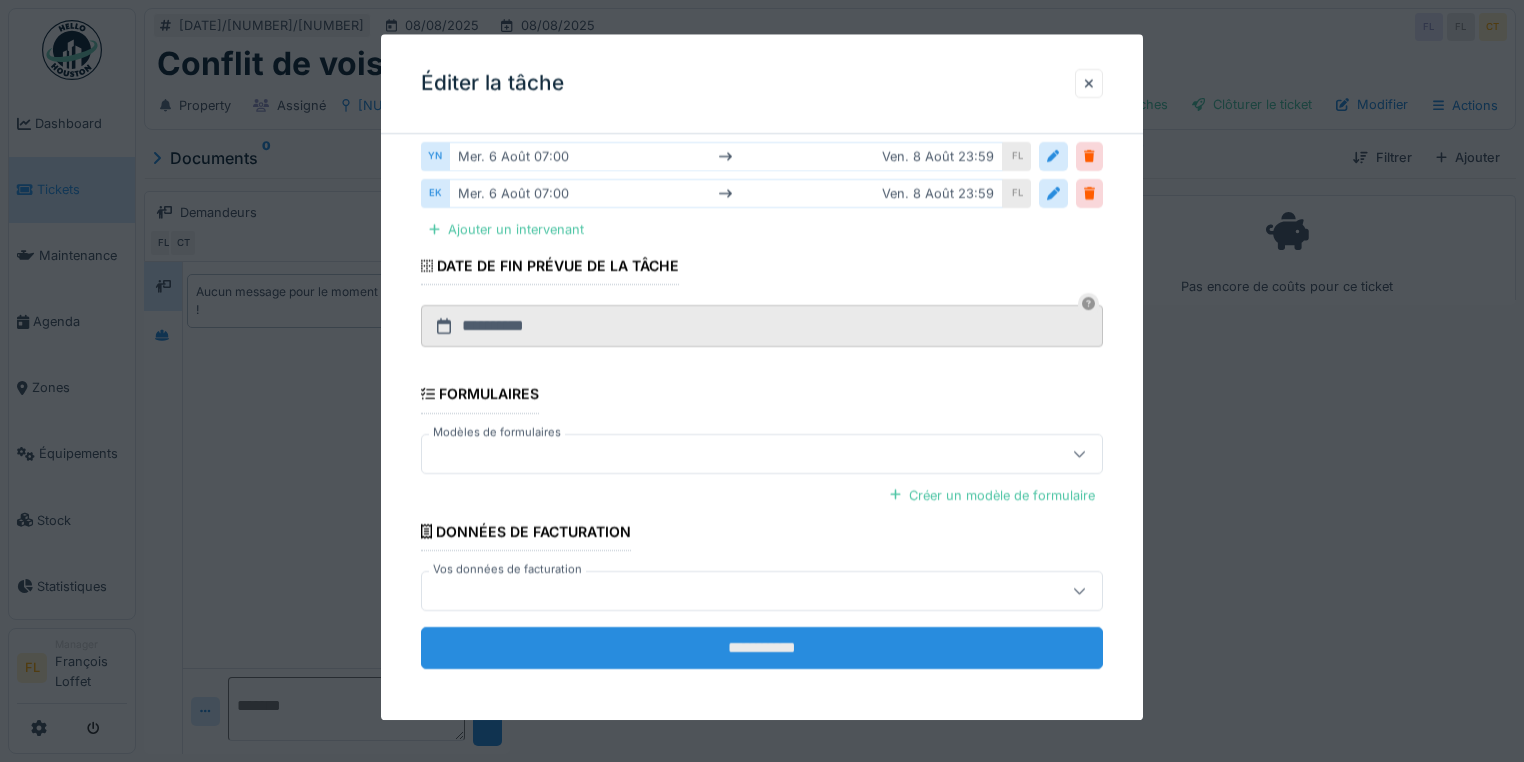 type on "**********" 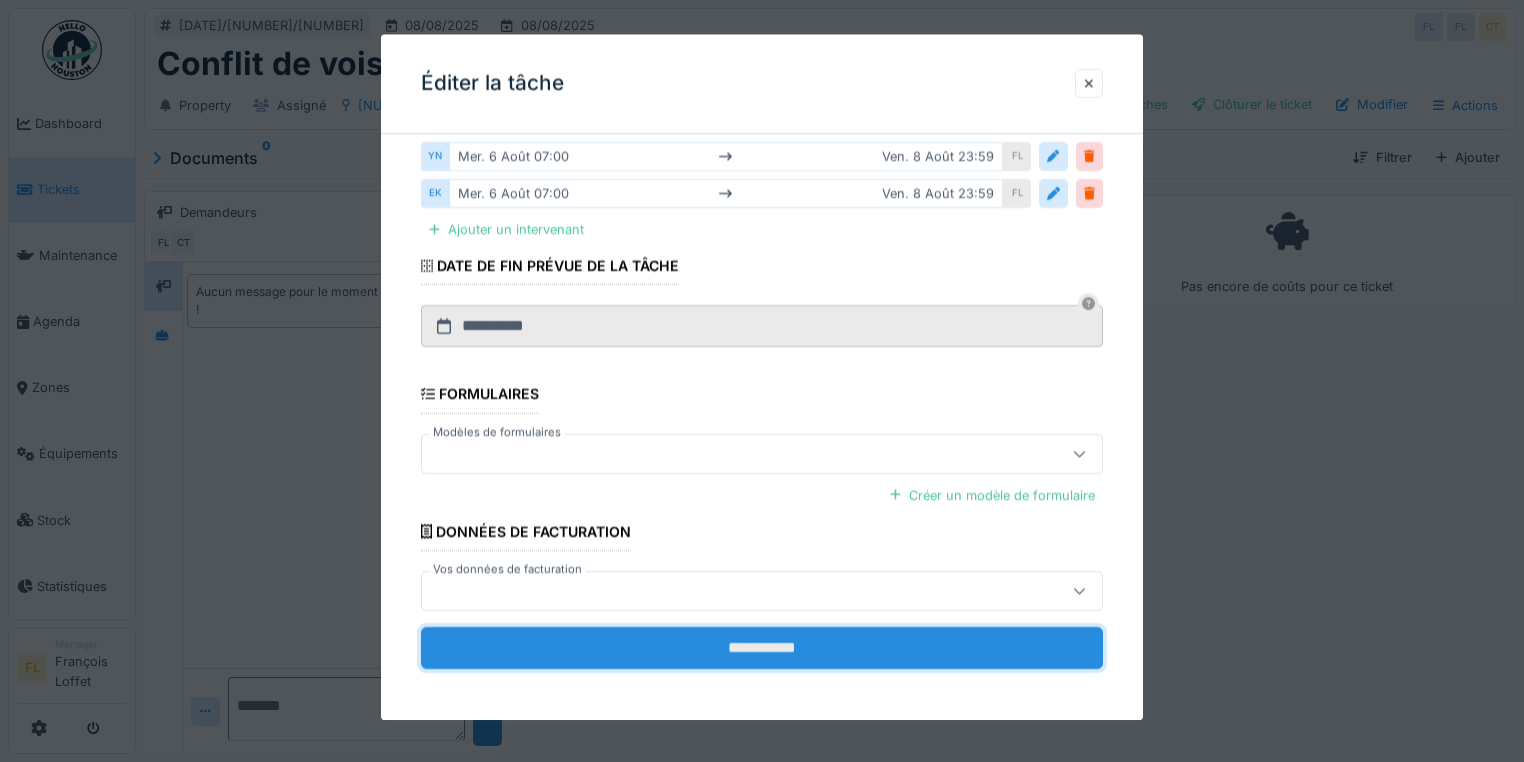 click on "**********" at bounding box center (762, 648) 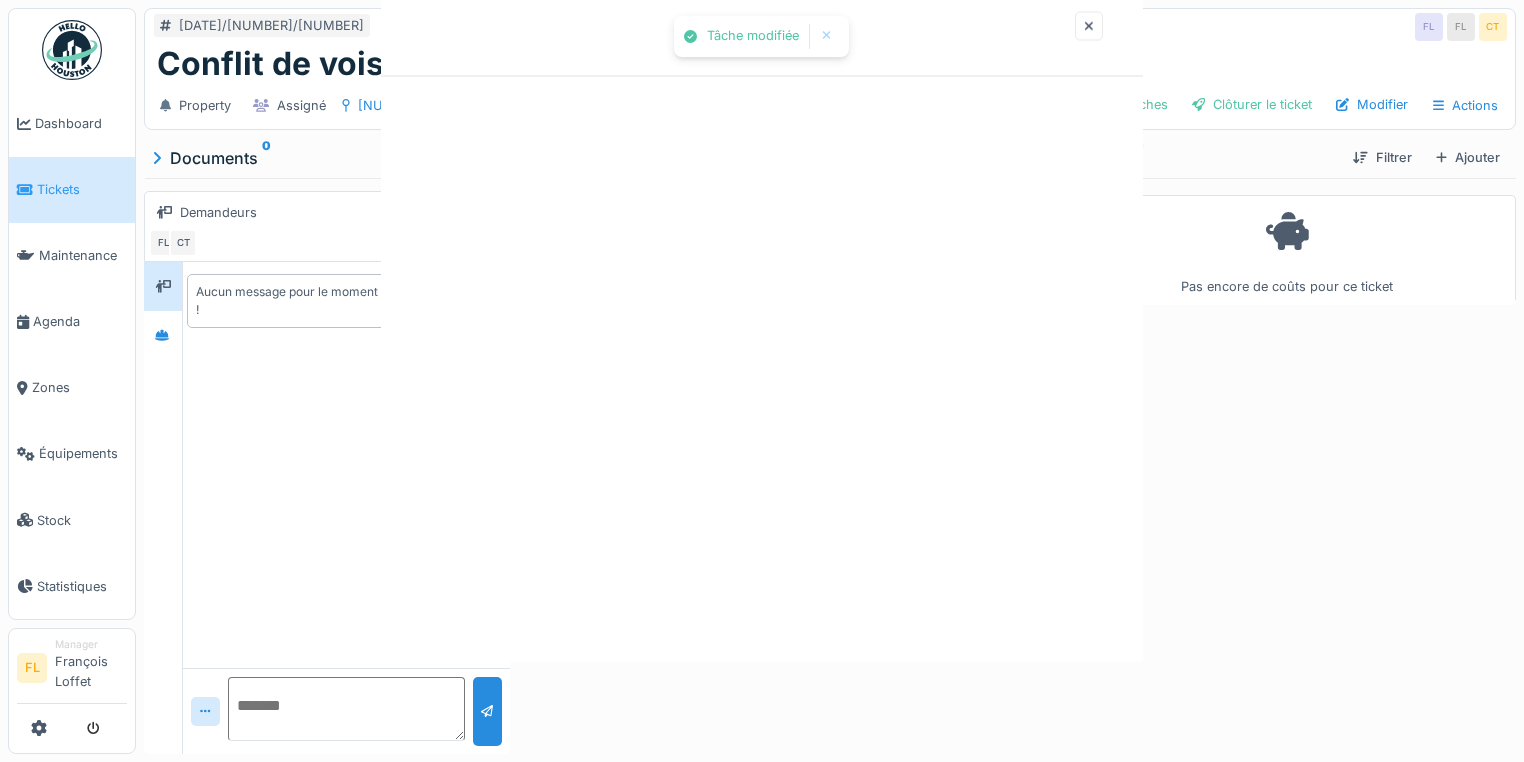 scroll, scrollTop: 0, scrollLeft: 0, axis: both 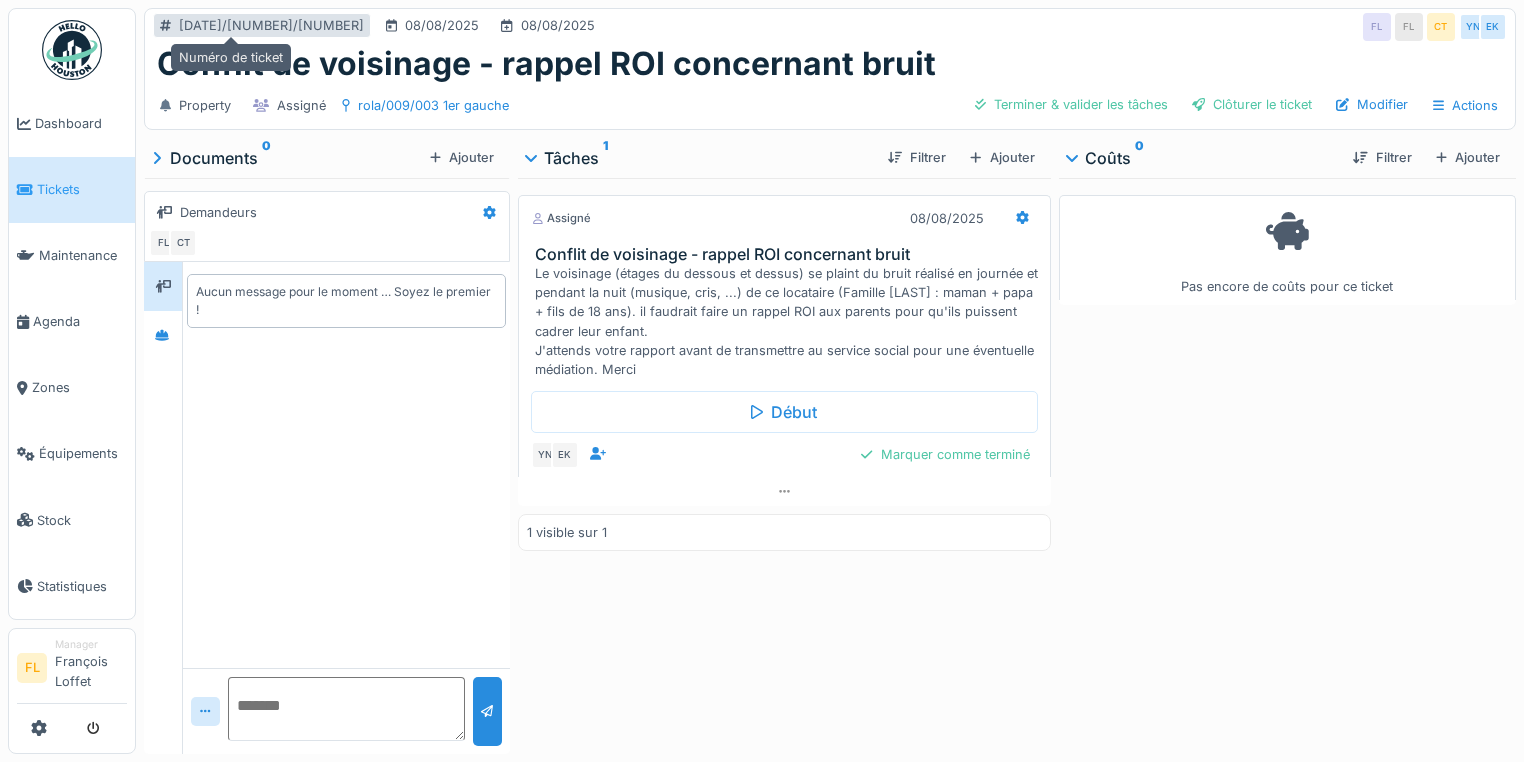 drag, startPoint x: 312, startPoint y: 25, endPoint x: 192, endPoint y: 23, distance: 120.01666 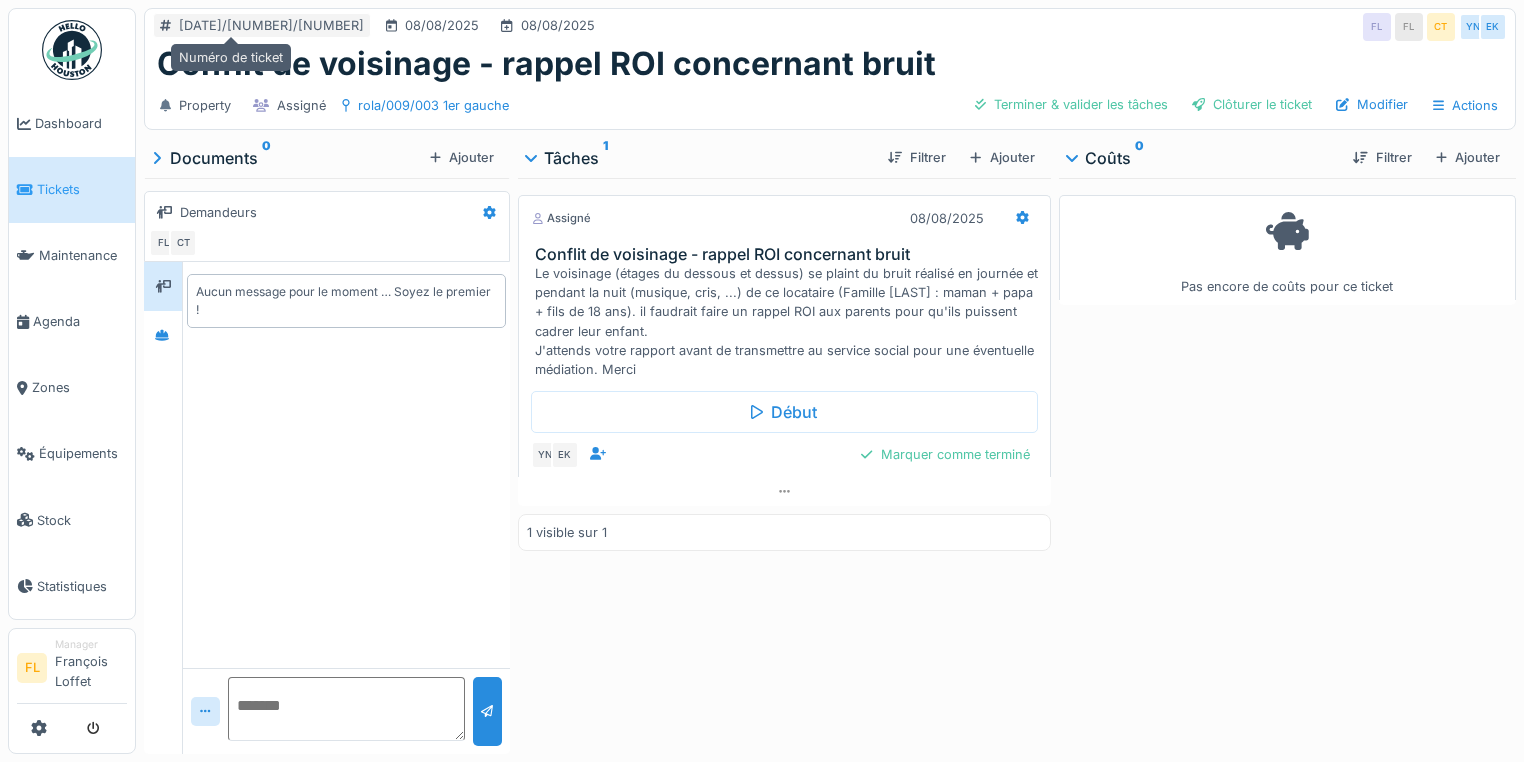 drag, startPoint x: 200, startPoint y: 21, endPoint x: 329, endPoint y: 39, distance: 130.24976 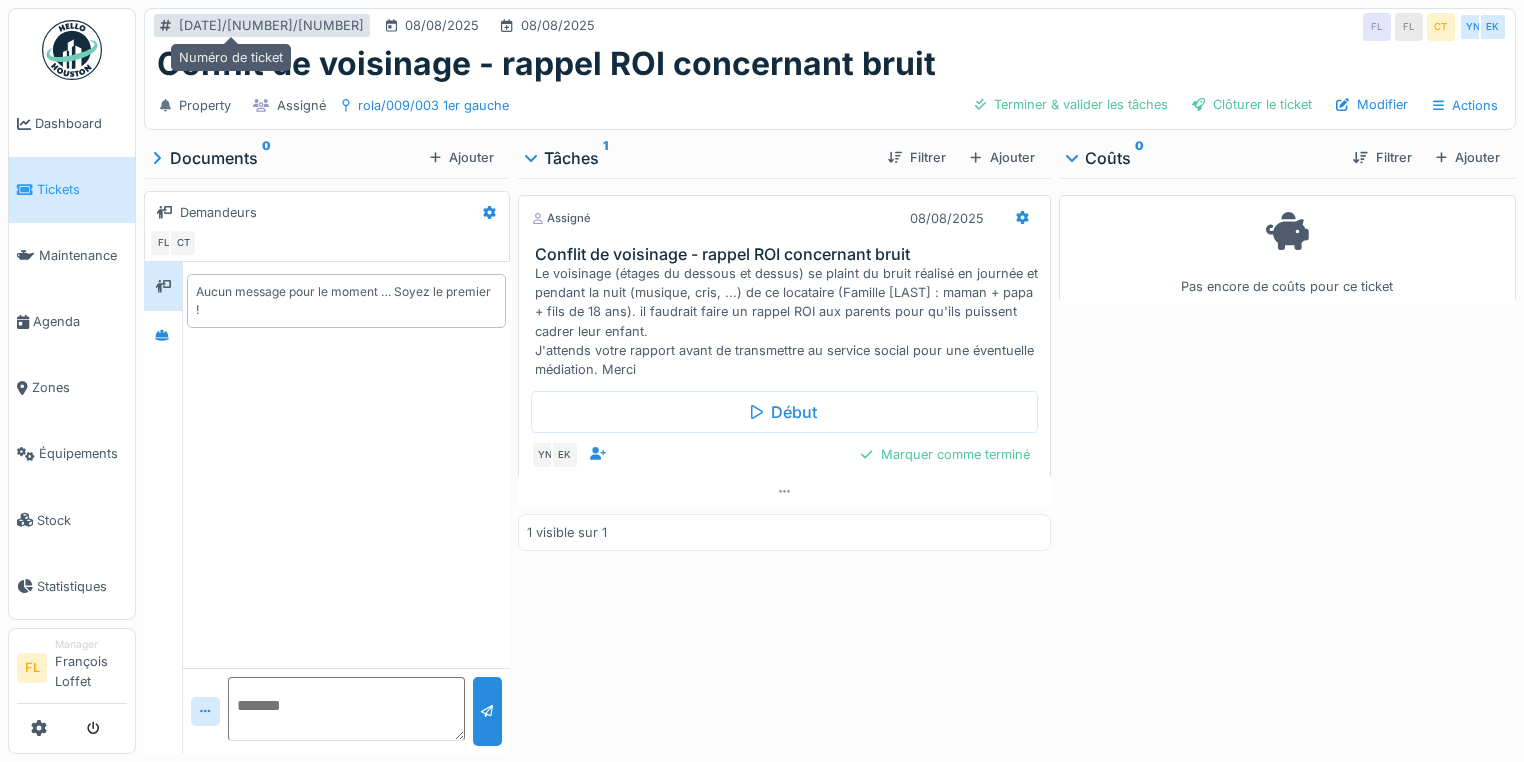 click on "[DATE]/[NUMBER]/[NUMBER]" at bounding box center [271, 25] 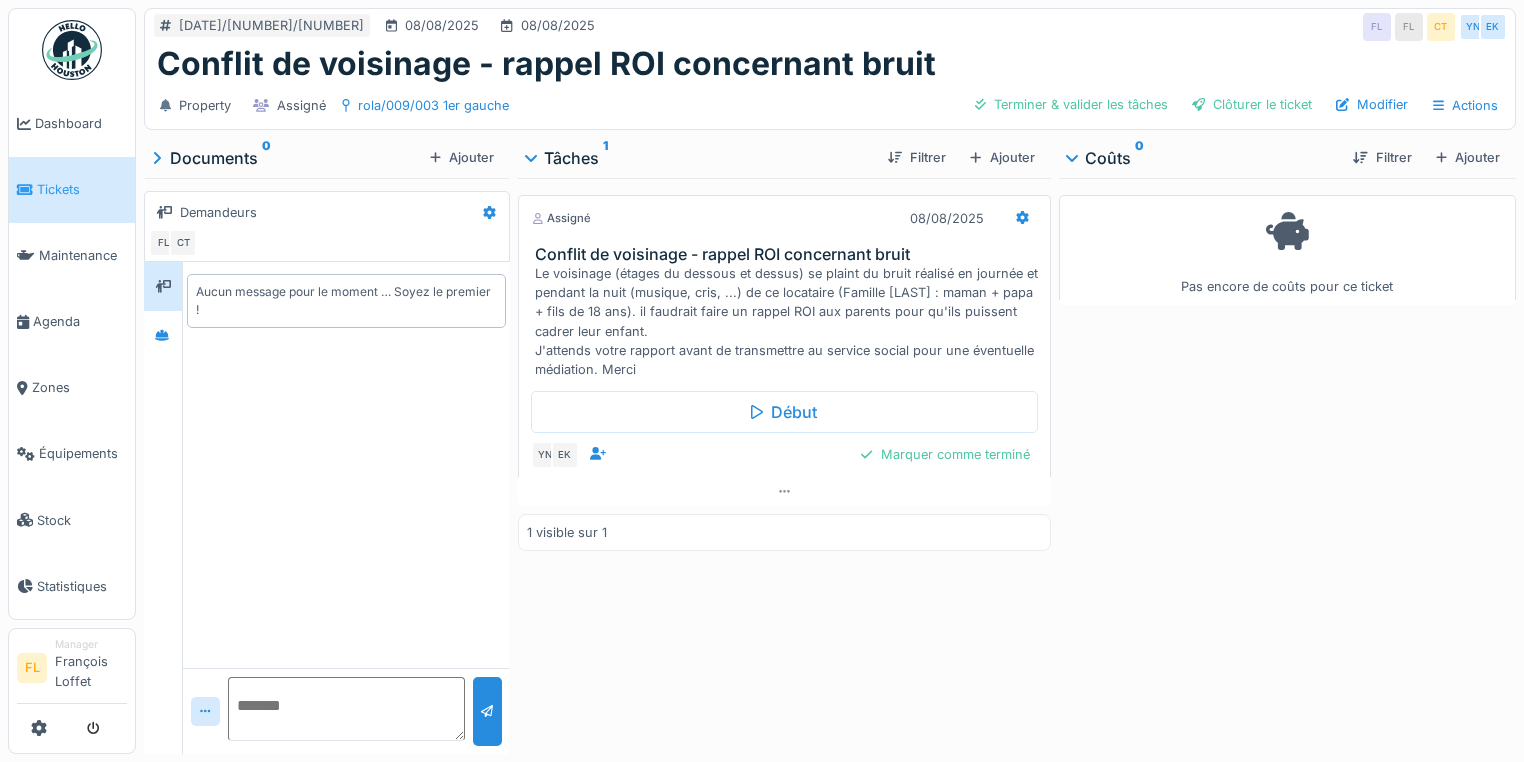 drag, startPoint x: 232, startPoint y: 52, endPoint x: 235, endPoint y: 42, distance: 10.440307 